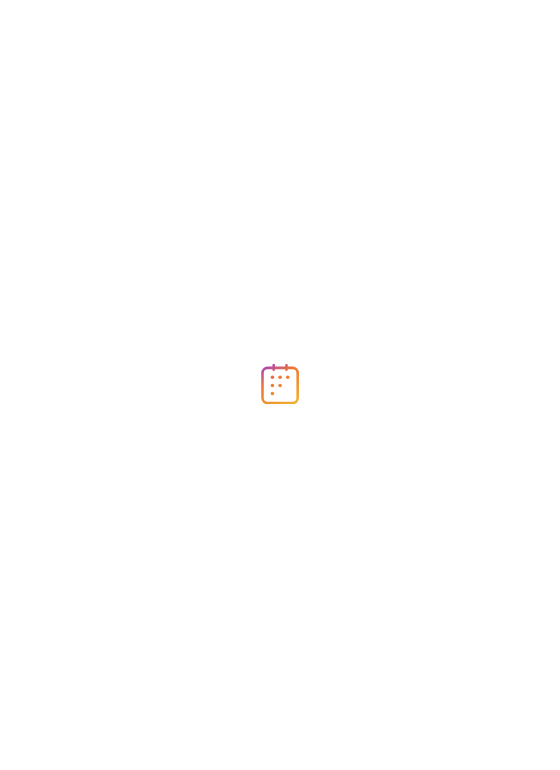 scroll, scrollTop: 0, scrollLeft: 0, axis: both 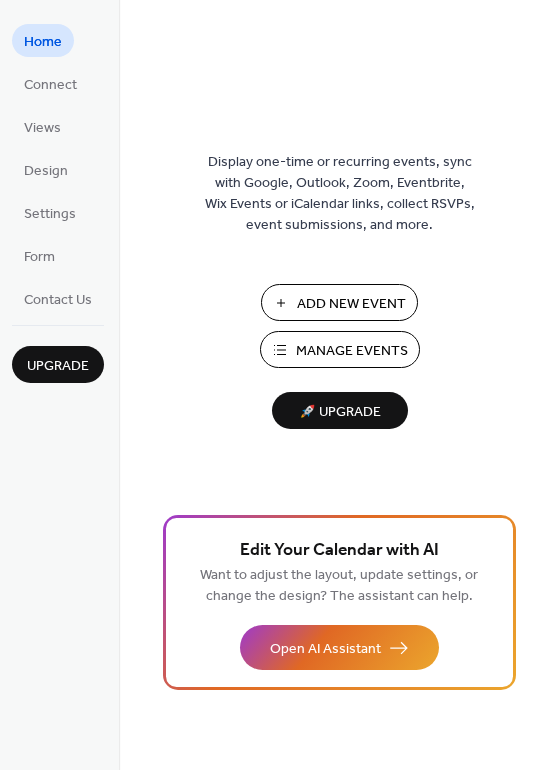 click on "Add New Event" at bounding box center [351, 304] 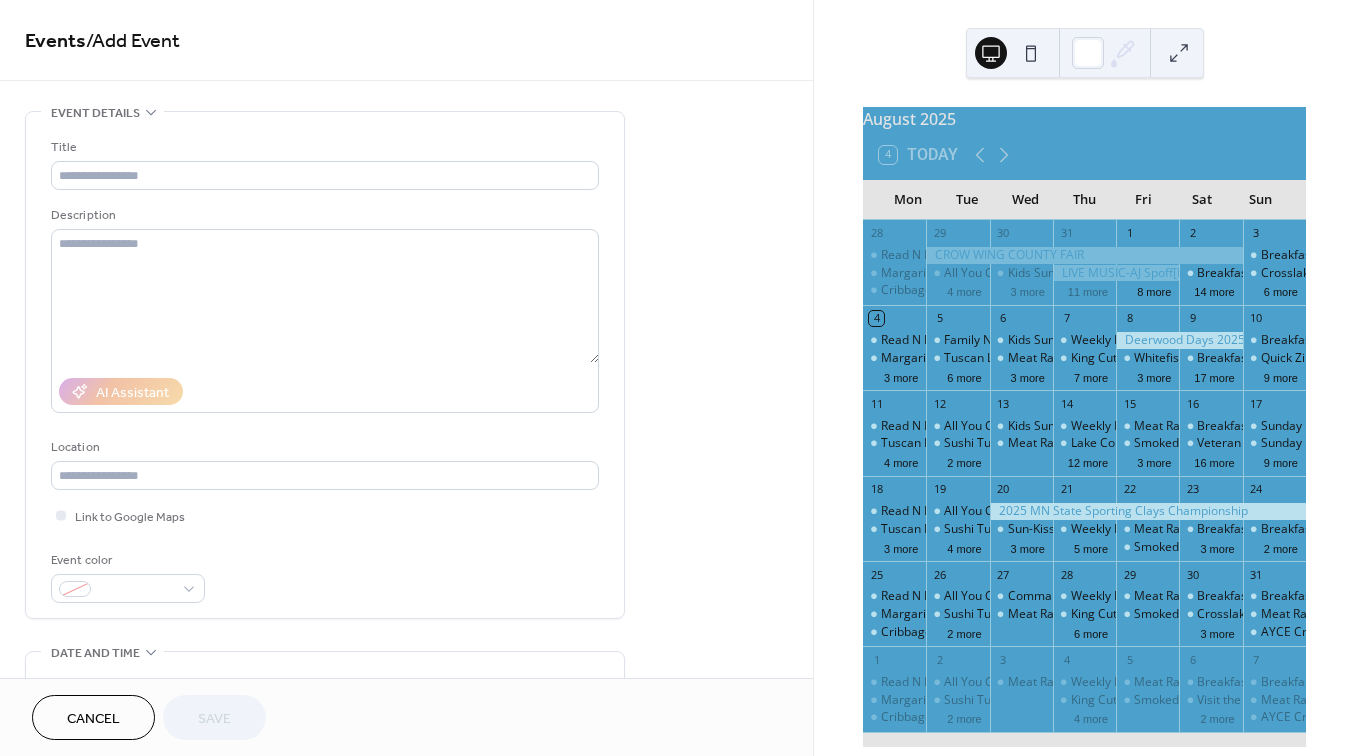 scroll, scrollTop: 0, scrollLeft: 0, axis: both 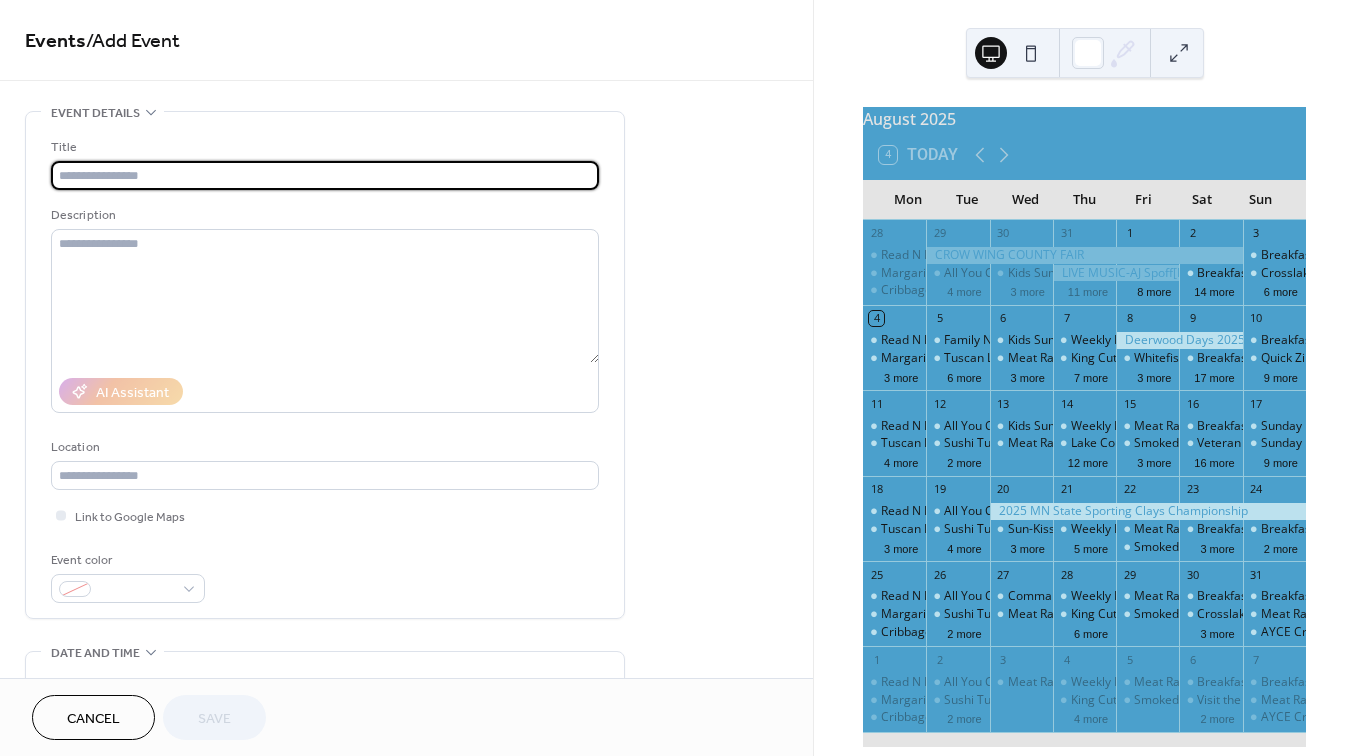 click at bounding box center [325, 175] 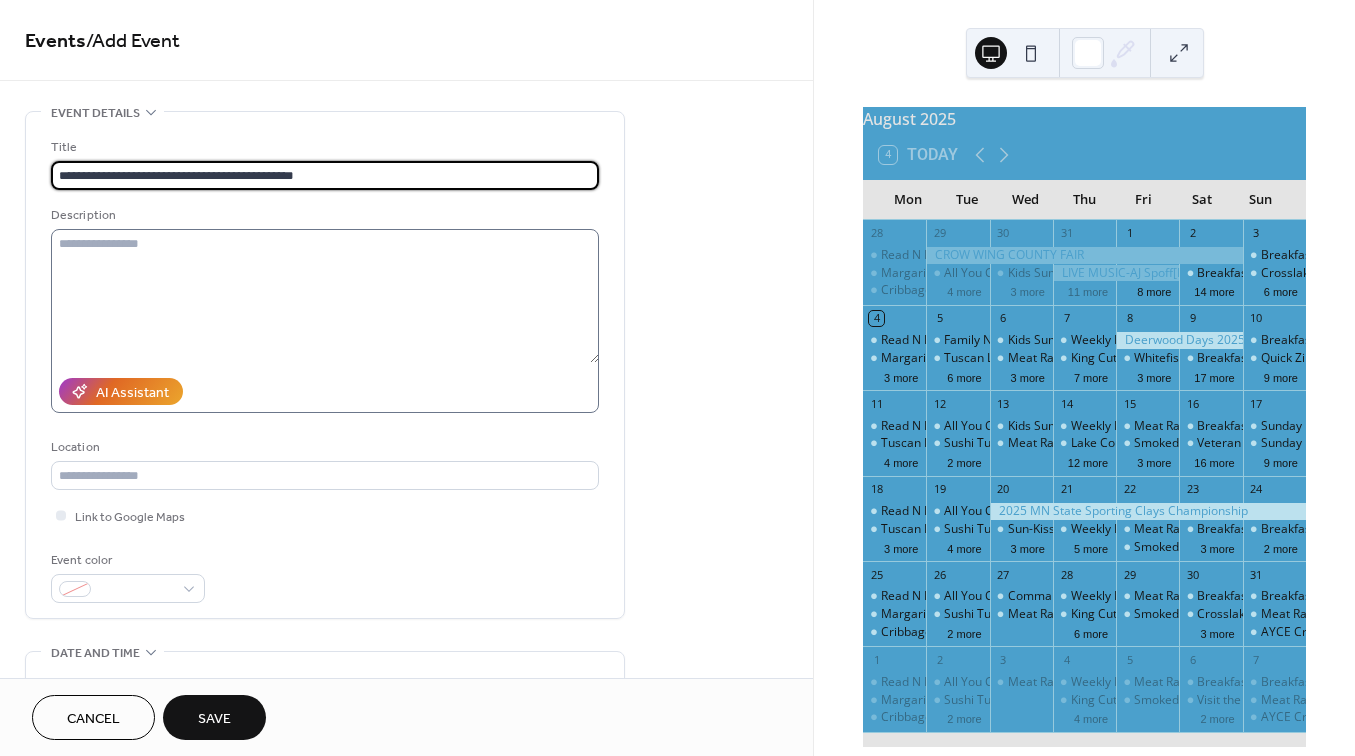 type on "**********" 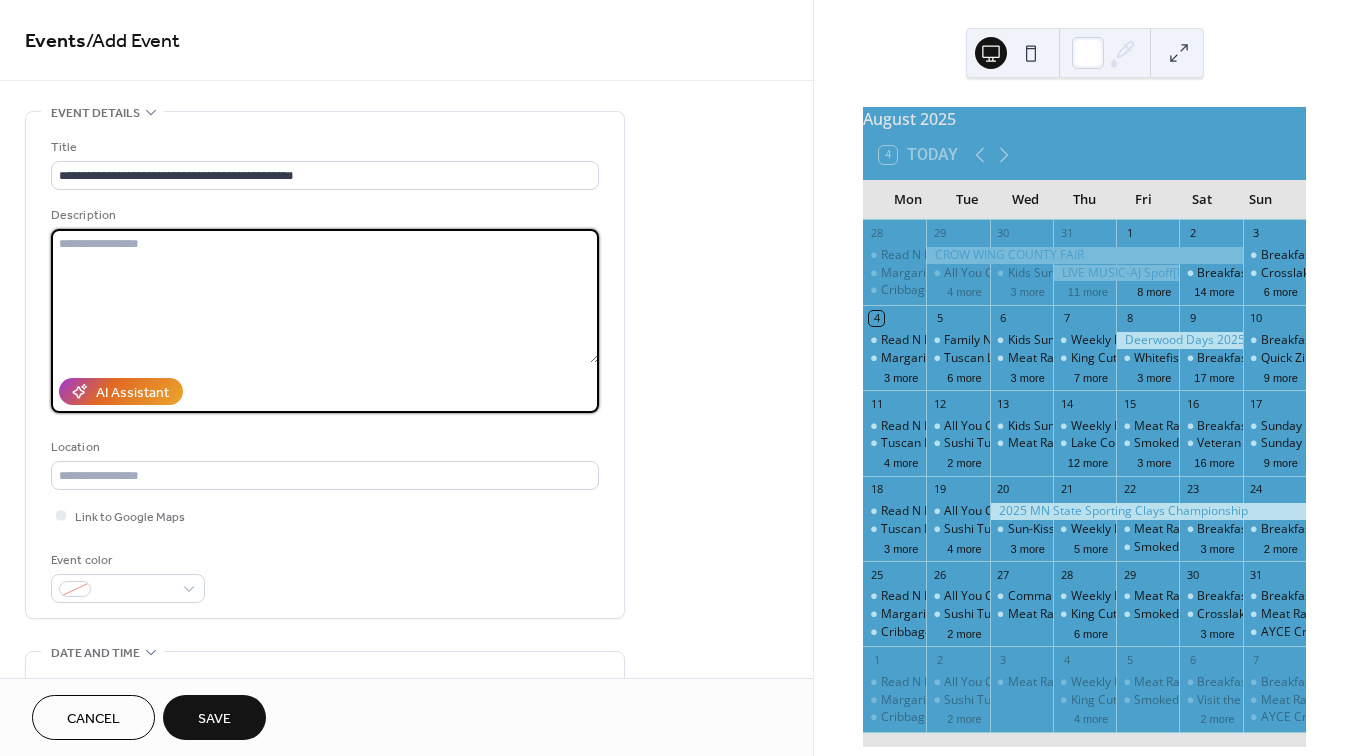 click at bounding box center (325, 296) 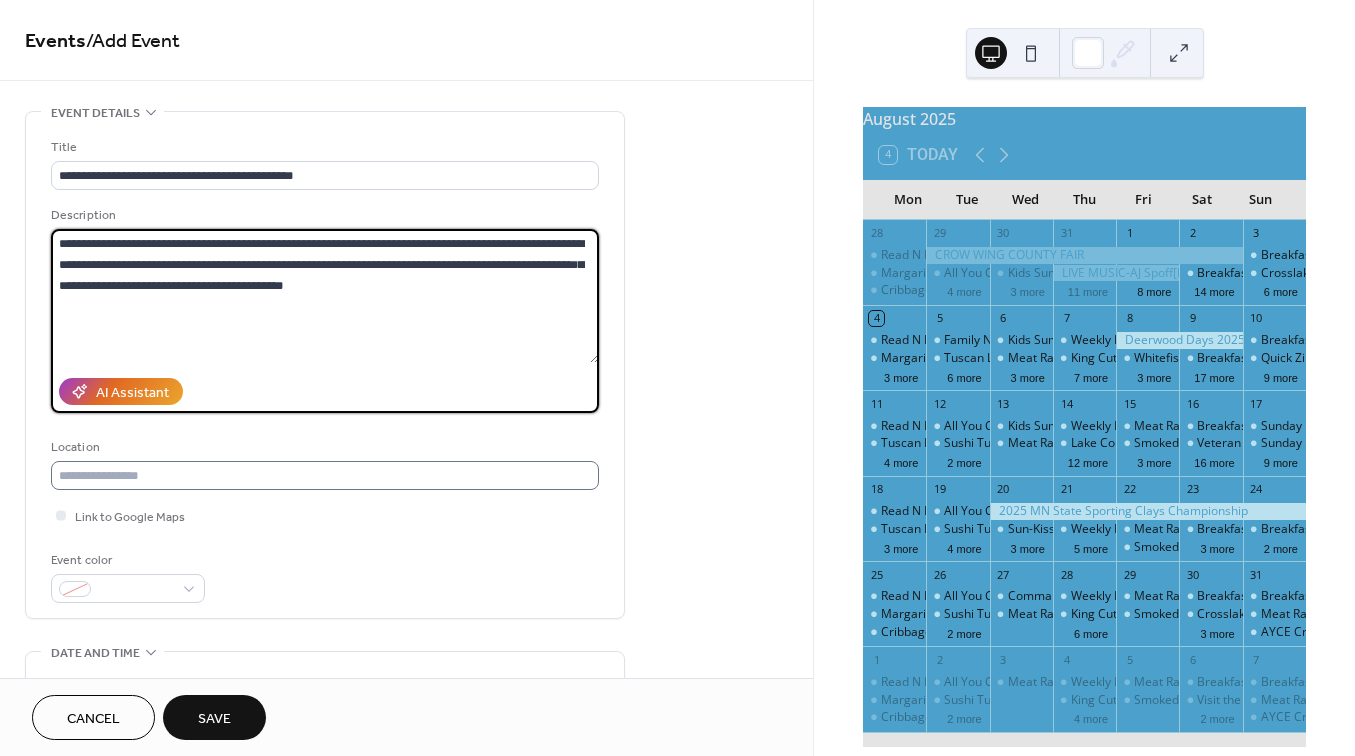 type on "**********" 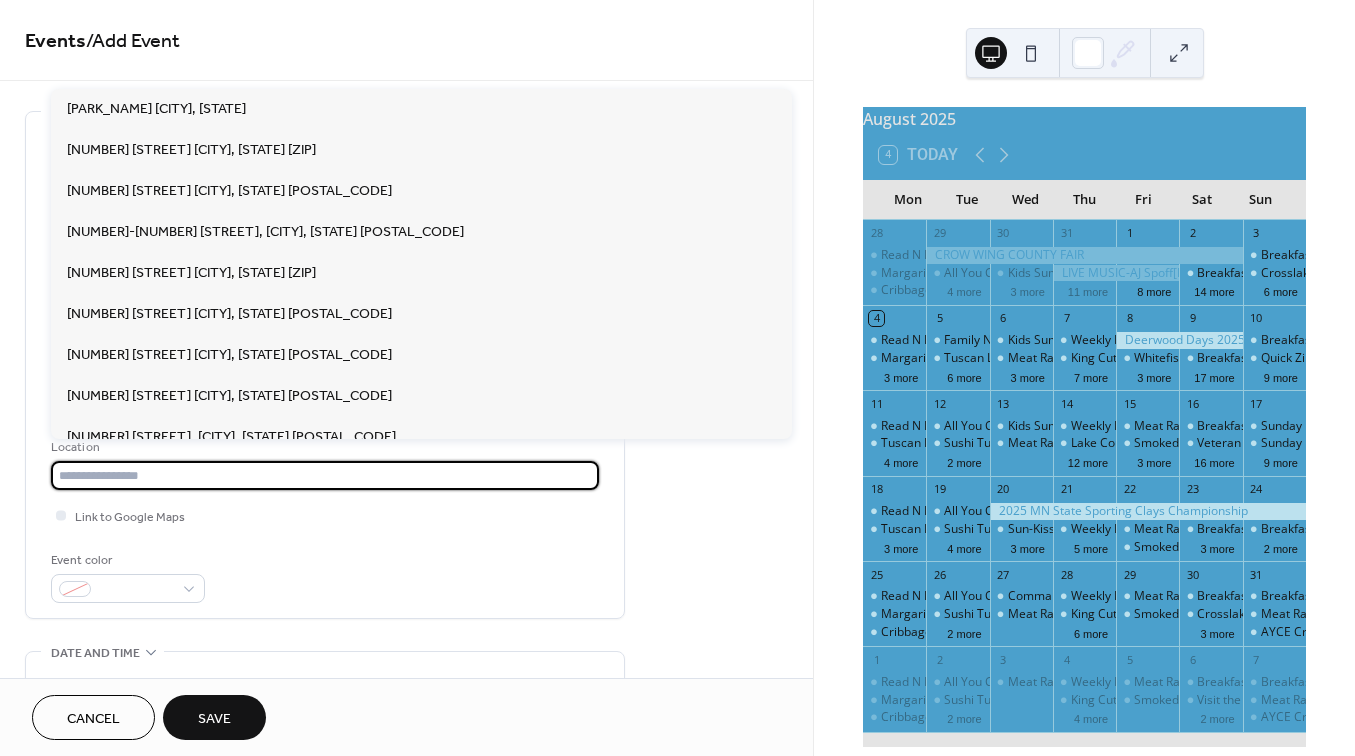 click at bounding box center [325, 475] 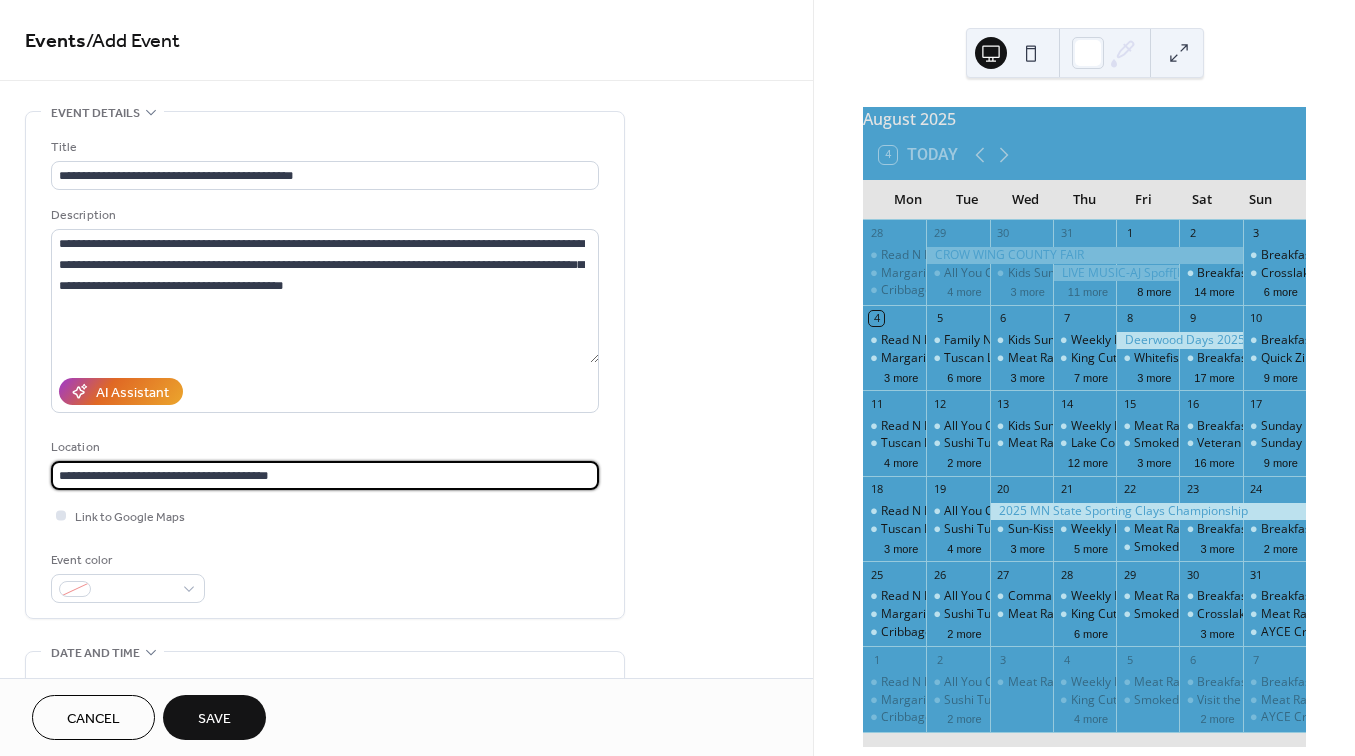 type on "**********" 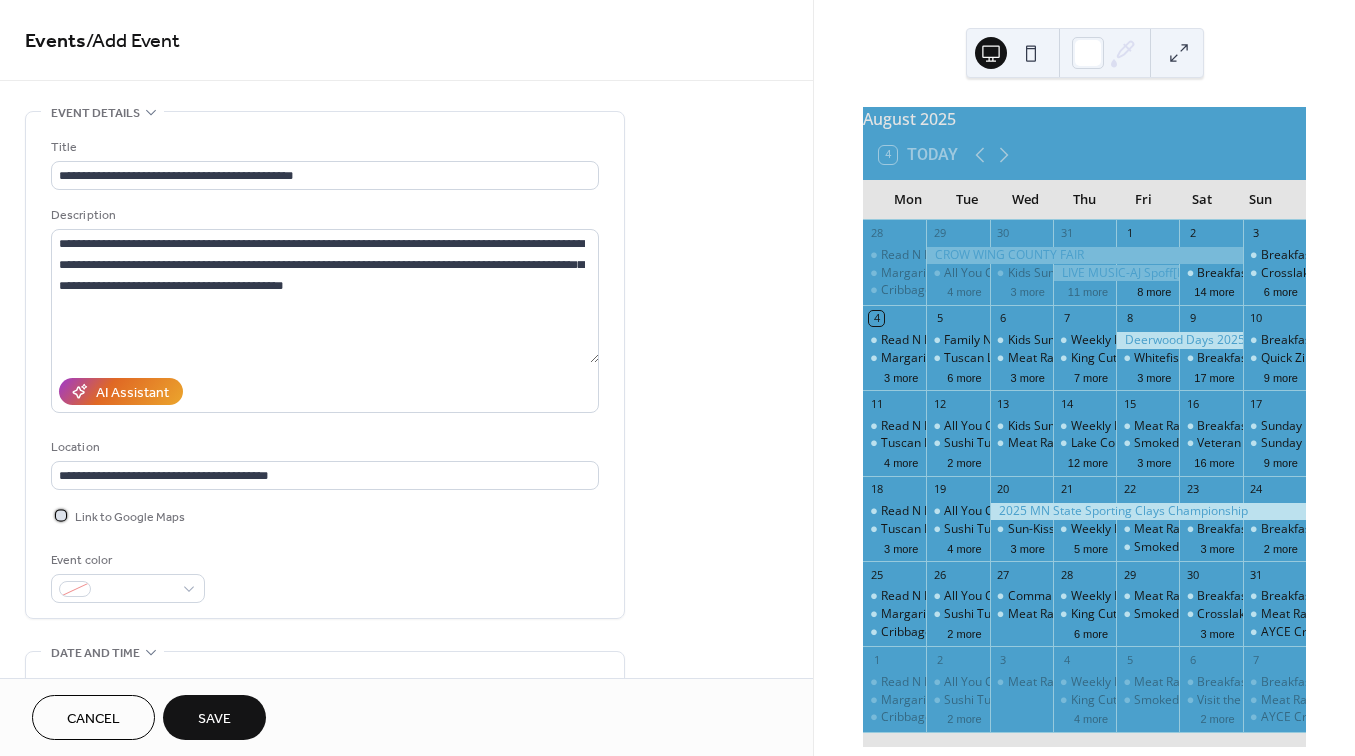 click at bounding box center (61, 515) 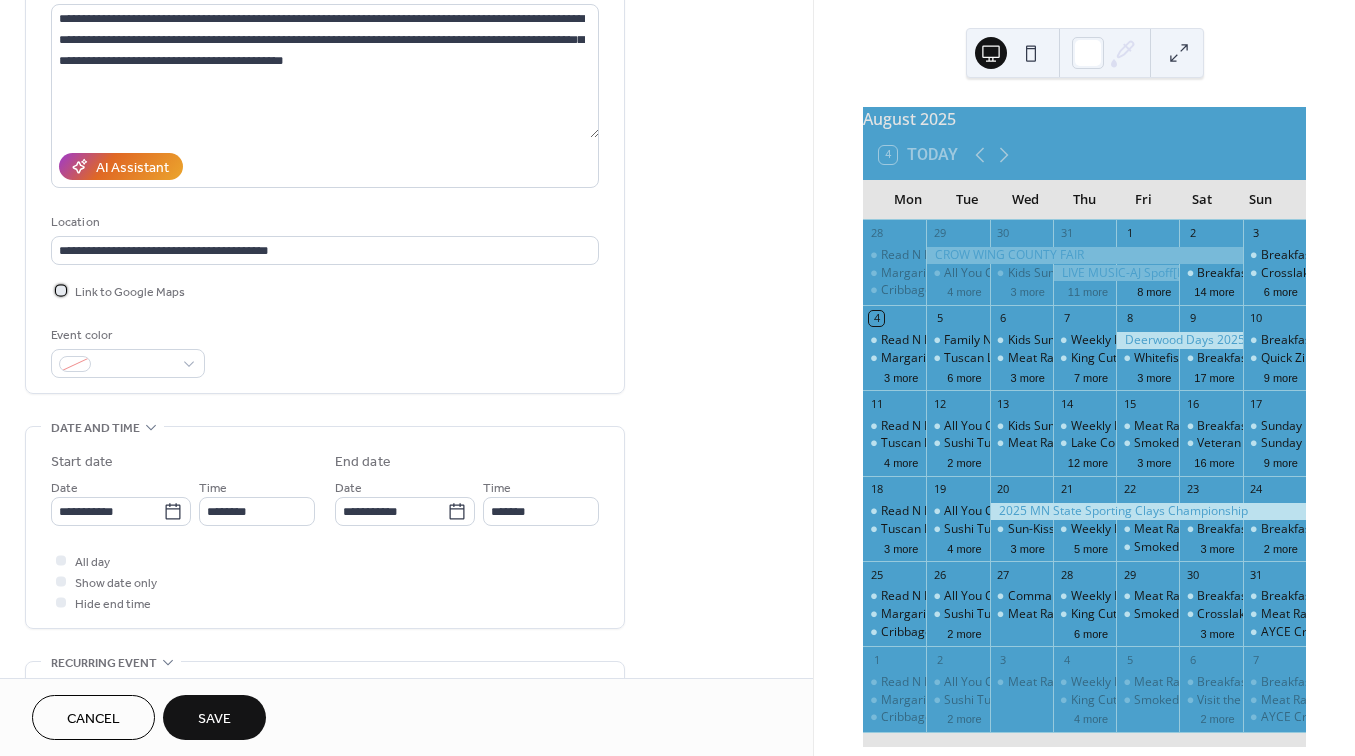 scroll, scrollTop: 233, scrollLeft: 0, axis: vertical 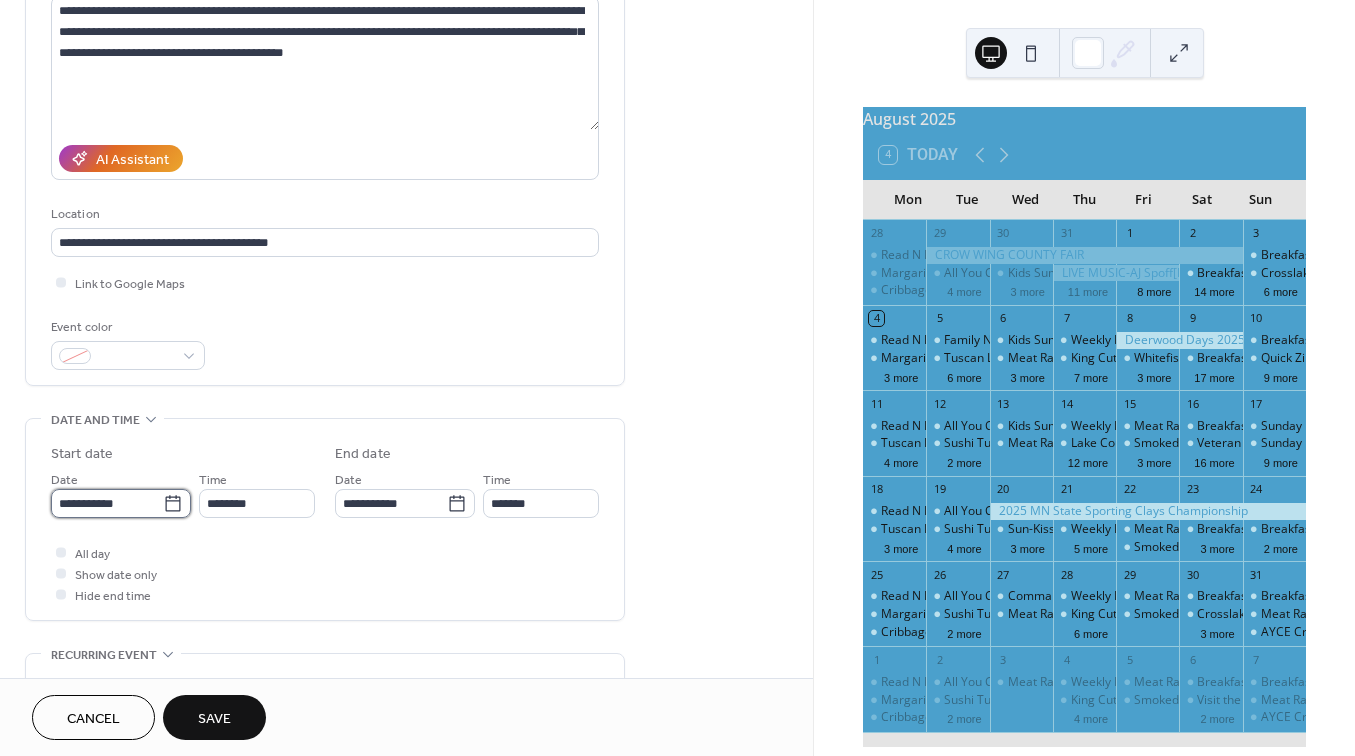 click on "**********" at bounding box center [107, 503] 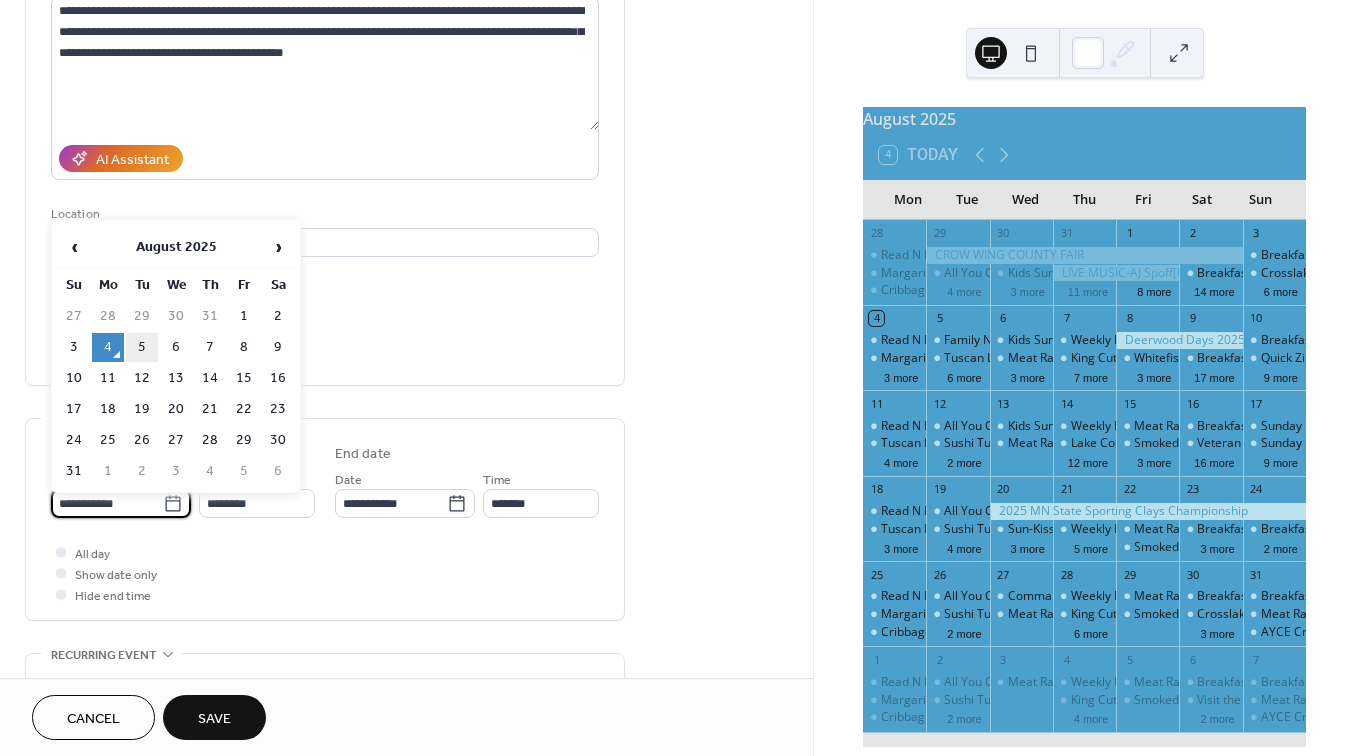 click on "5" at bounding box center [142, 347] 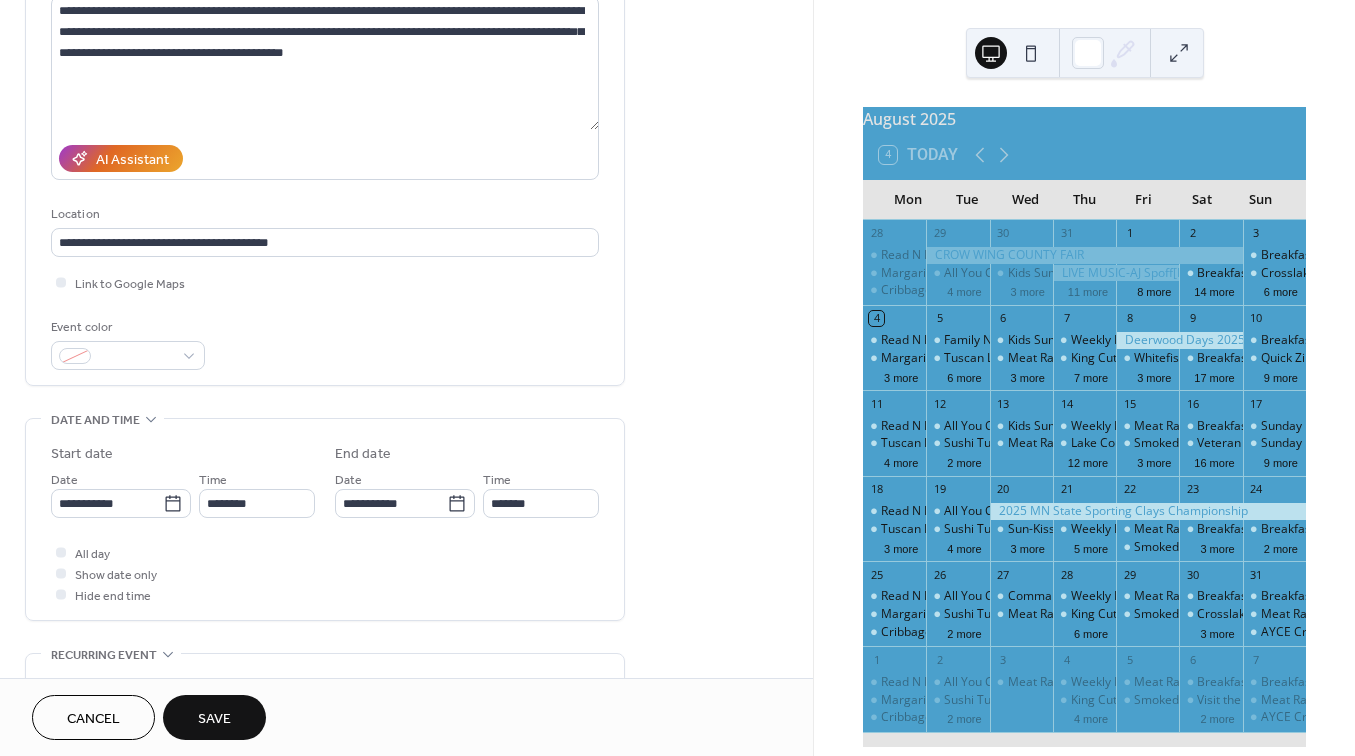 type on "**********" 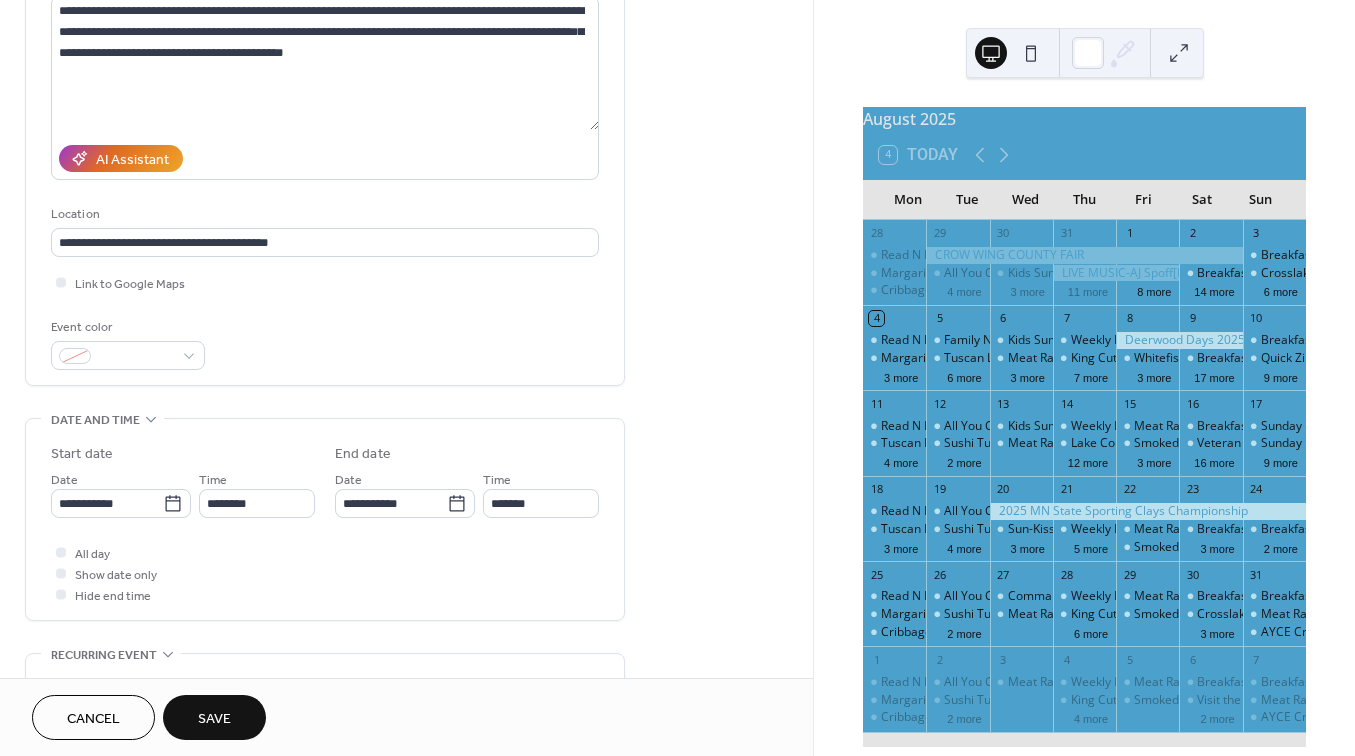 type on "**********" 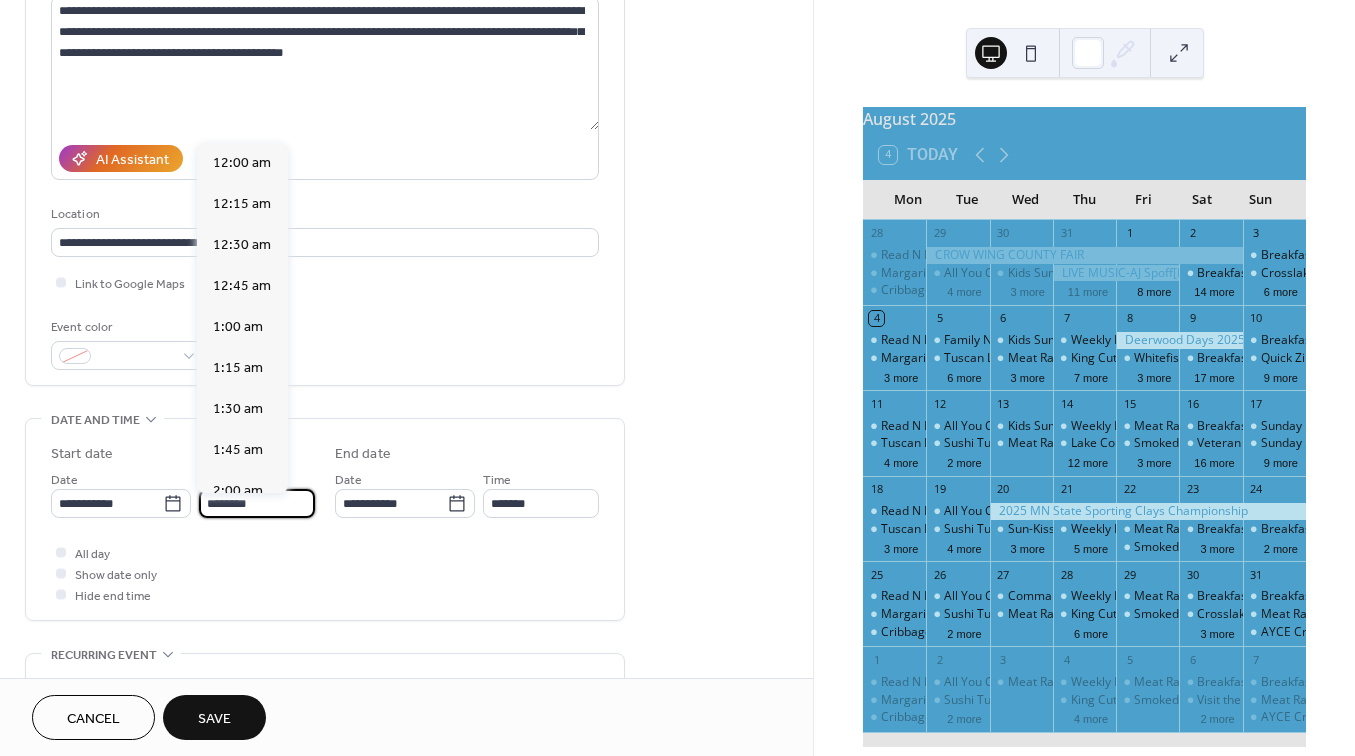click on "********" at bounding box center [257, 503] 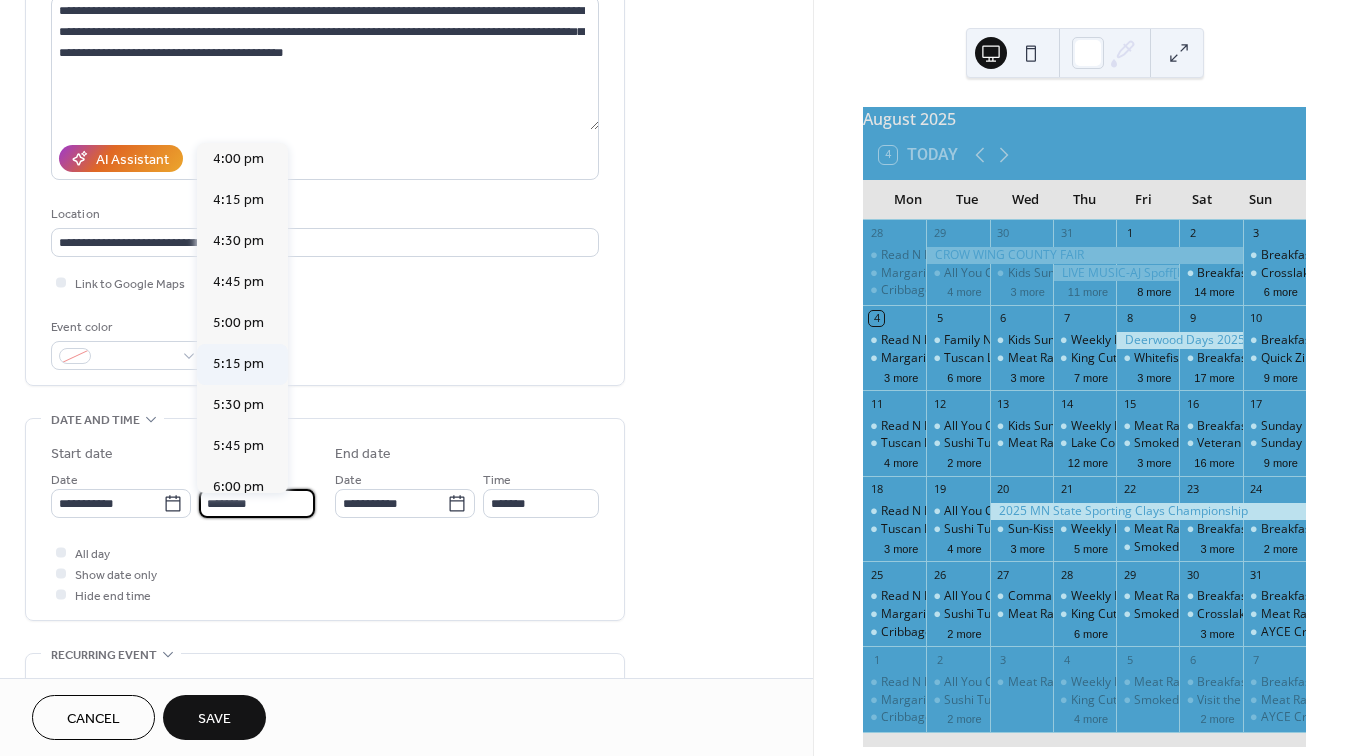 scroll, scrollTop: 2643, scrollLeft: 0, axis: vertical 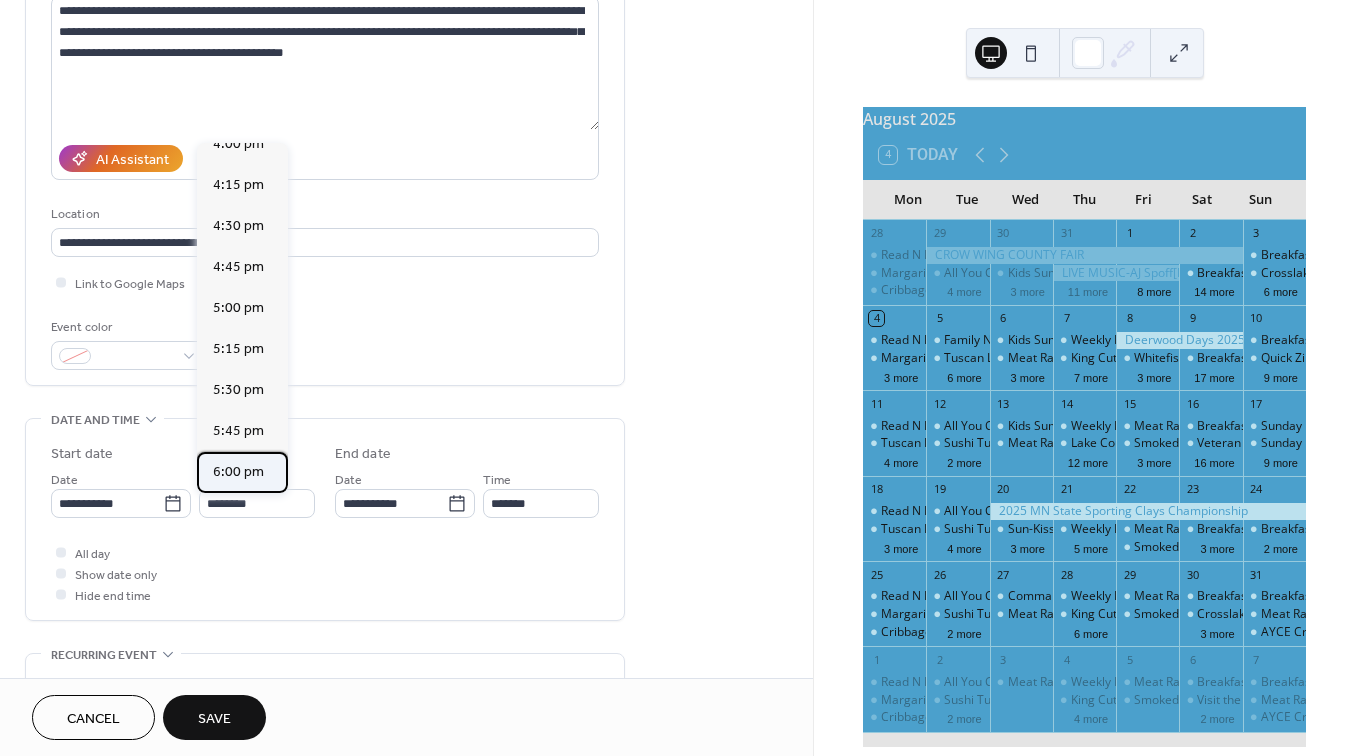 click on "6:00 pm" at bounding box center (238, 472) 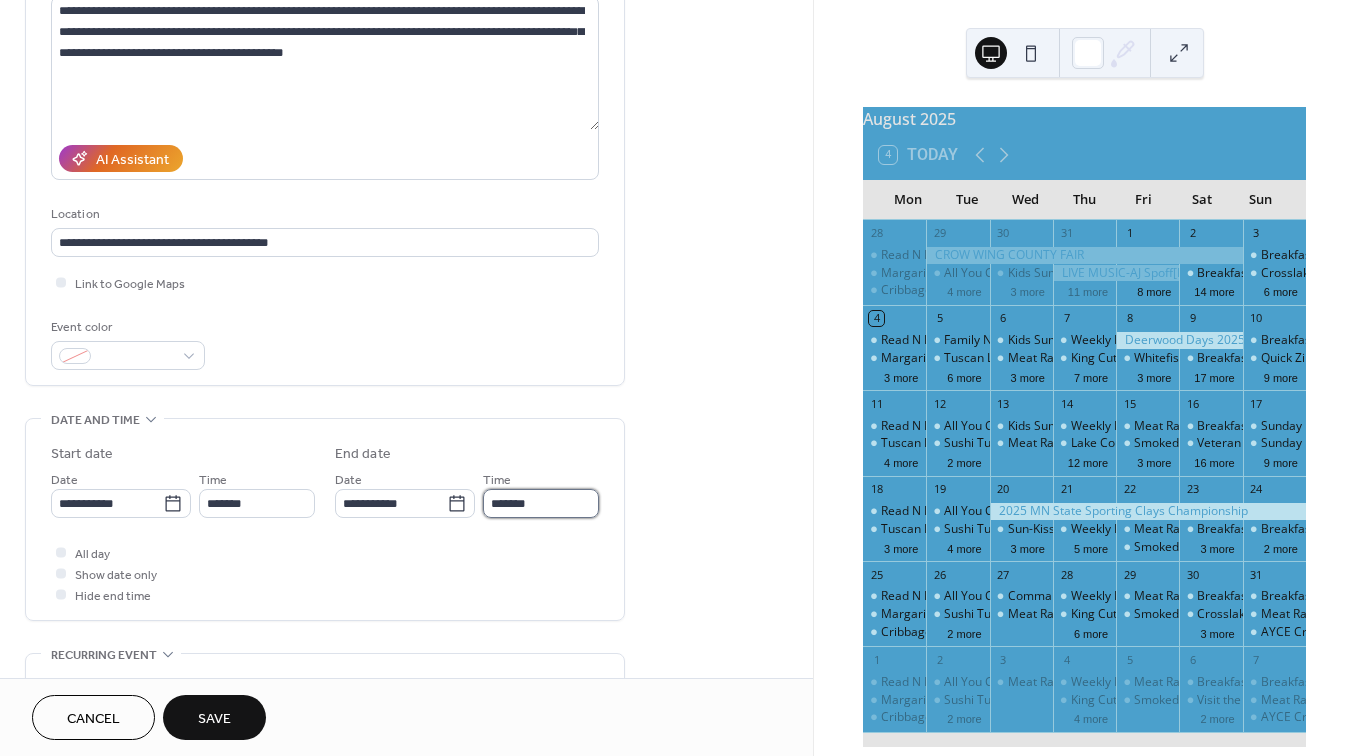 click on "*******" at bounding box center (541, 503) 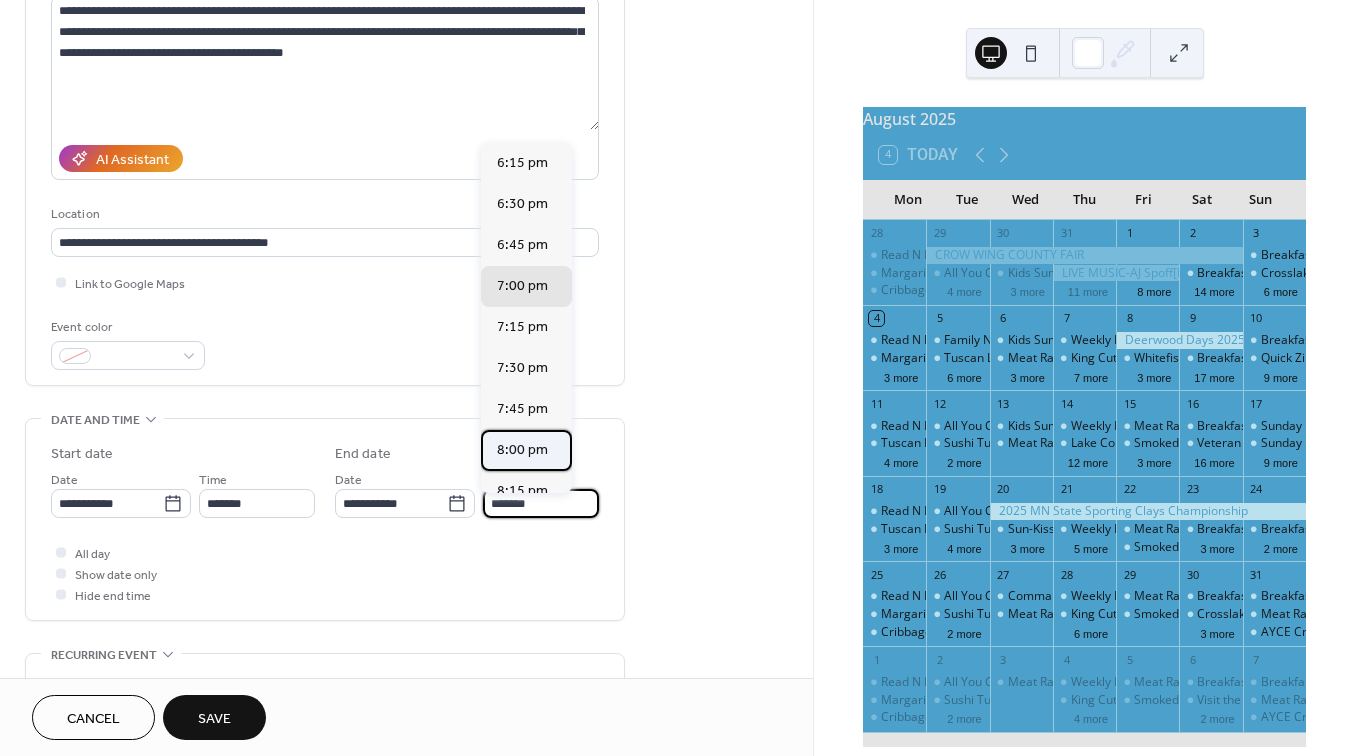 click on "8:00 pm" at bounding box center (522, 450) 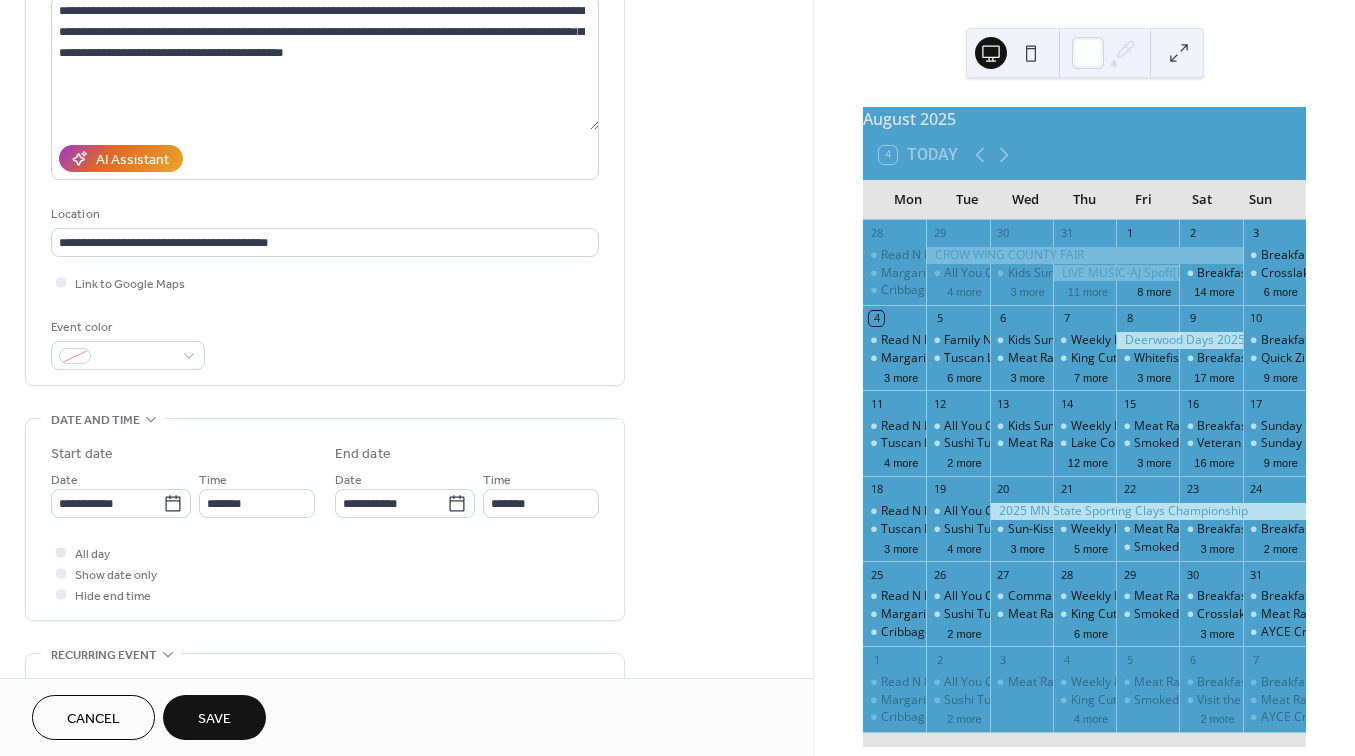 type on "*******" 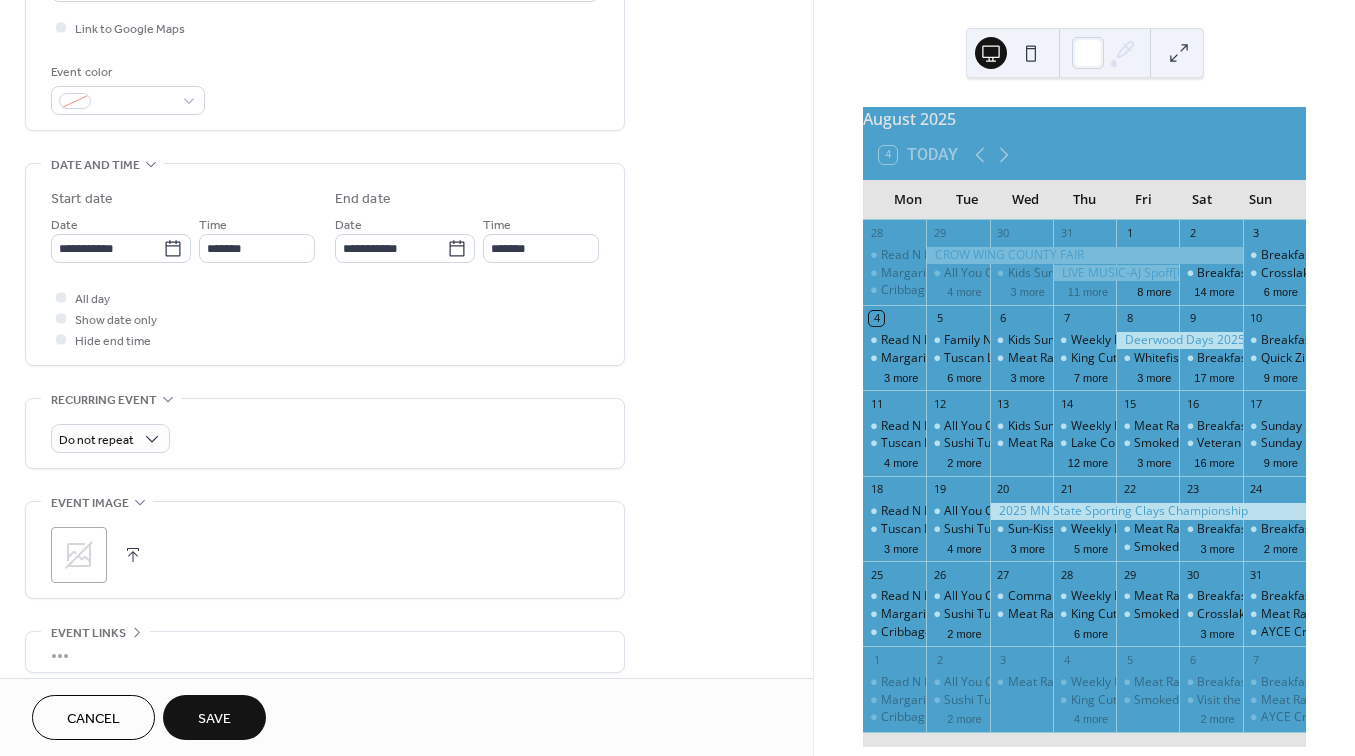 scroll, scrollTop: 506, scrollLeft: 0, axis: vertical 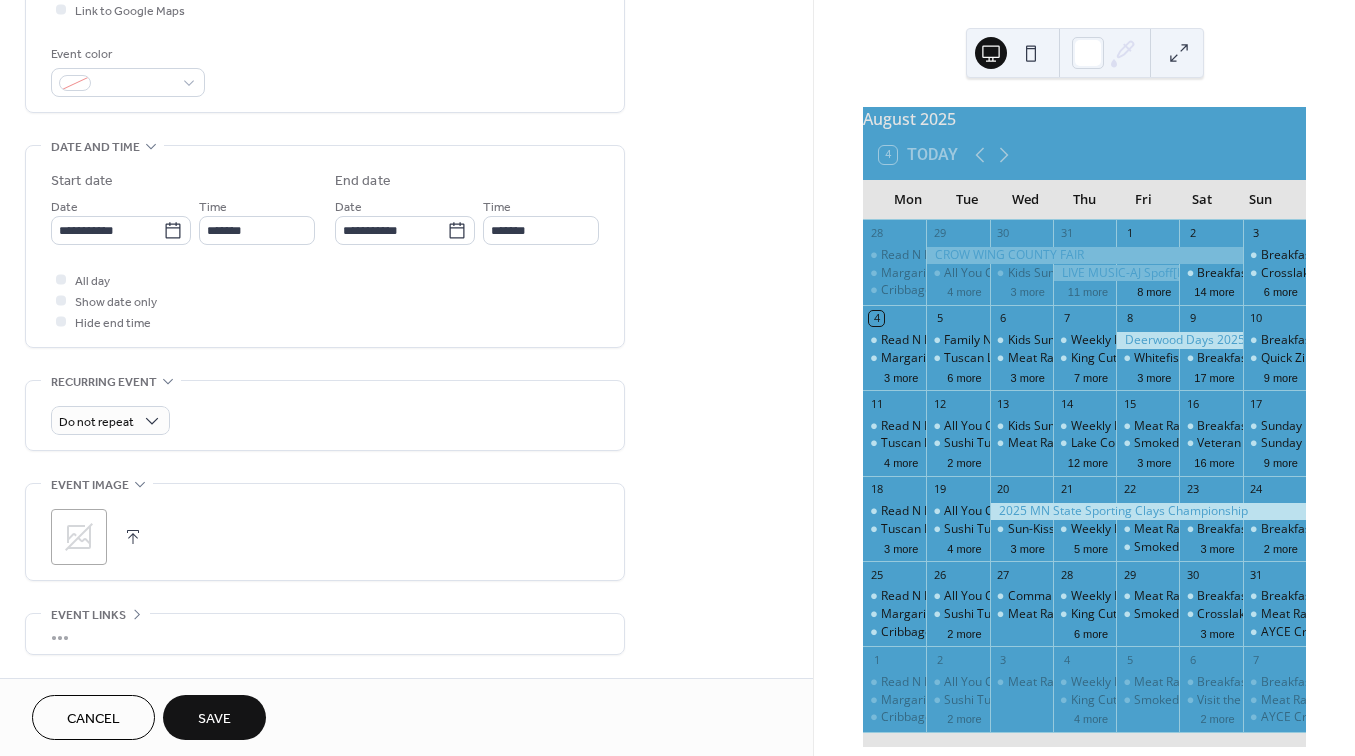 click at bounding box center [133, 537] 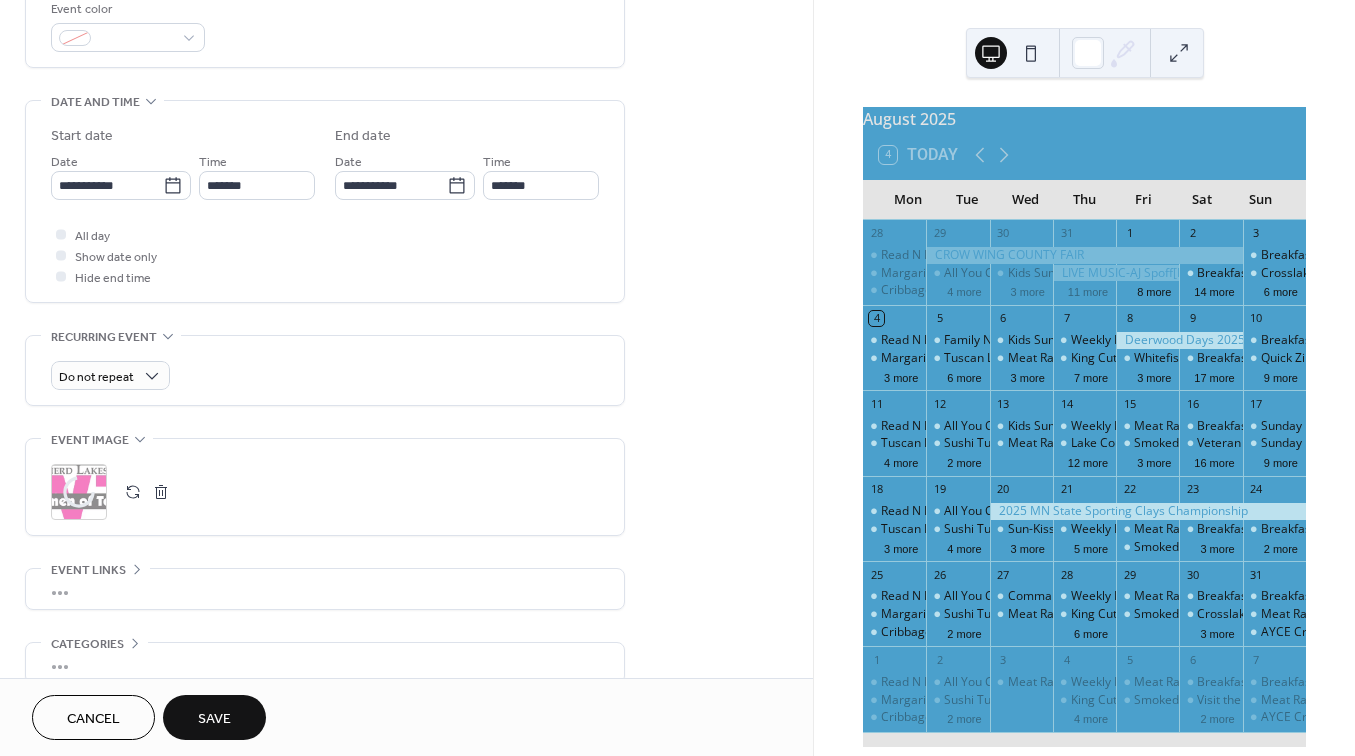 scroll, scrollTop: 557, scrollLeft: 0, axis: vertical 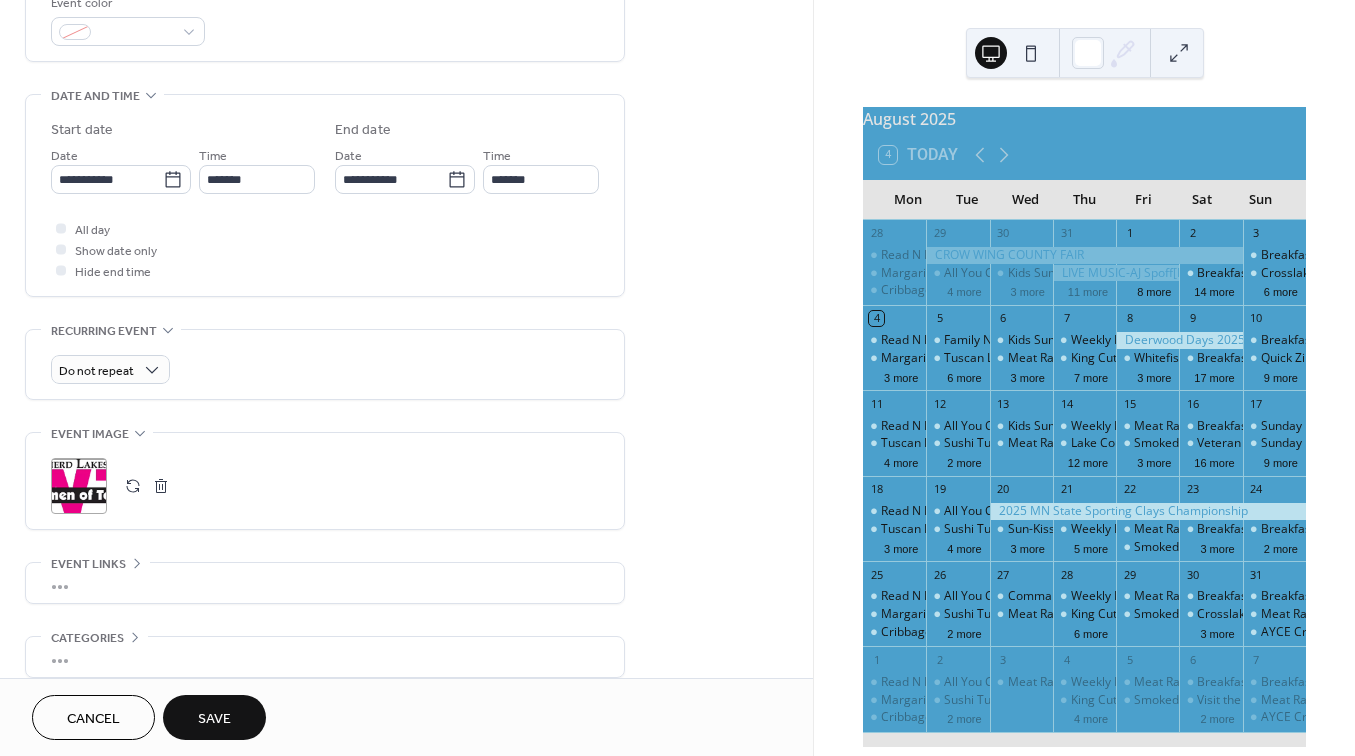 click on "•••" at bounding box center [325, 583] 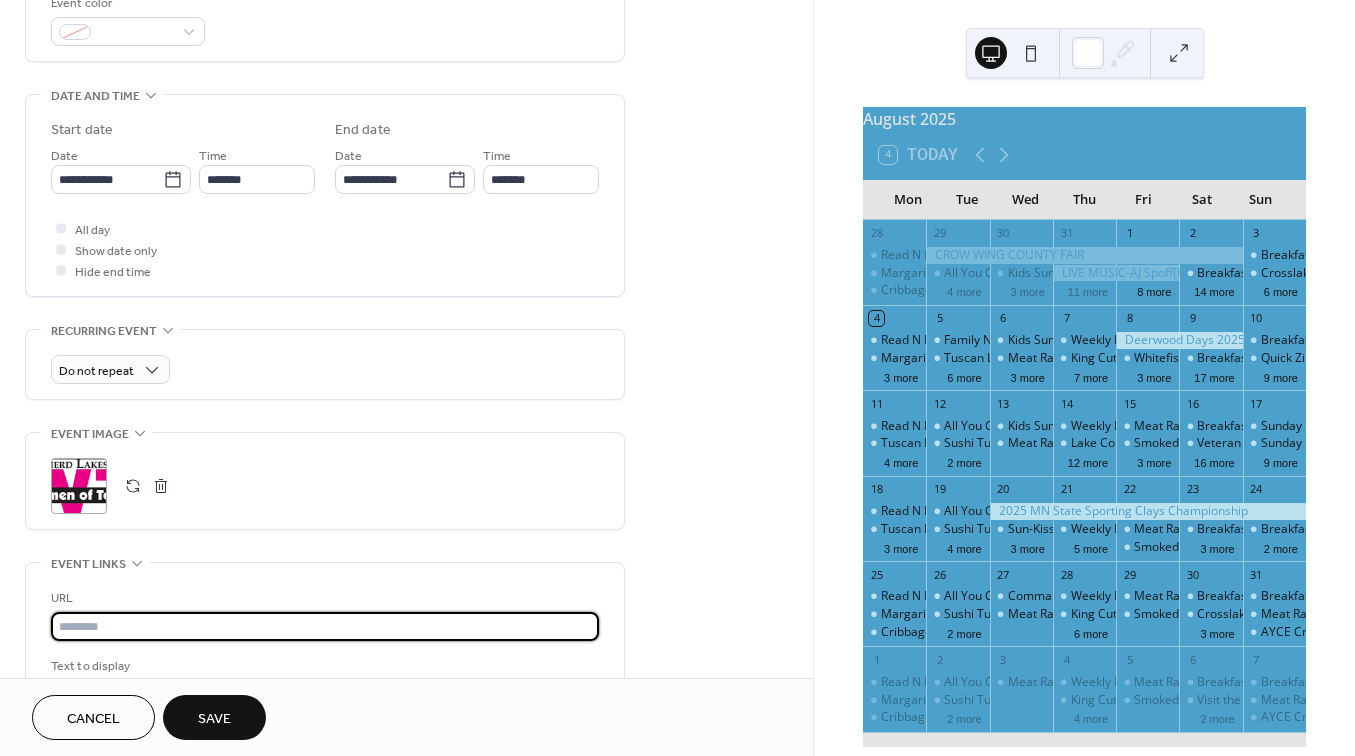 click at bounding box center (325, 626) 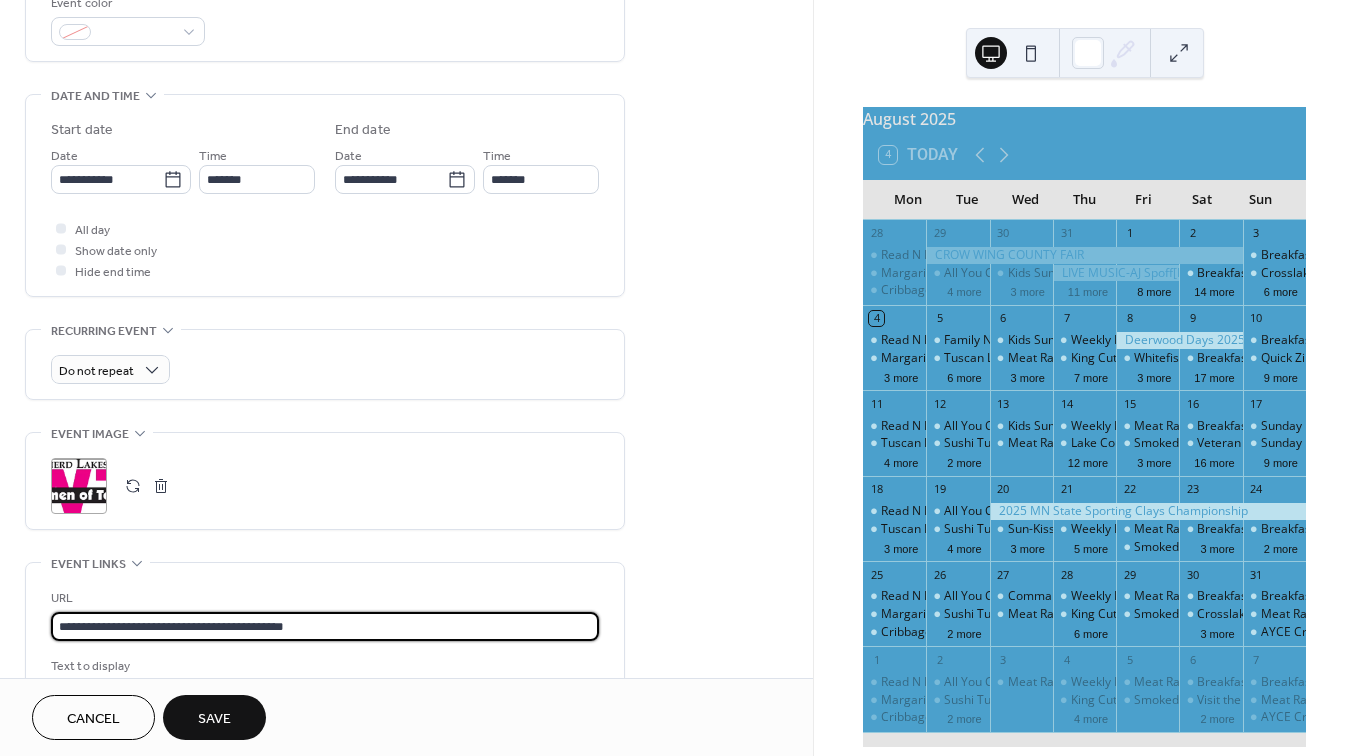 type on "**********" 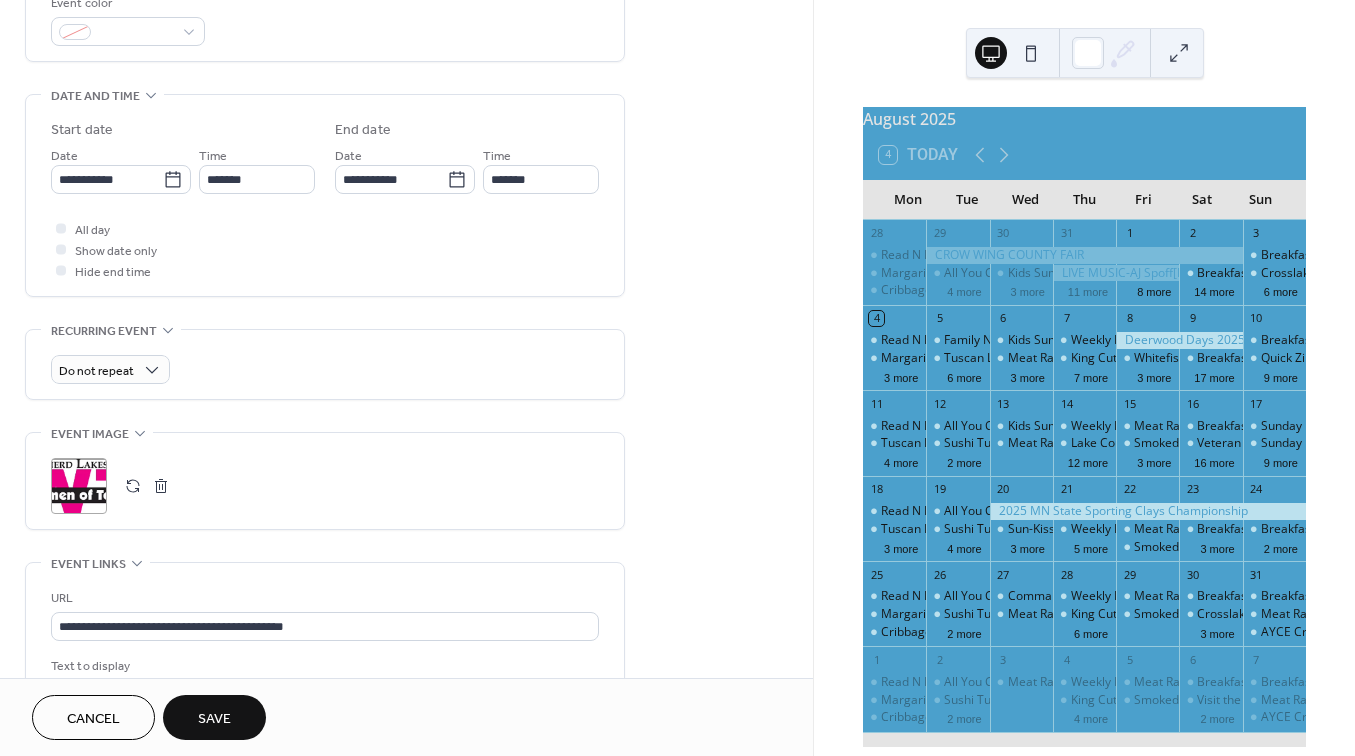 click on "Save" at bounding box center [214, 719] 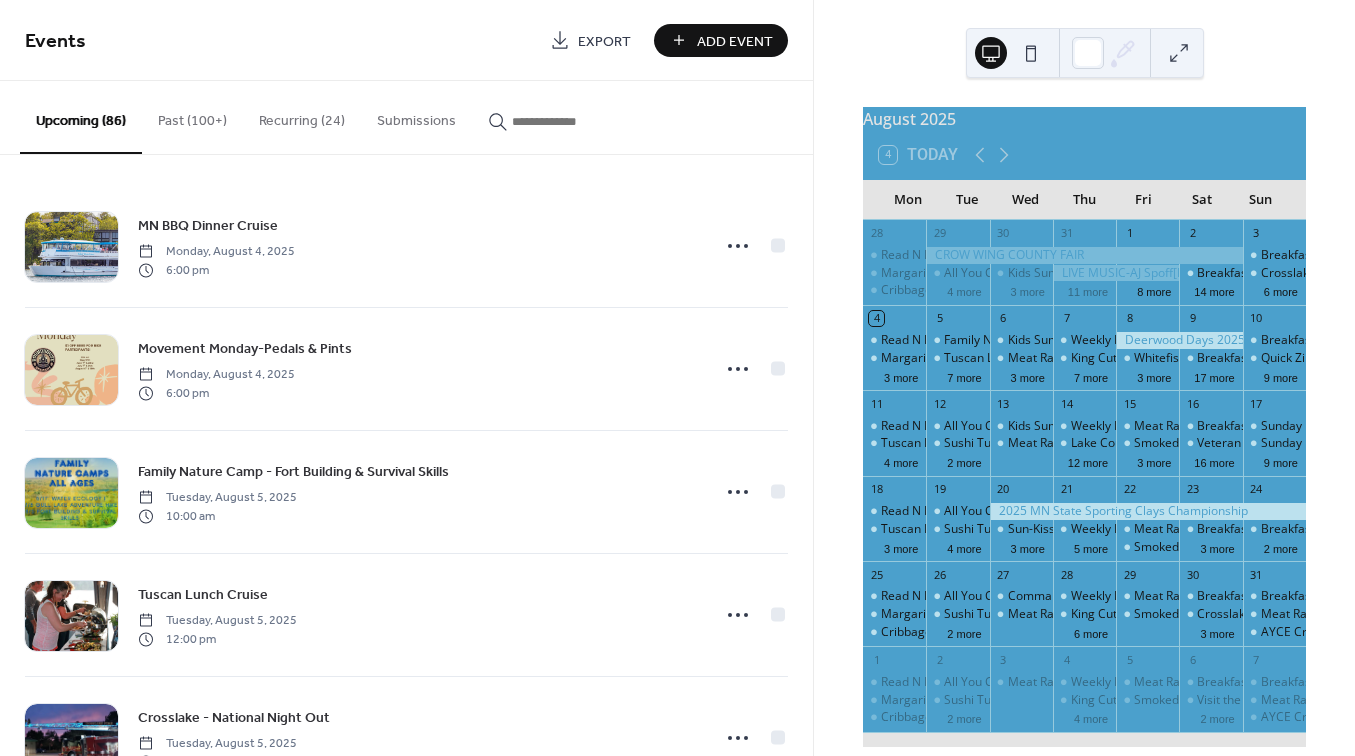 click on "Add Event" at bounding box center [735, 41] 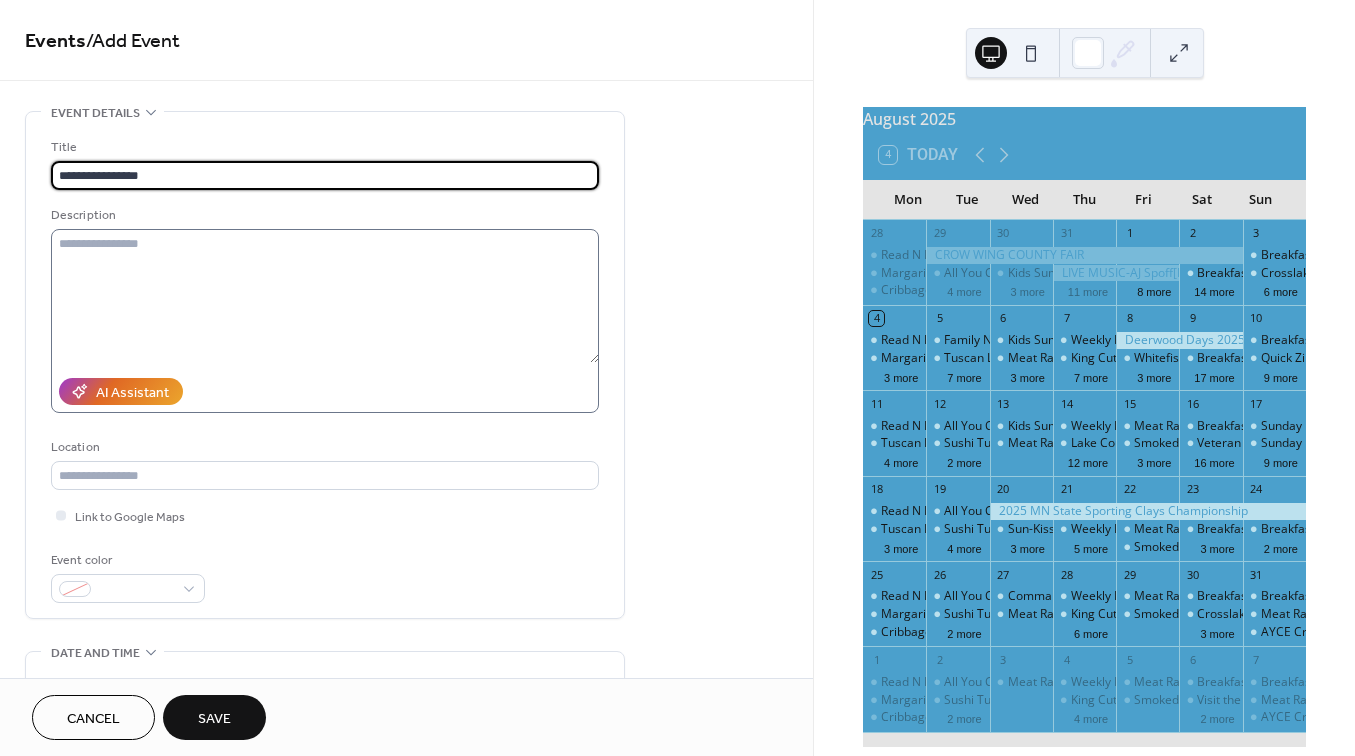 type on "**********" 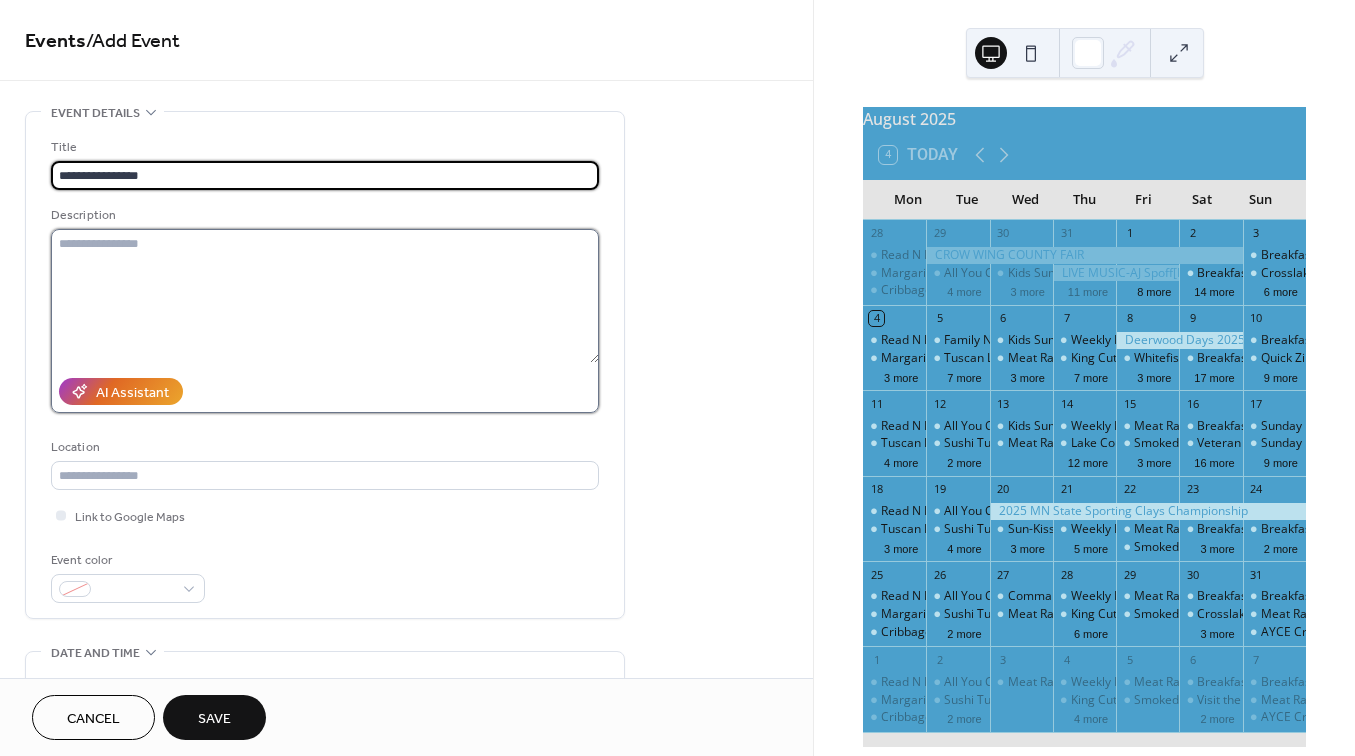 click at bounding box center [325, 296] 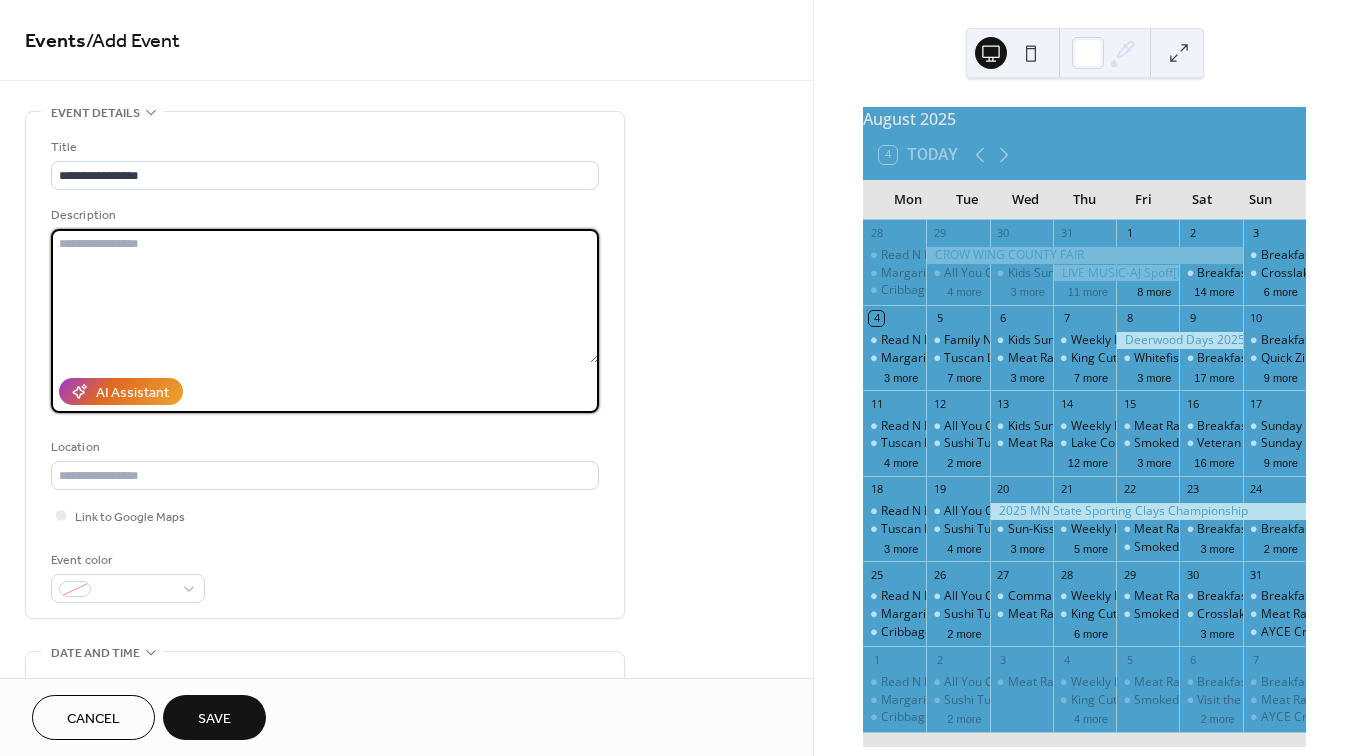 paste on "**********" 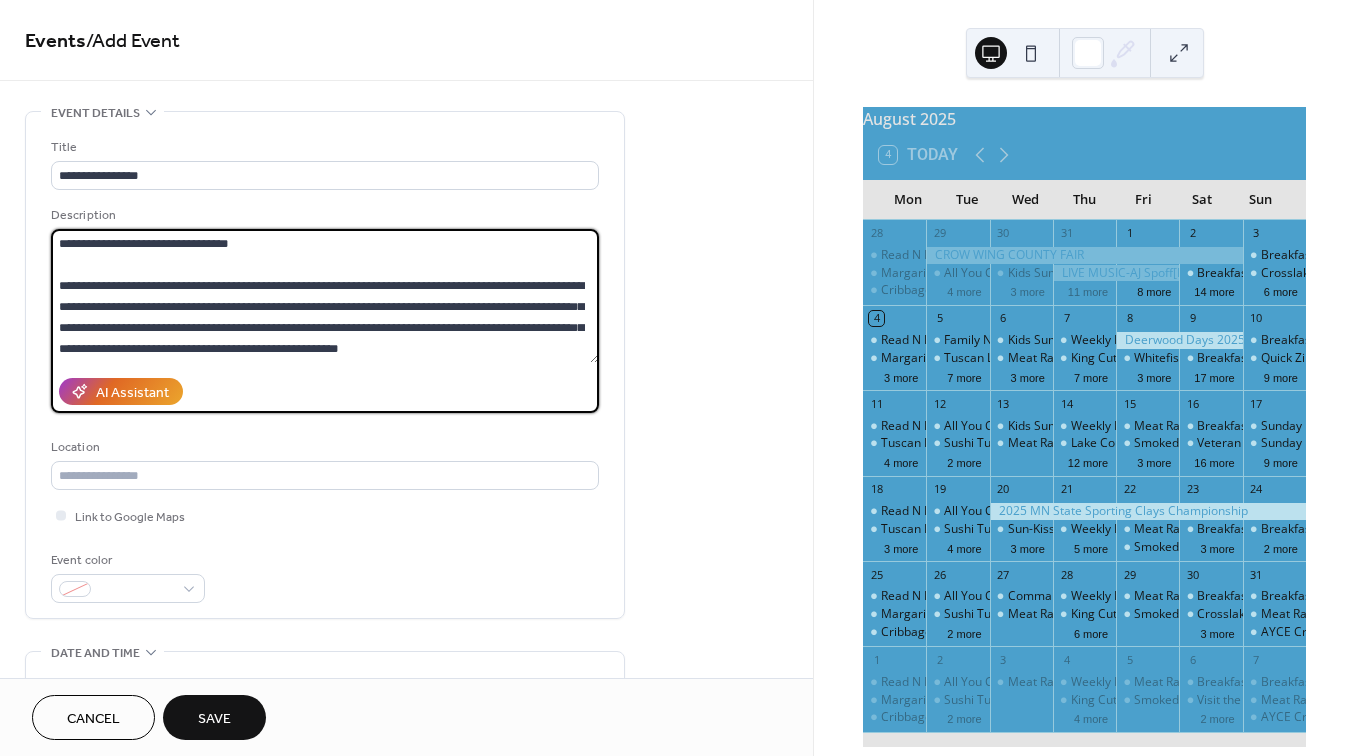 scroll, scrollTop: 42, scrollLeft: 0, axis: vertical 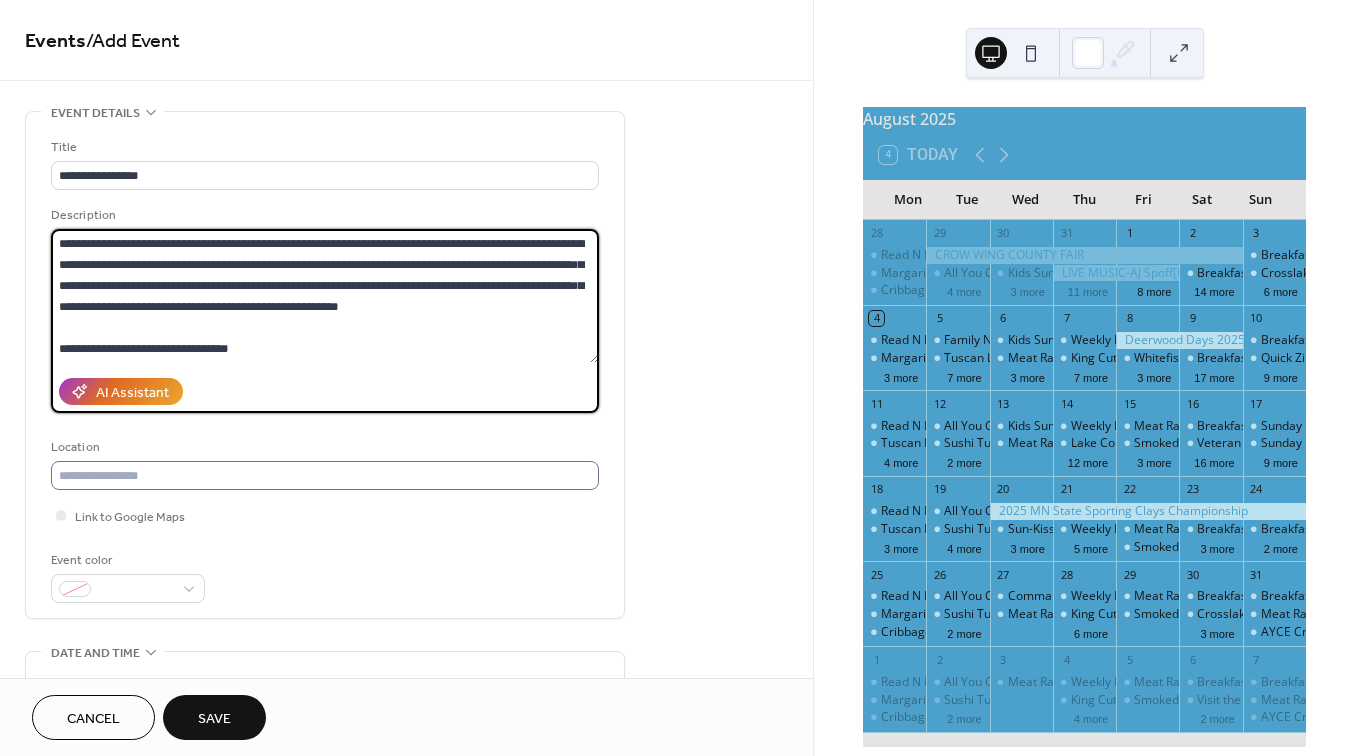 type on "**********" 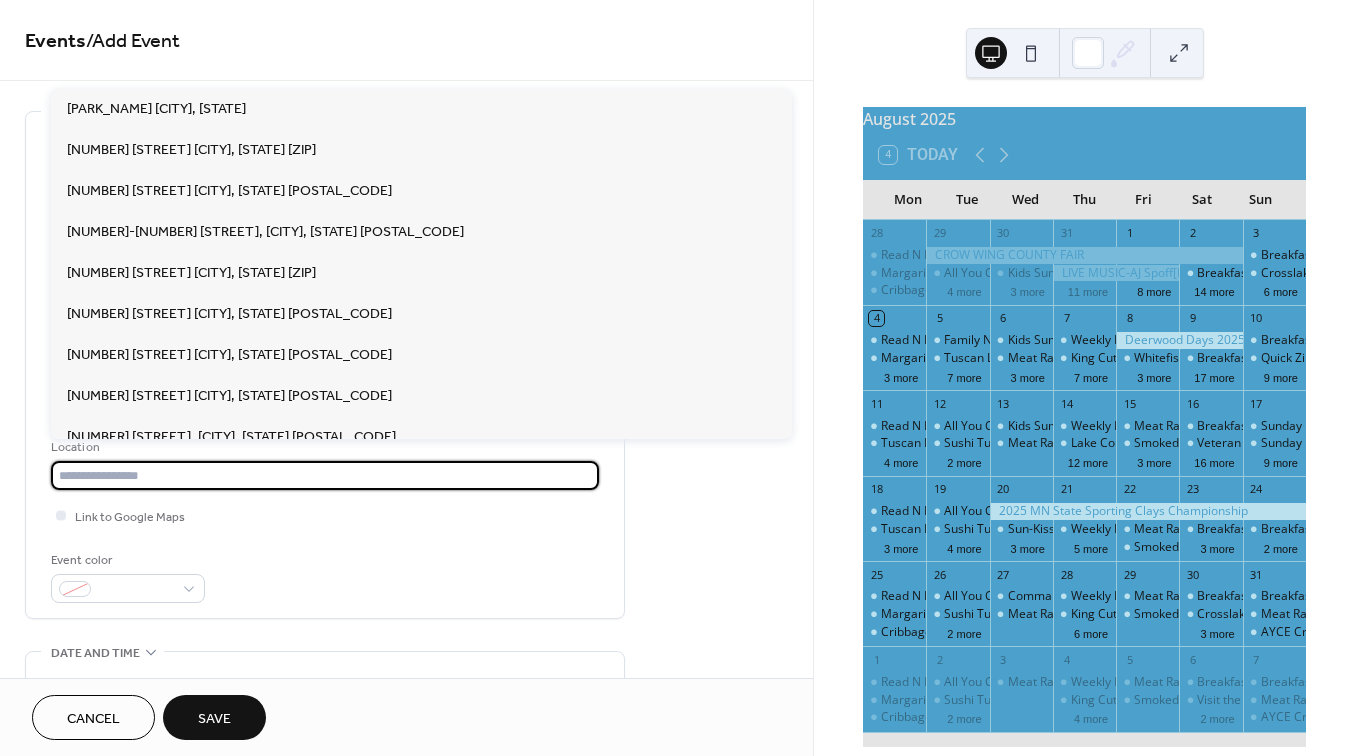 click at bounding box center [325, 475] 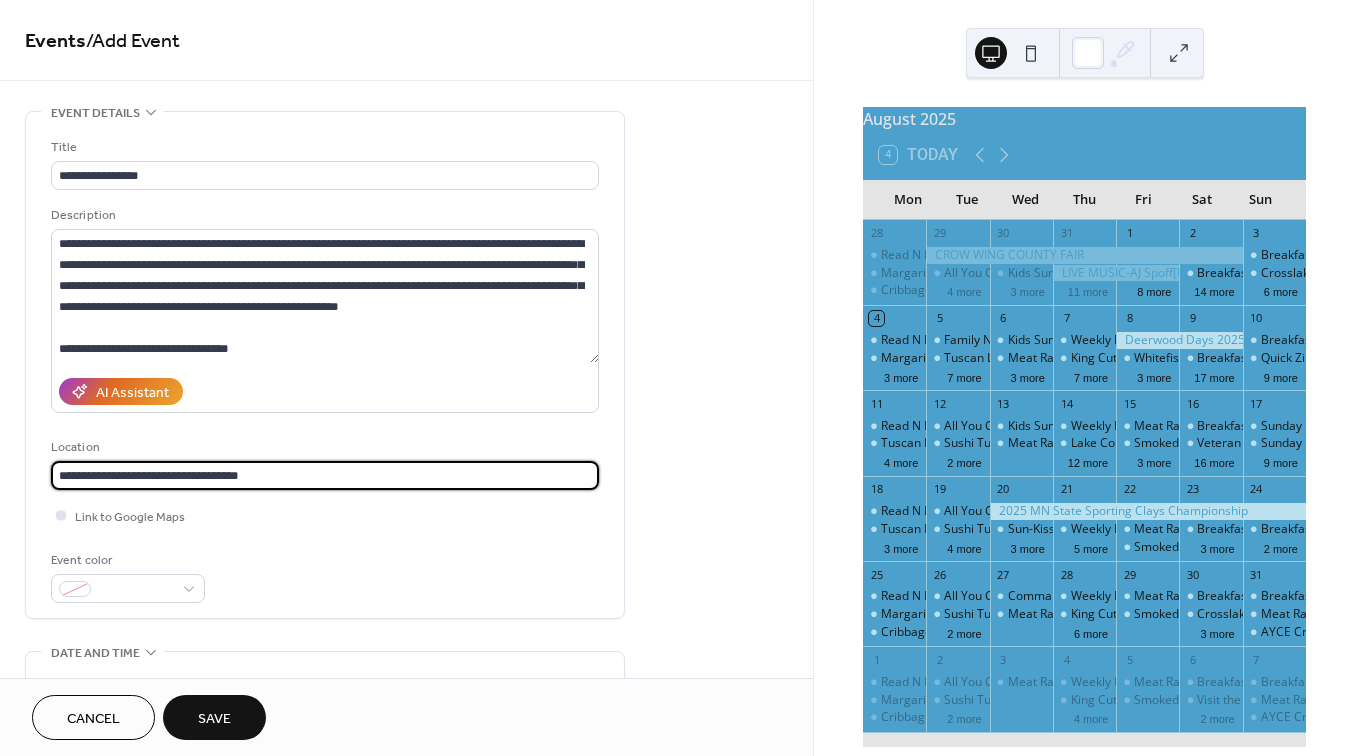 type on "**********" 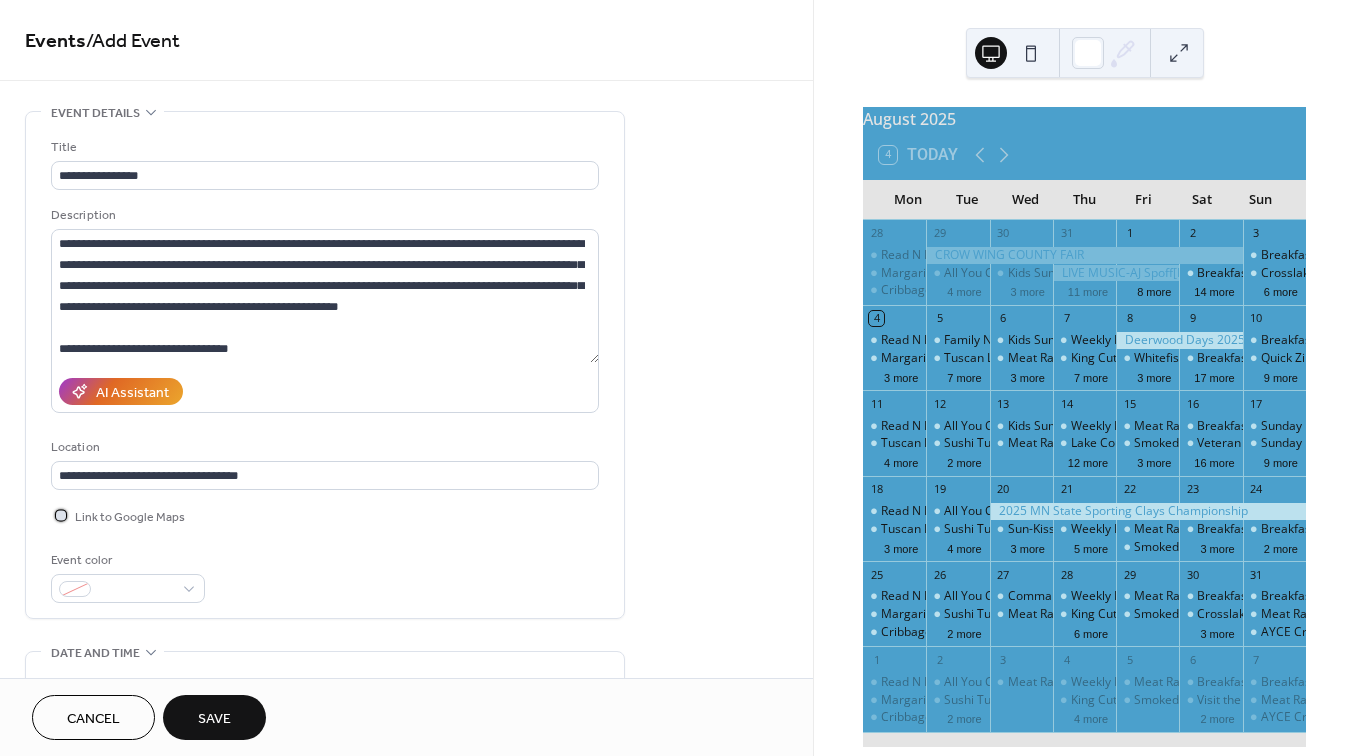 click at bounding box center (61, 515) 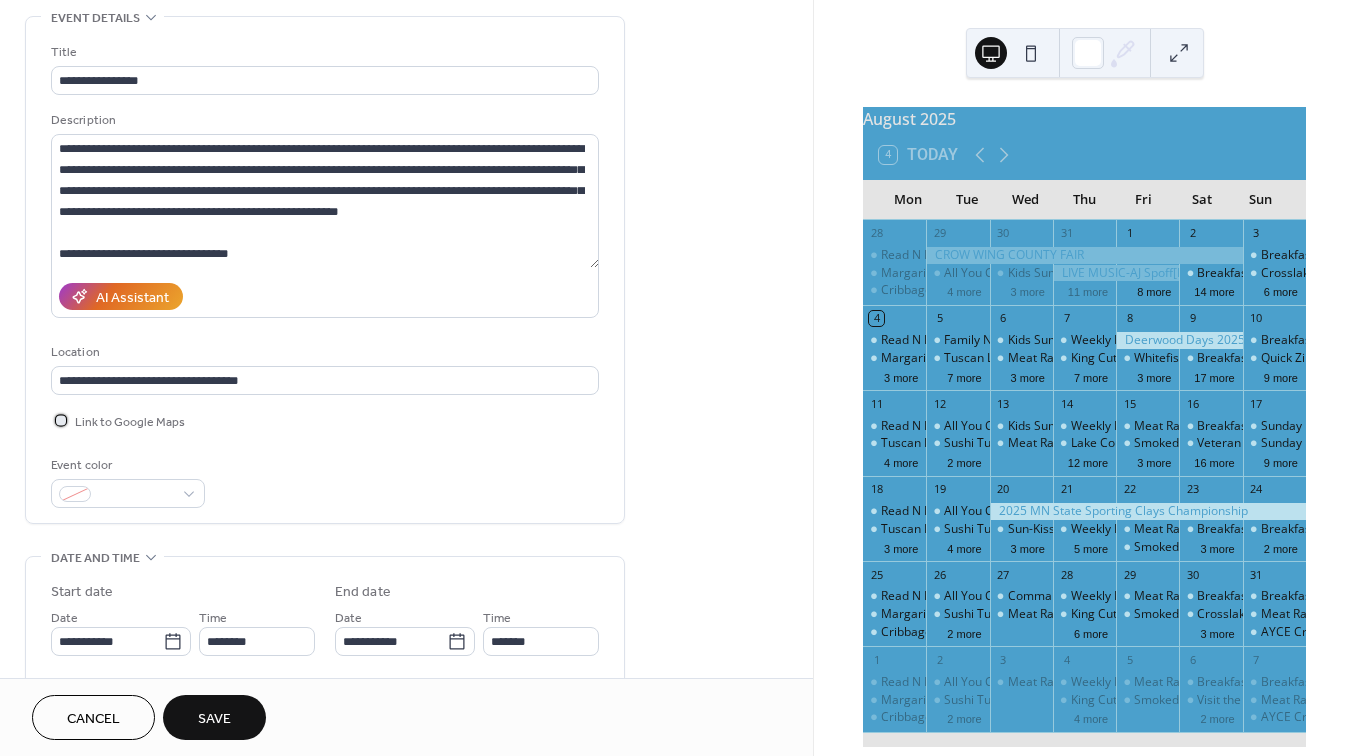 scroll, scrollTop: 120, scrollLeft: 0, axis: vertical 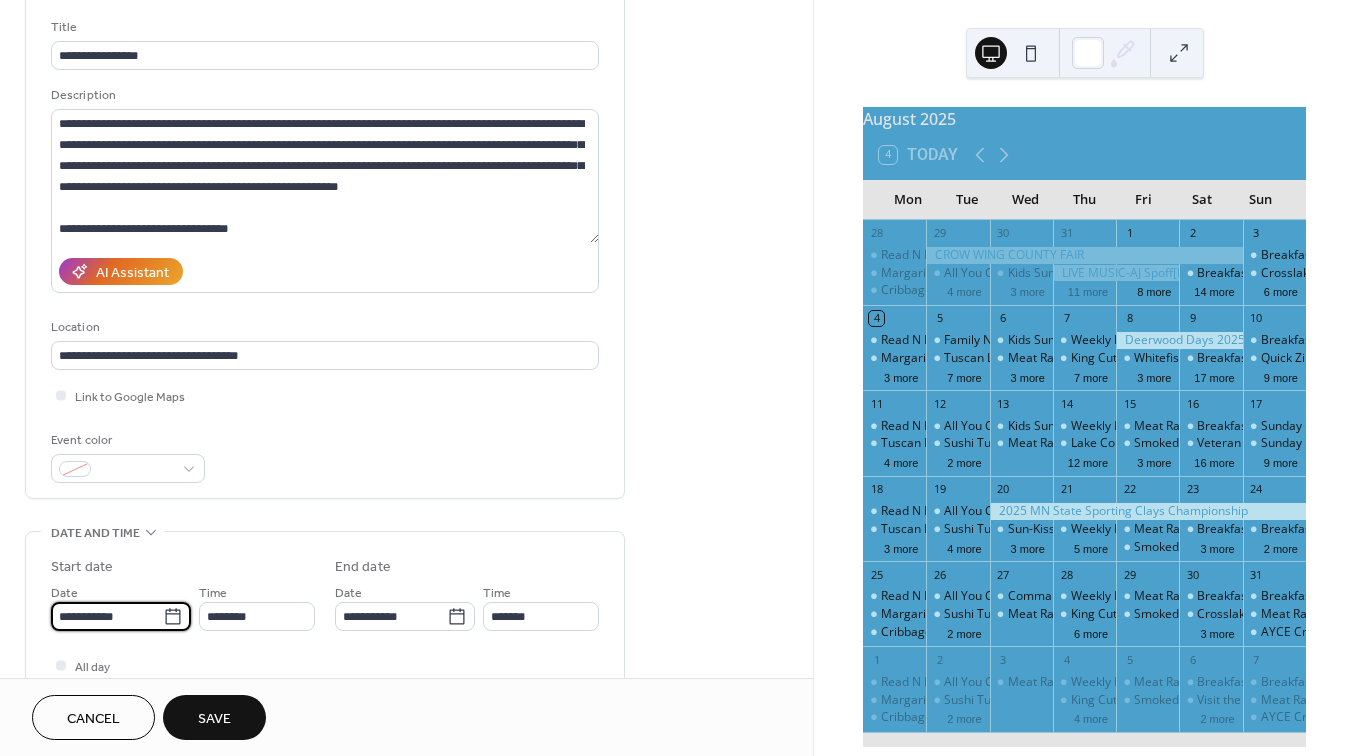 click on "**********" at bounding box center [107, 616] 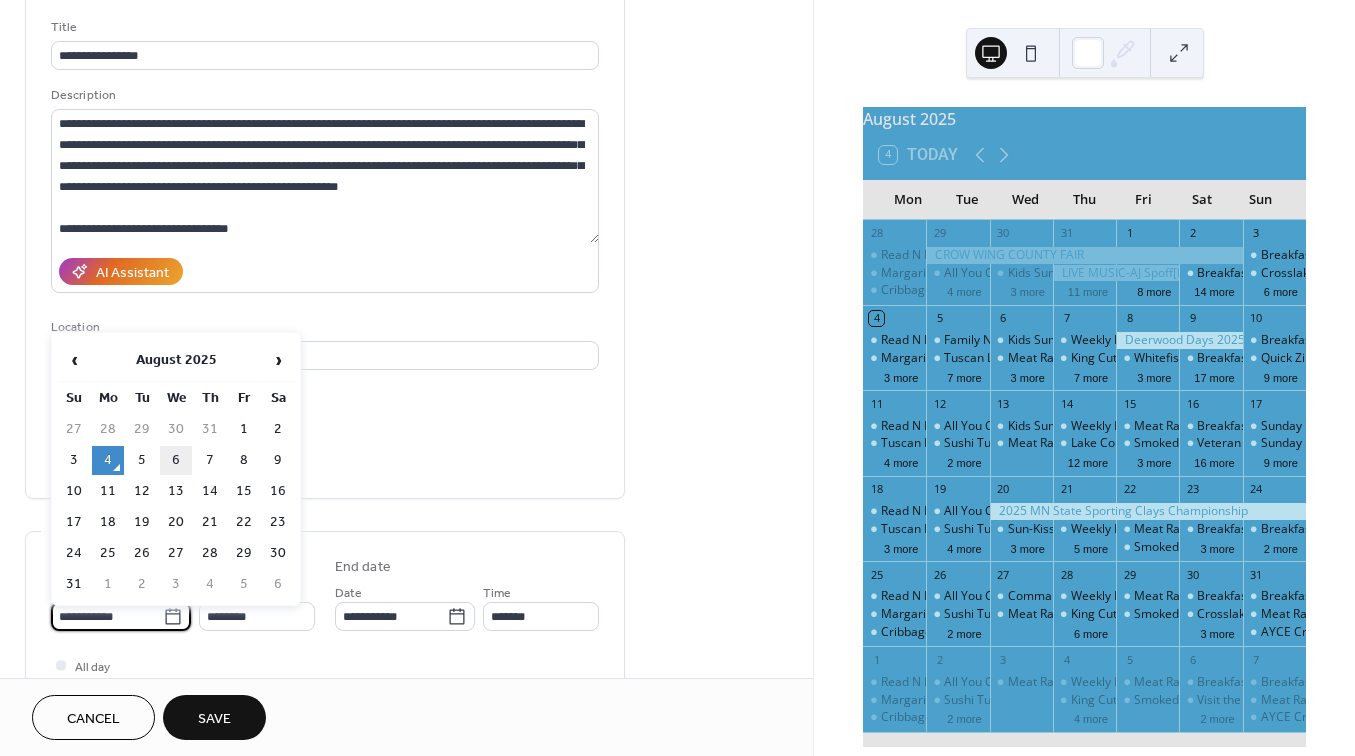 click on "6" at bounding box center [176, 460] 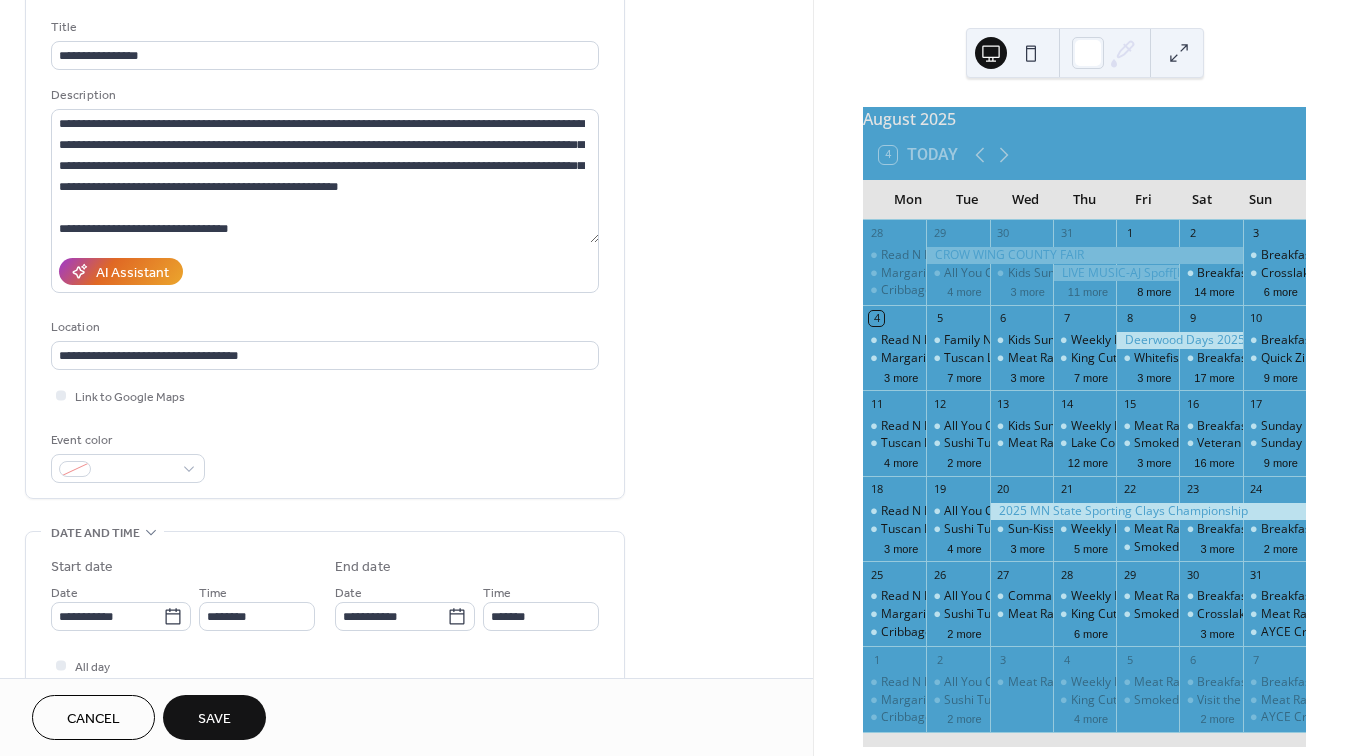 type on "**********" 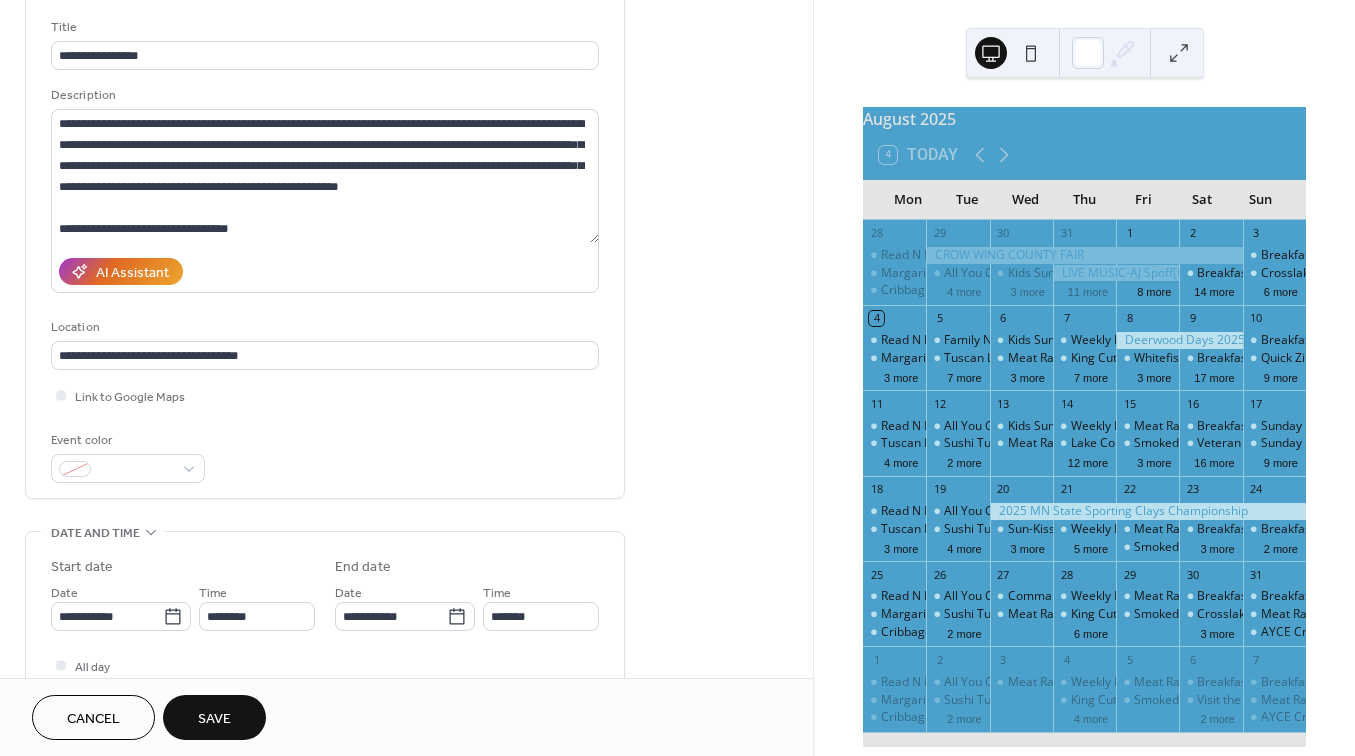 type on "**********" 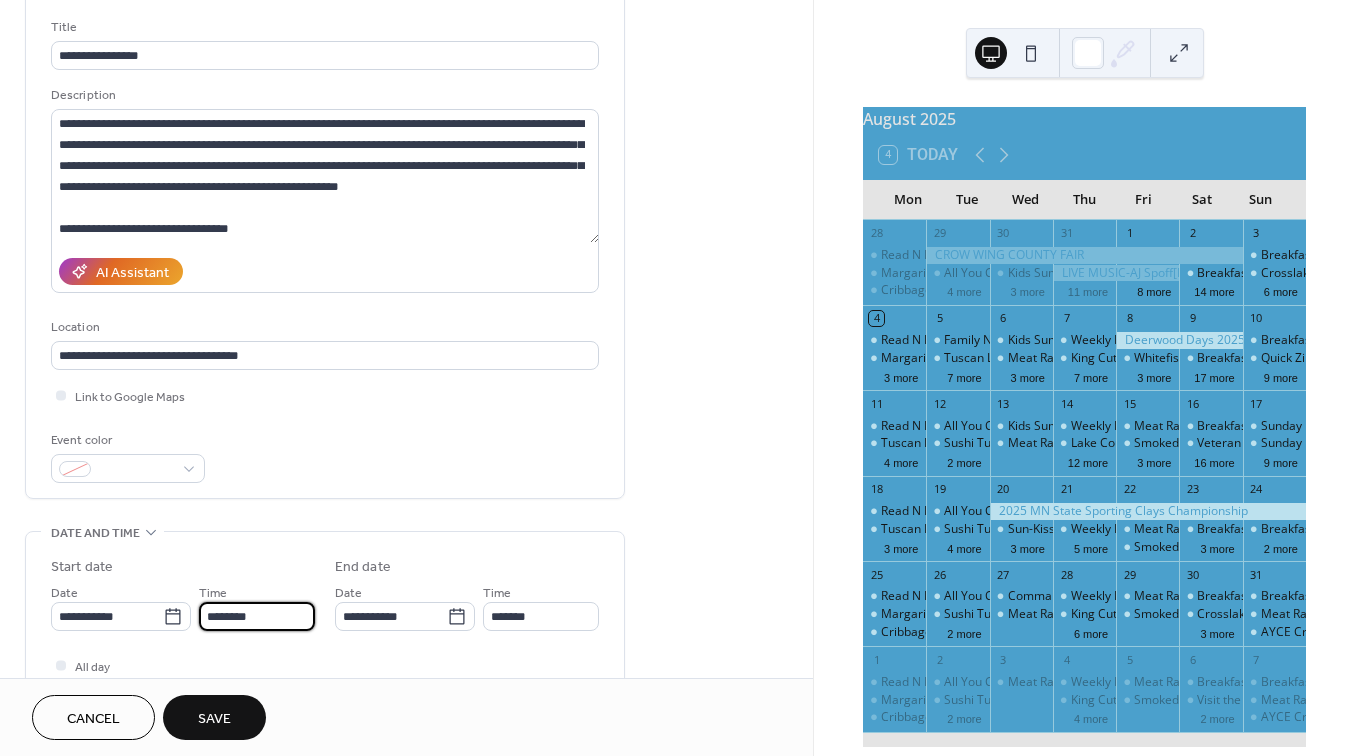 click on "********" at bounding box center (257, 616) 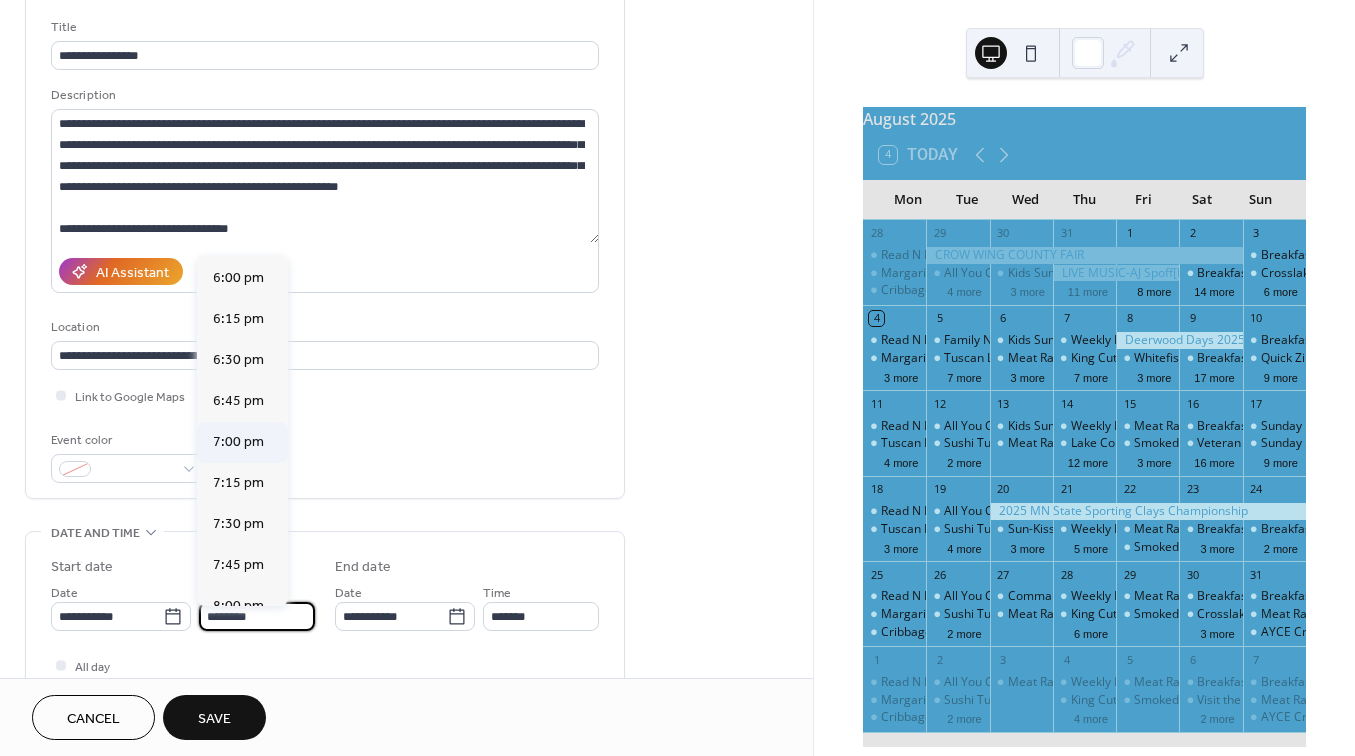 scroll, scrollTop: 2956, scrollLeft: 0, axis: vertical 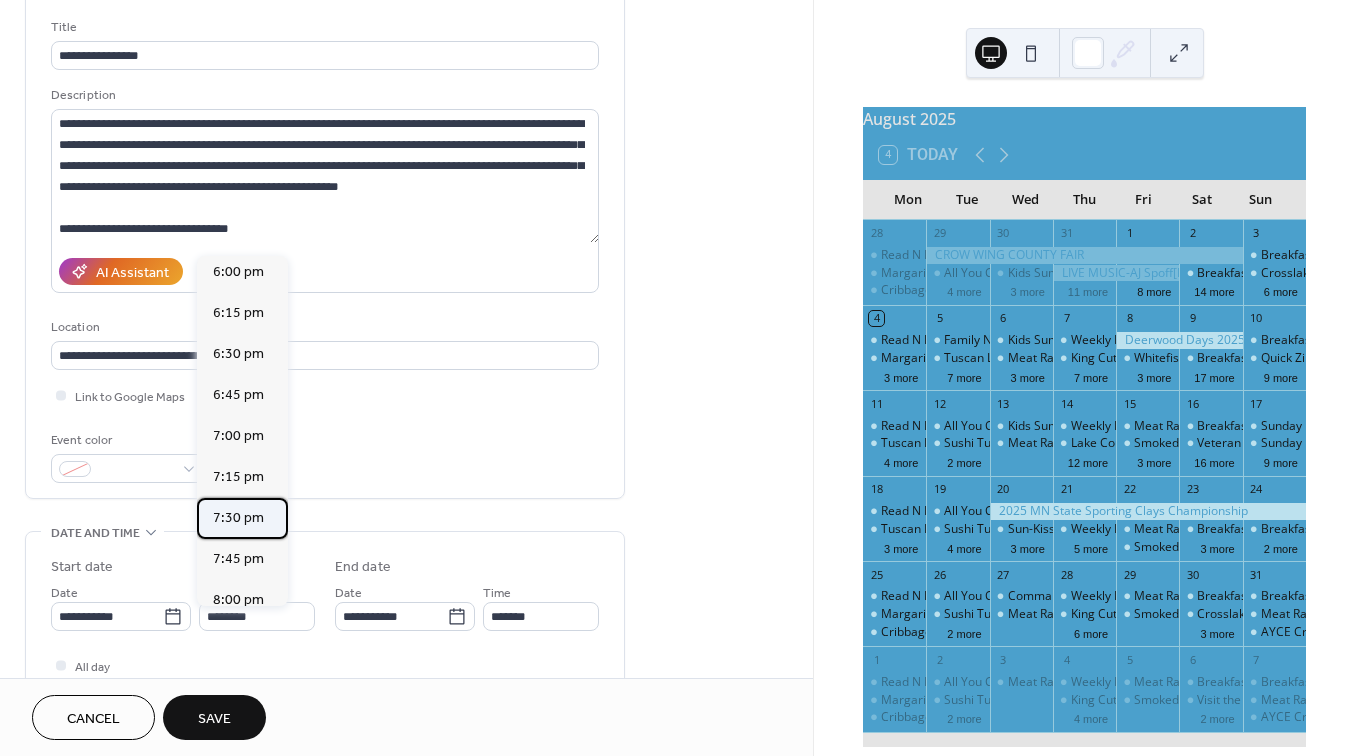 click on "7:30 pm" at bounding box center [242, 518] 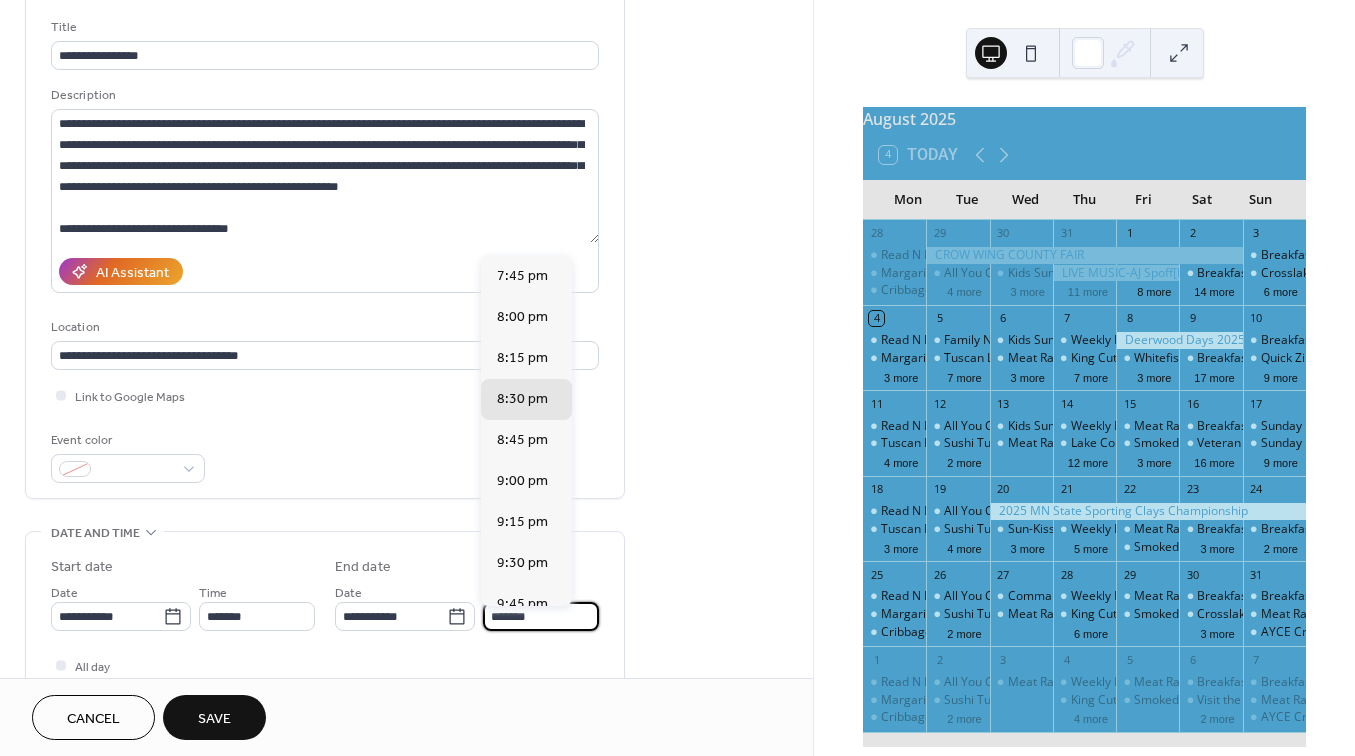click on "*******" at bounding box center (541, 616) 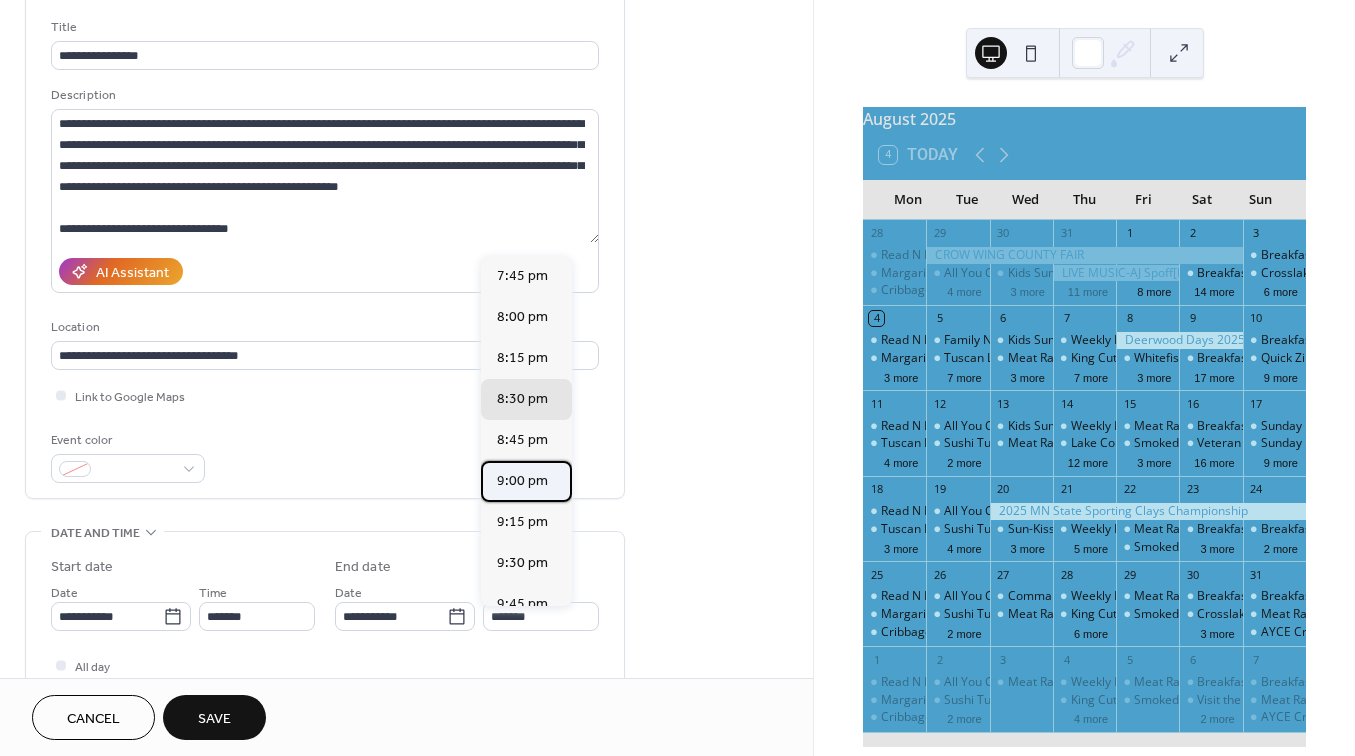 click on "9:00 pm" at bounding box center [522, 481] 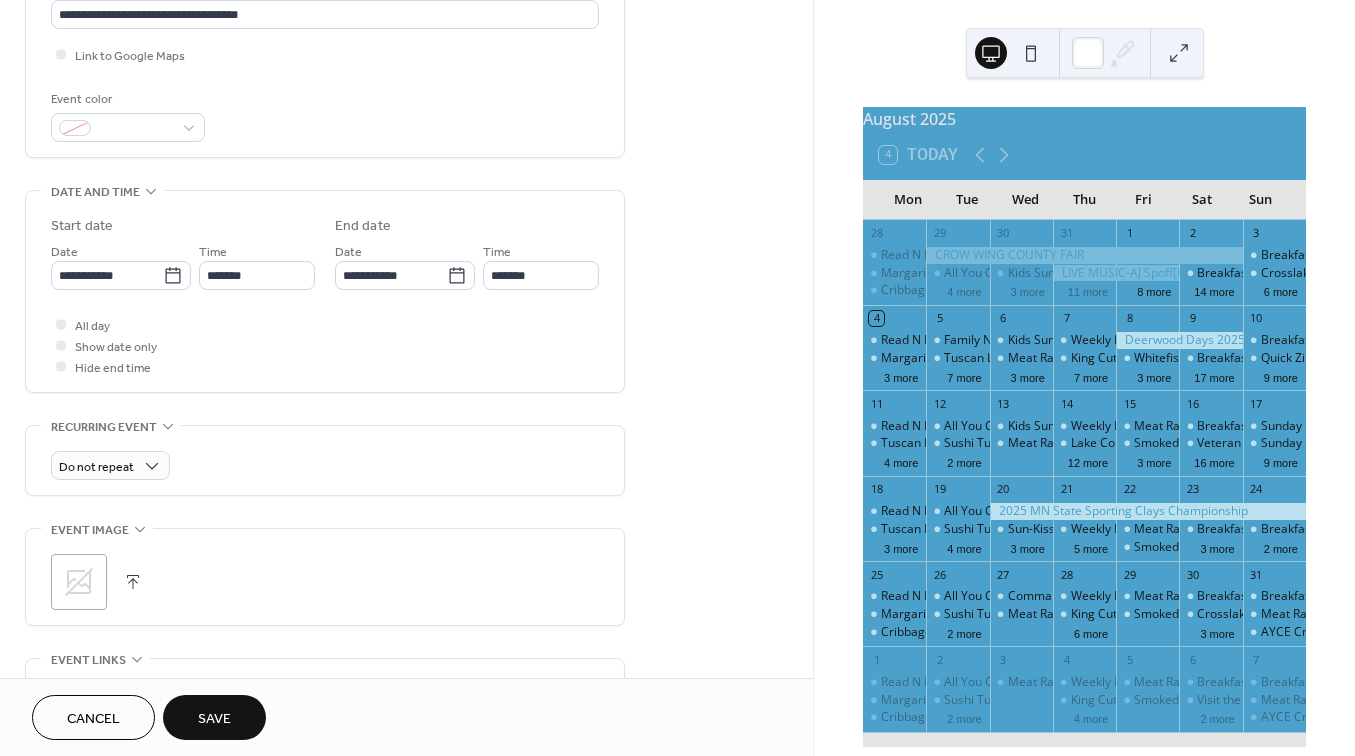 scroll, scrollTop: 461, scrollLeft: 0, axis: vertical 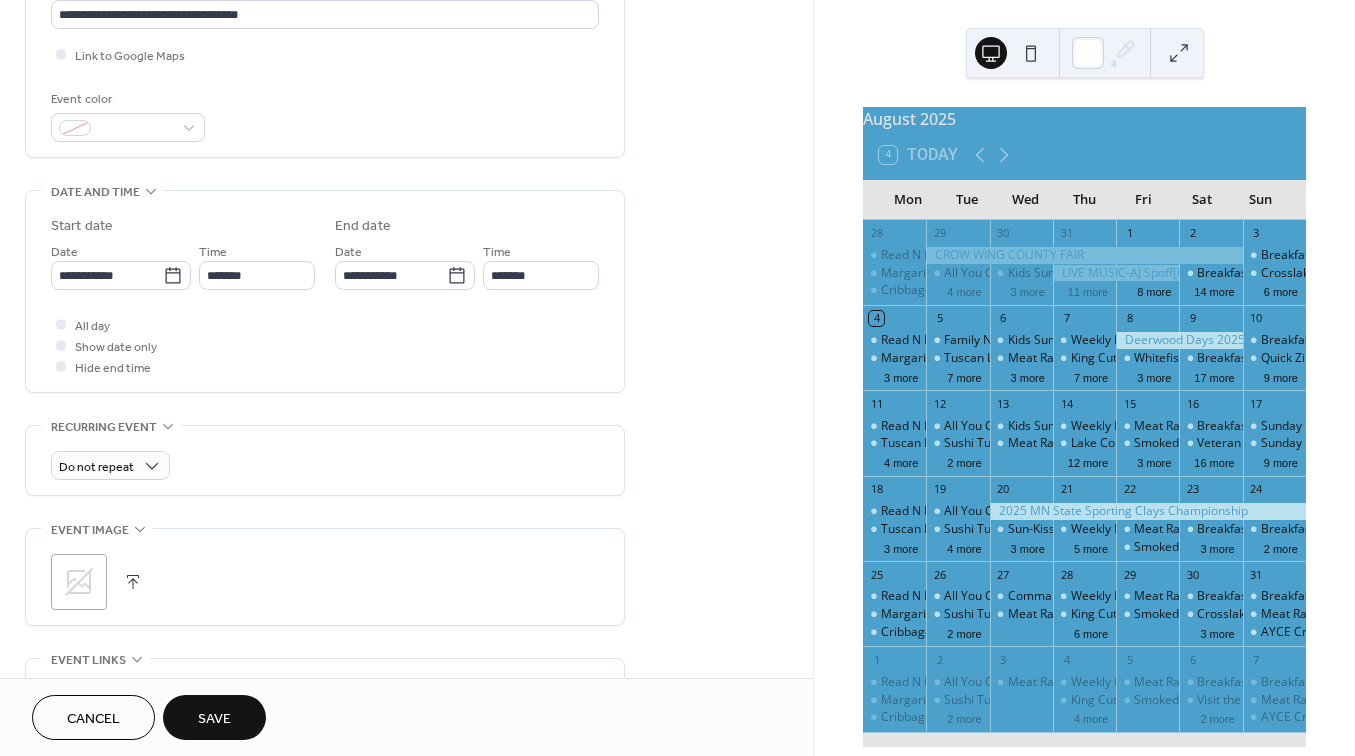 click at bounding box center [133, 582] 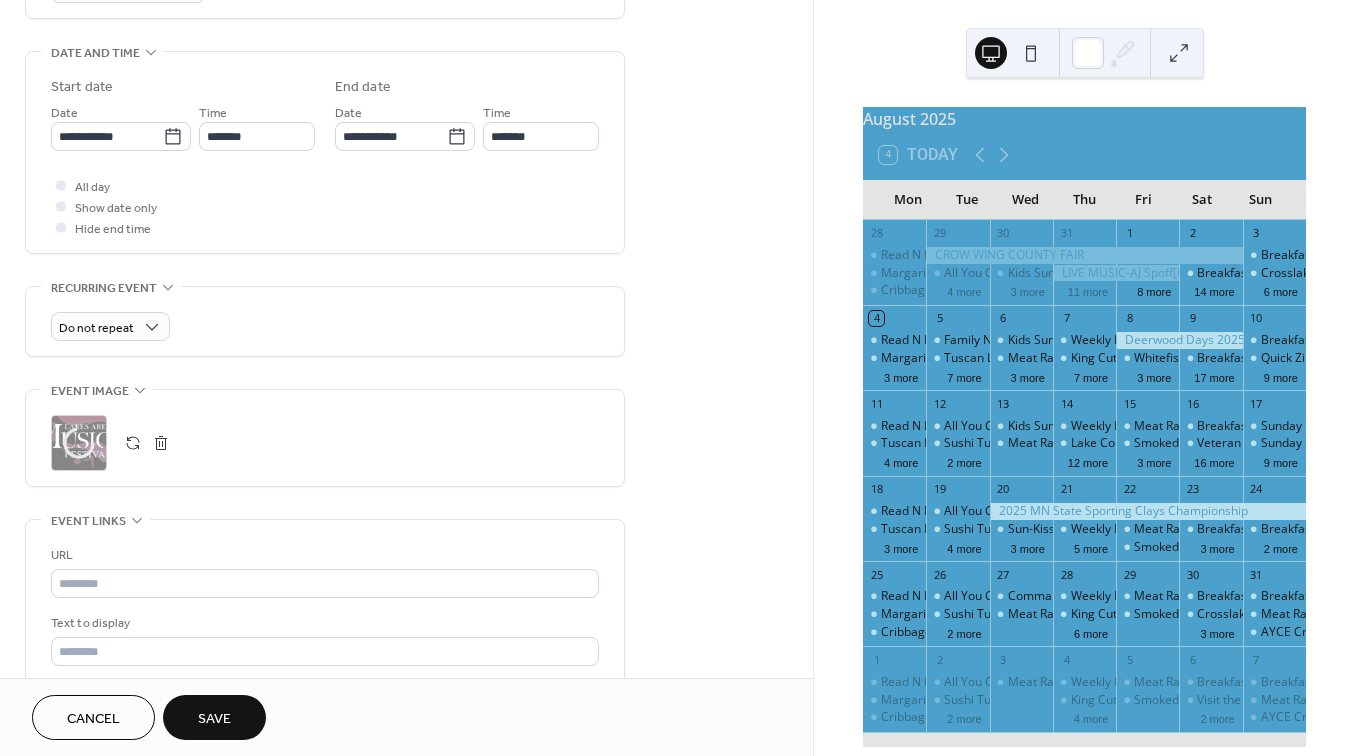 scroll, scrollTop: 609, scrollLeft: 0, axis: vertical 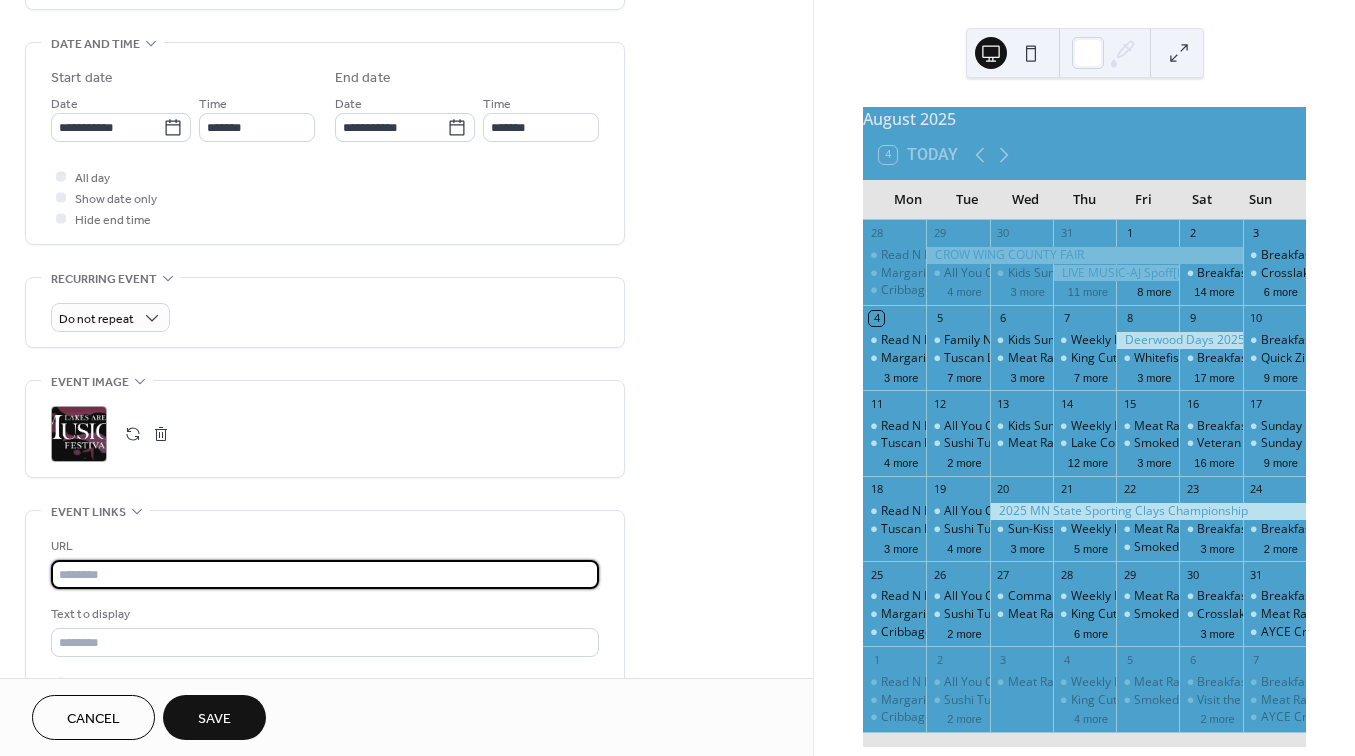 click at bounding box center (325, 574) 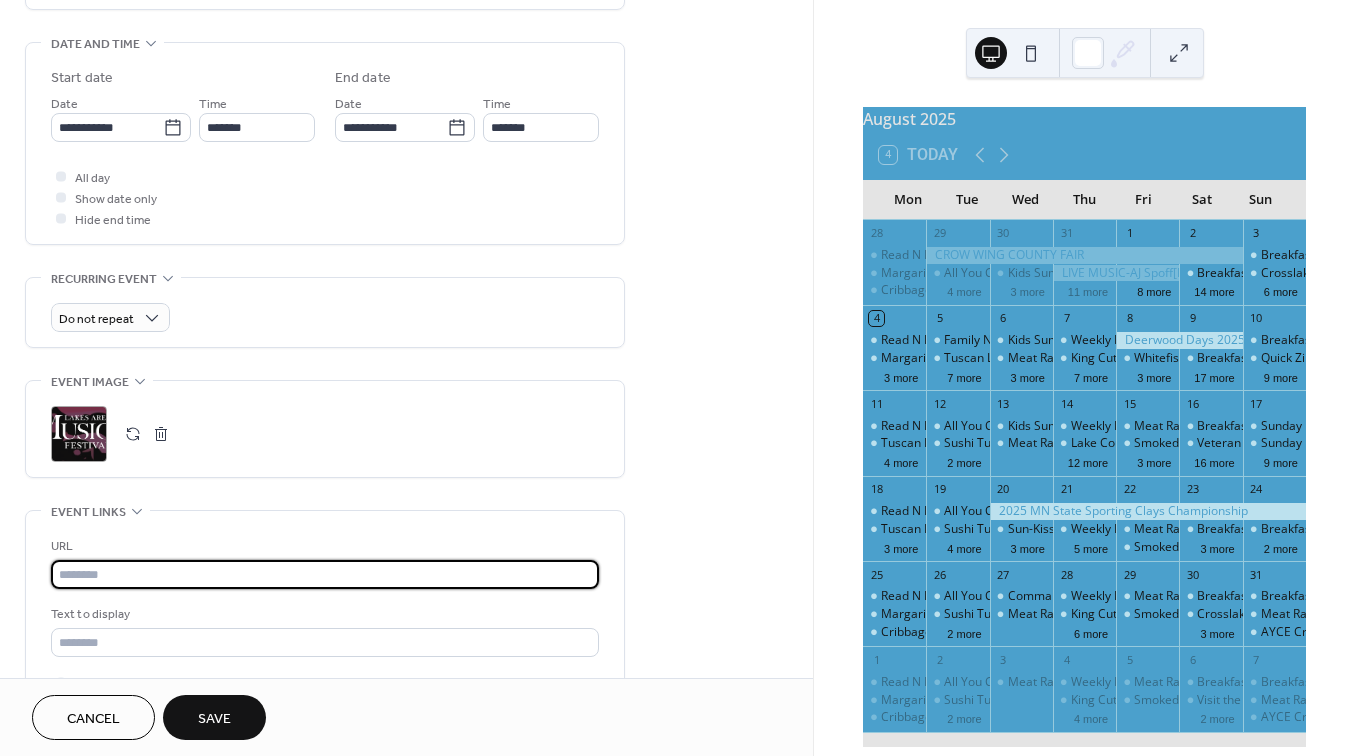 paste on "**********" 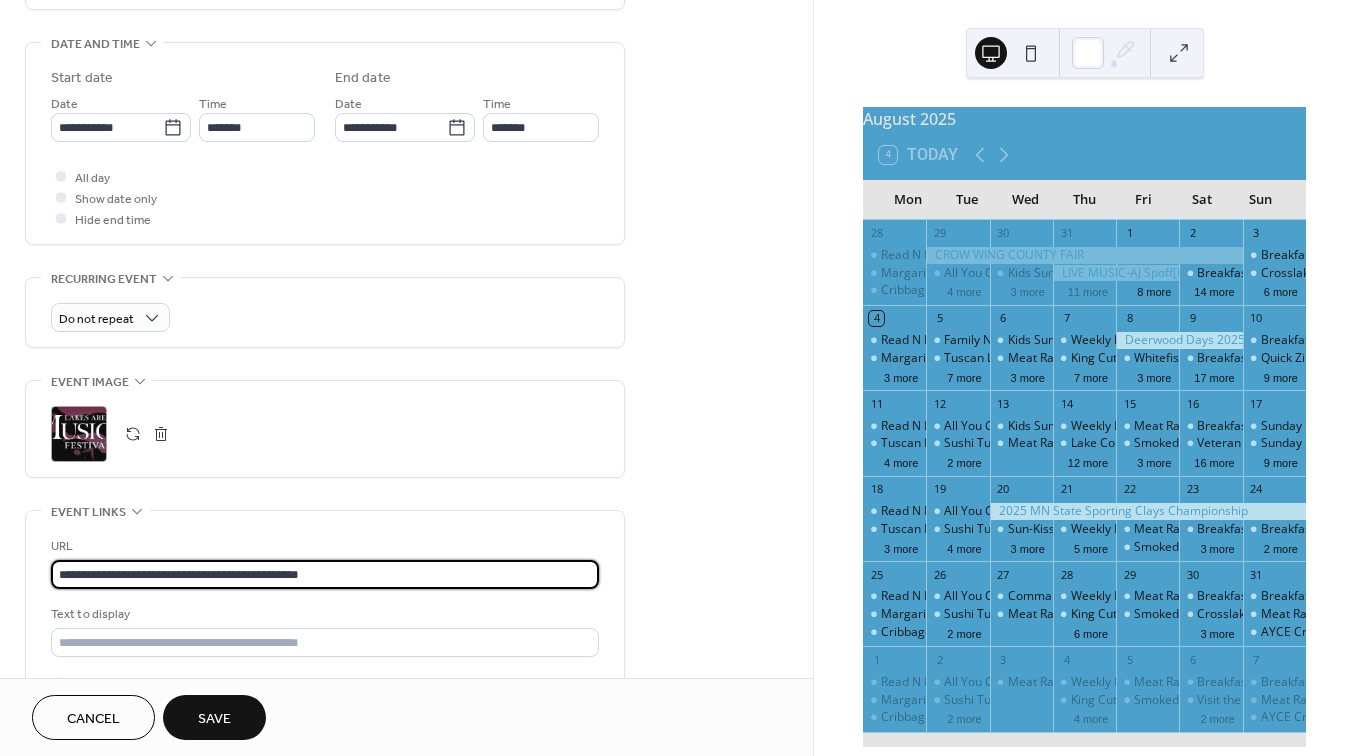 type on "**********" 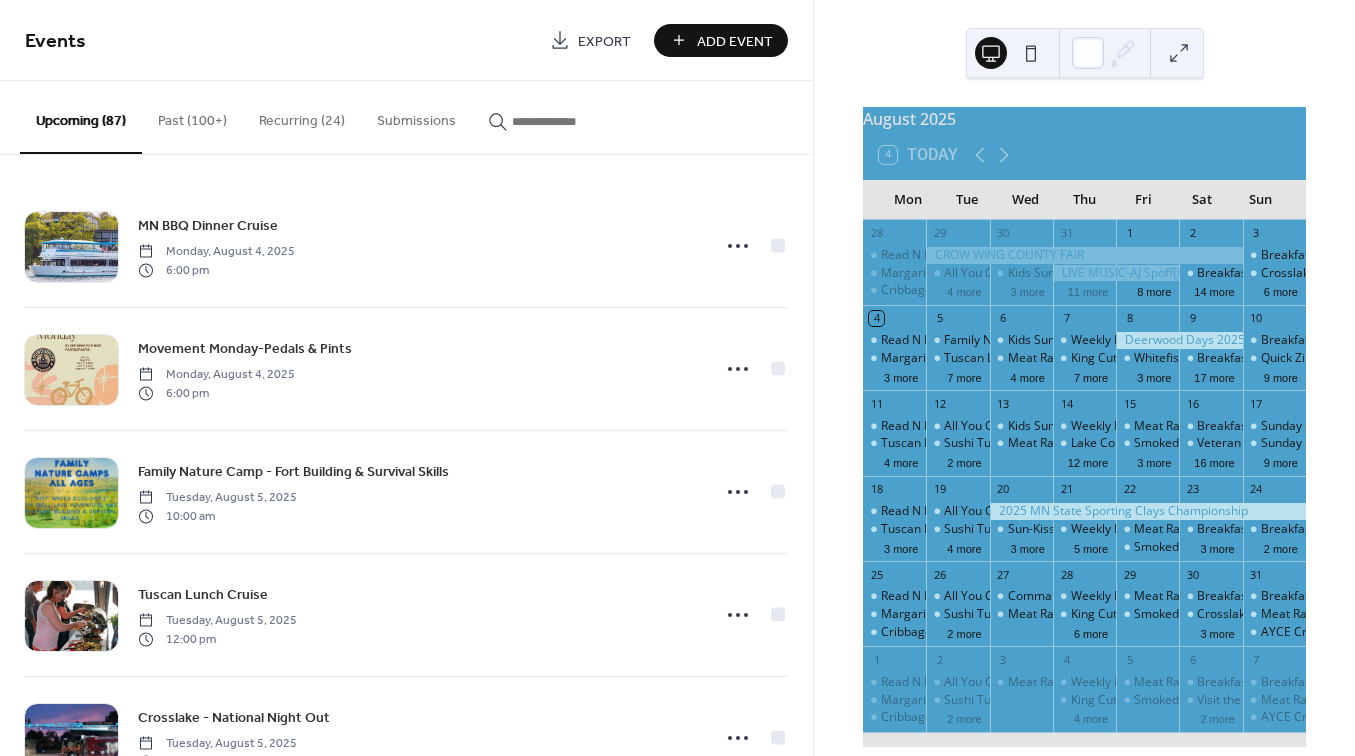 click at bounding box center [572, 121] 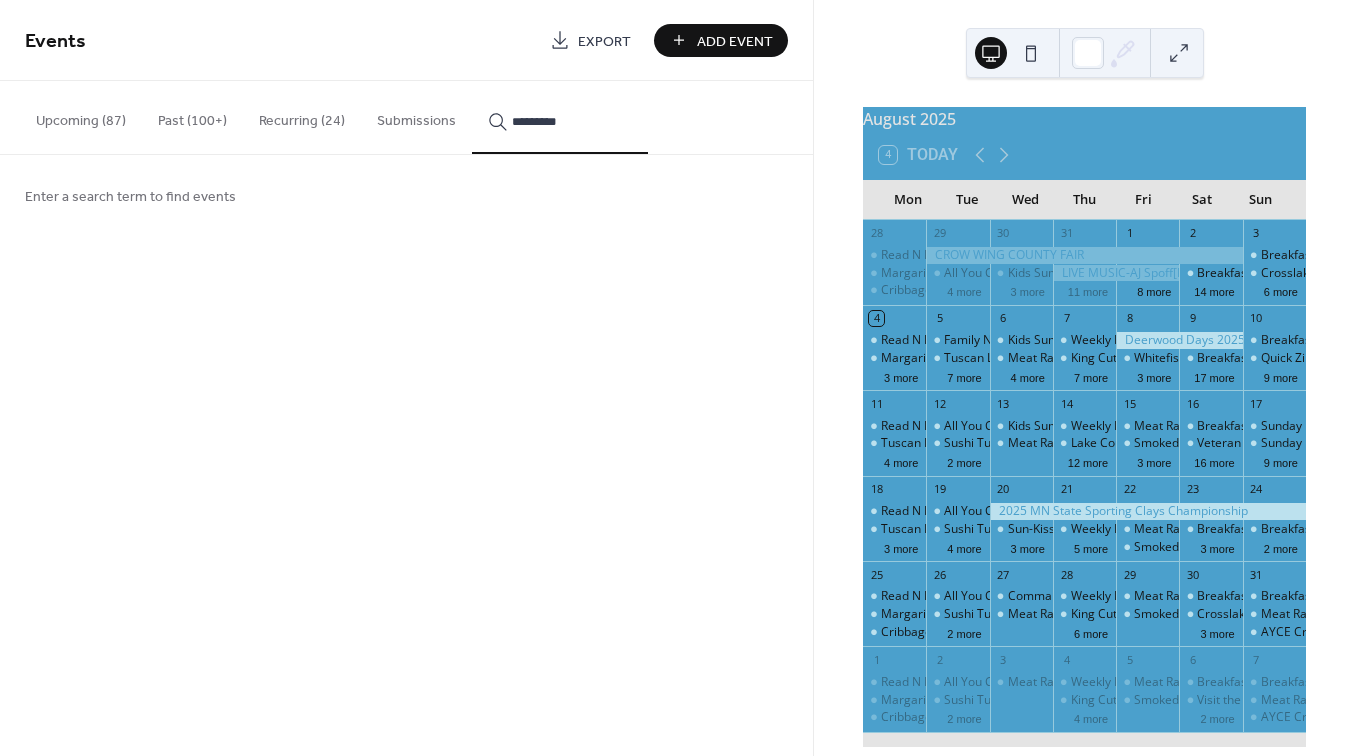 click on "********" at bounding box center [560, 117] 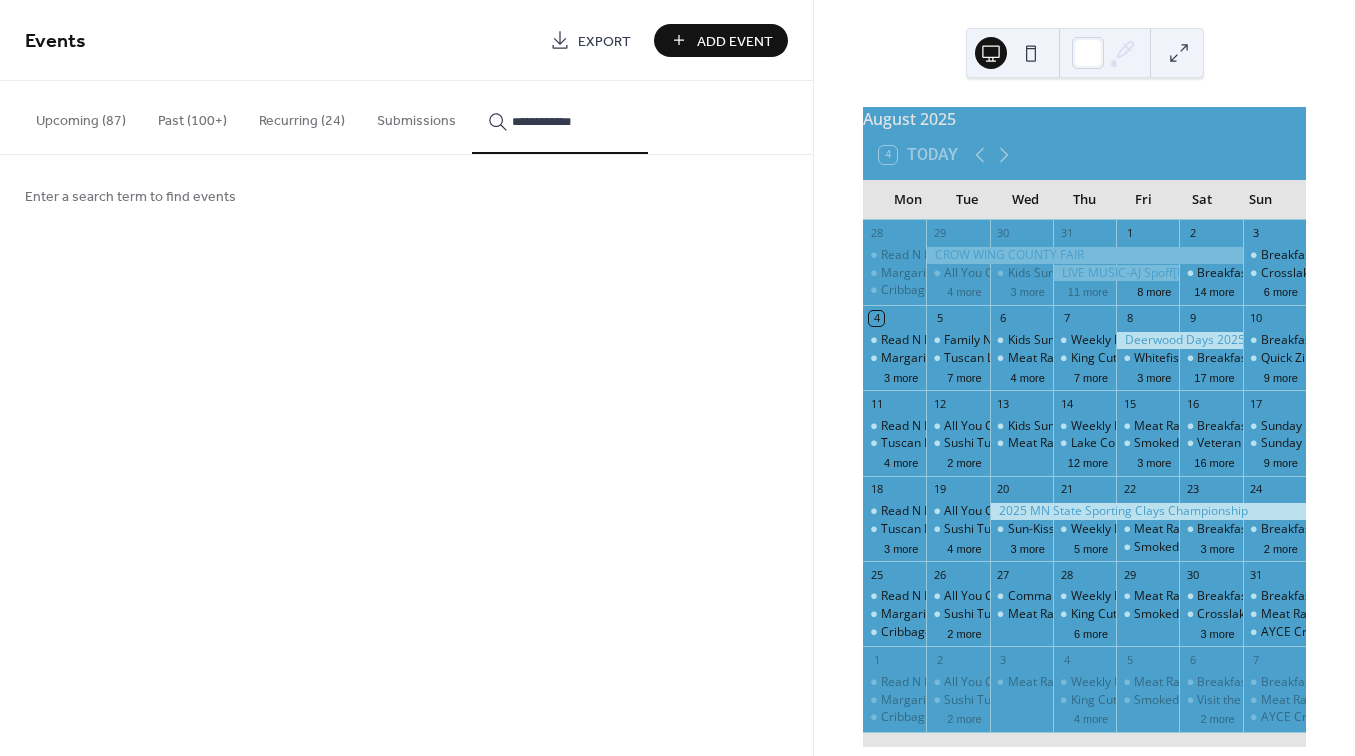 type on "**********" 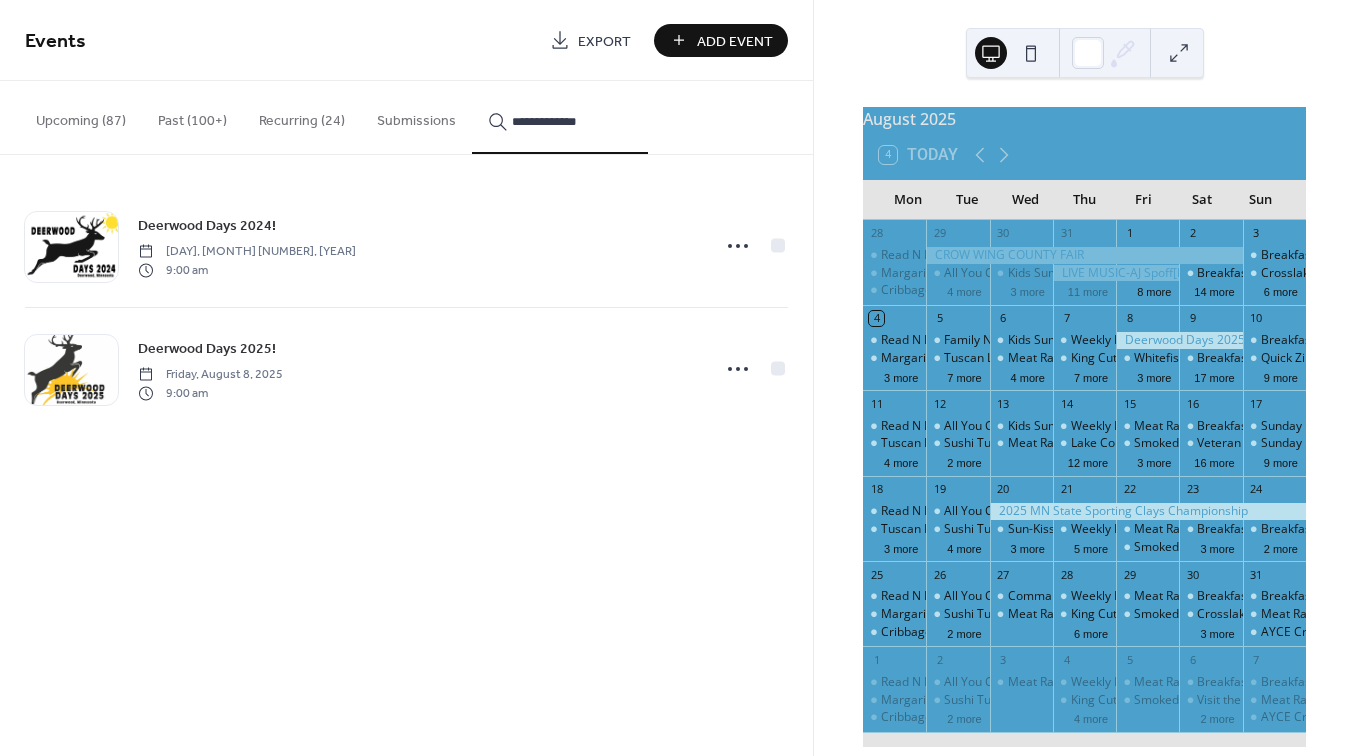 click on "**********" at bounding box center (572, 121) 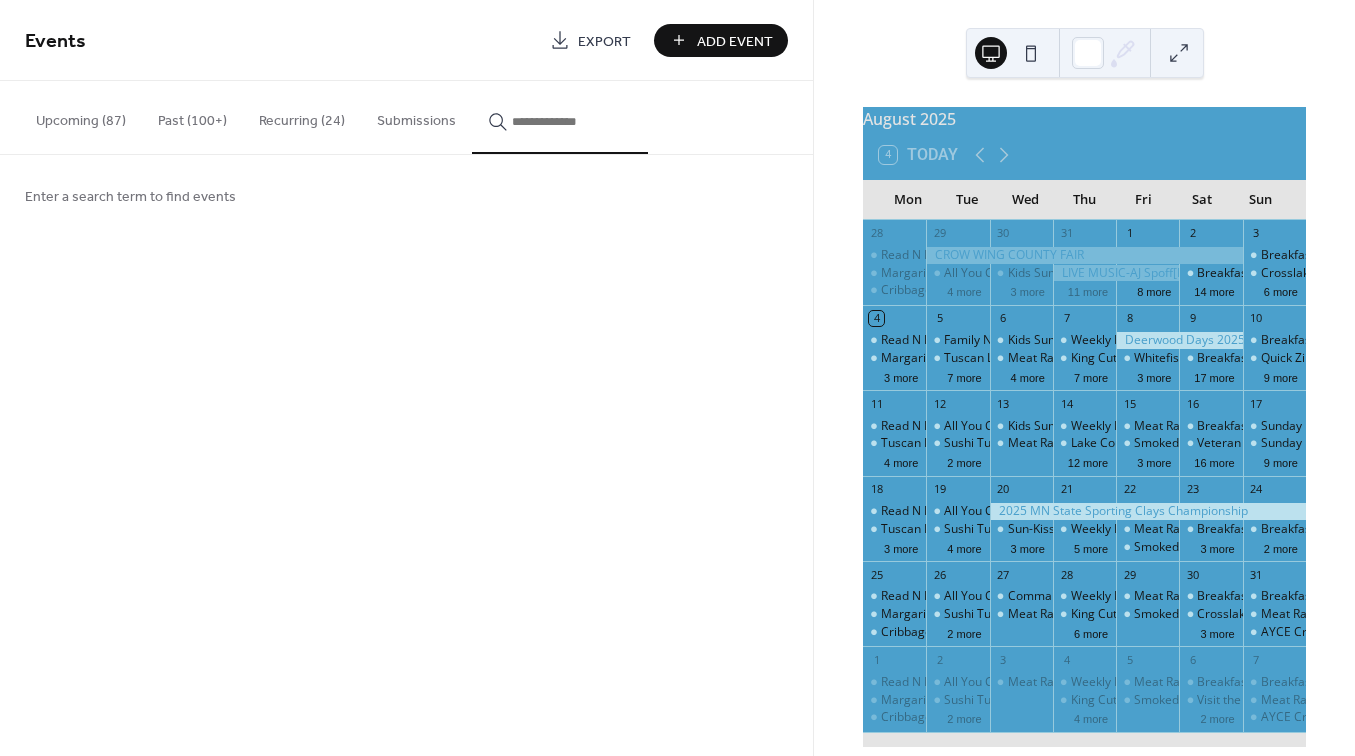 click on "Events" at bounding box center (280, 42) 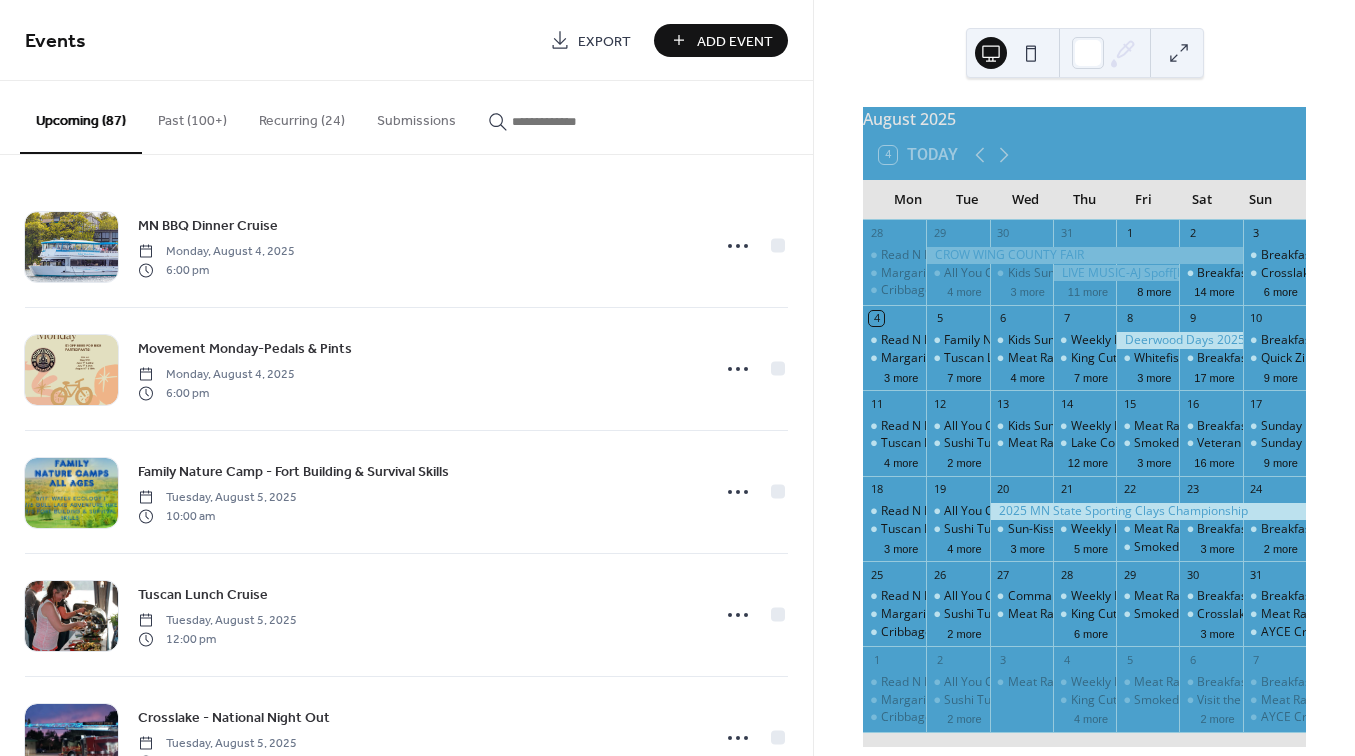 click at bounding box center [572, 121] 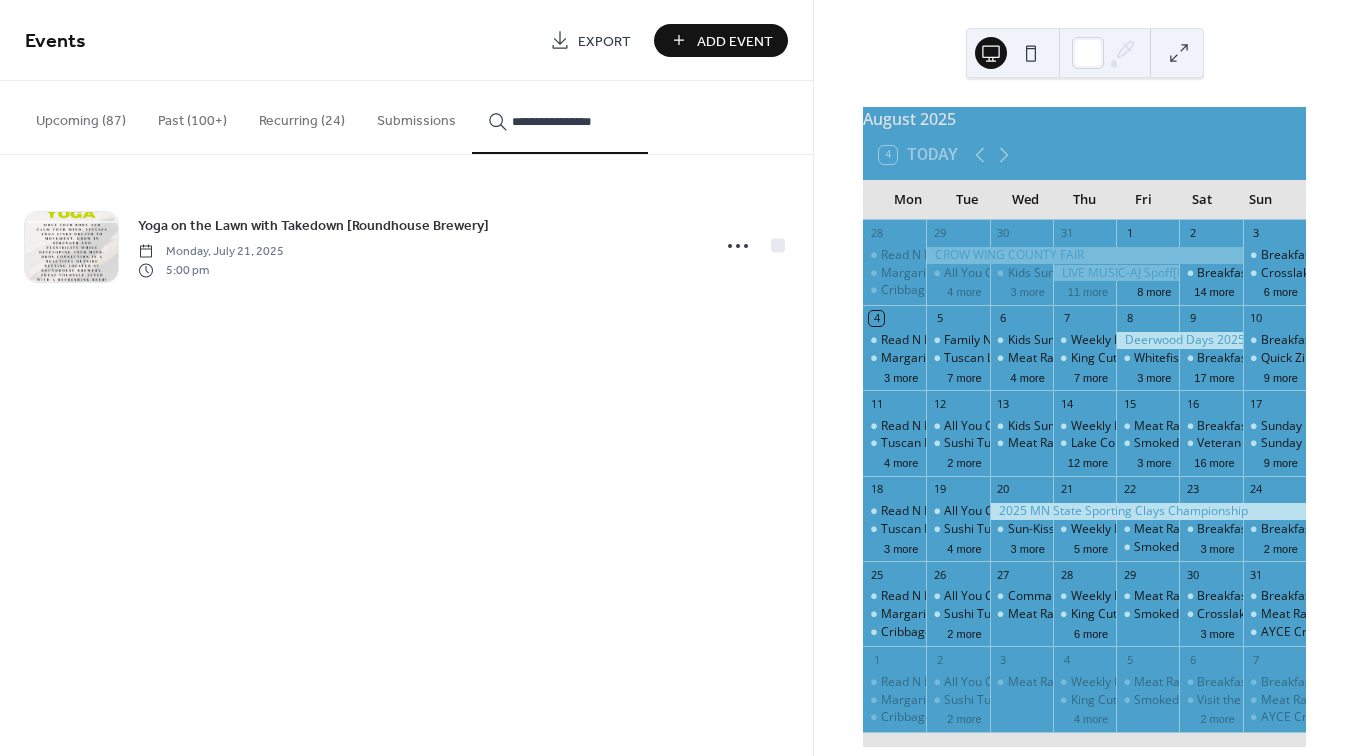 type on "**********" 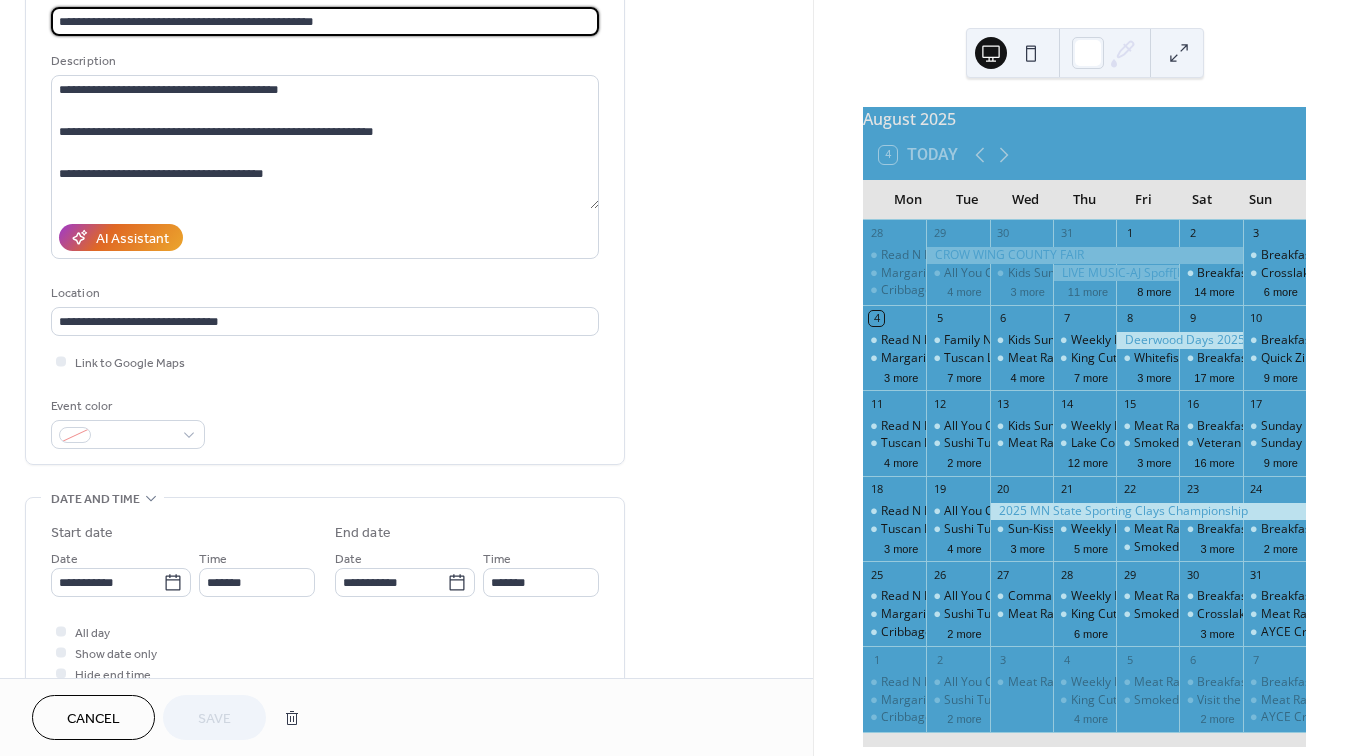 scroll, scrollTop: 170, scrollLeft: 0, axis: vertical 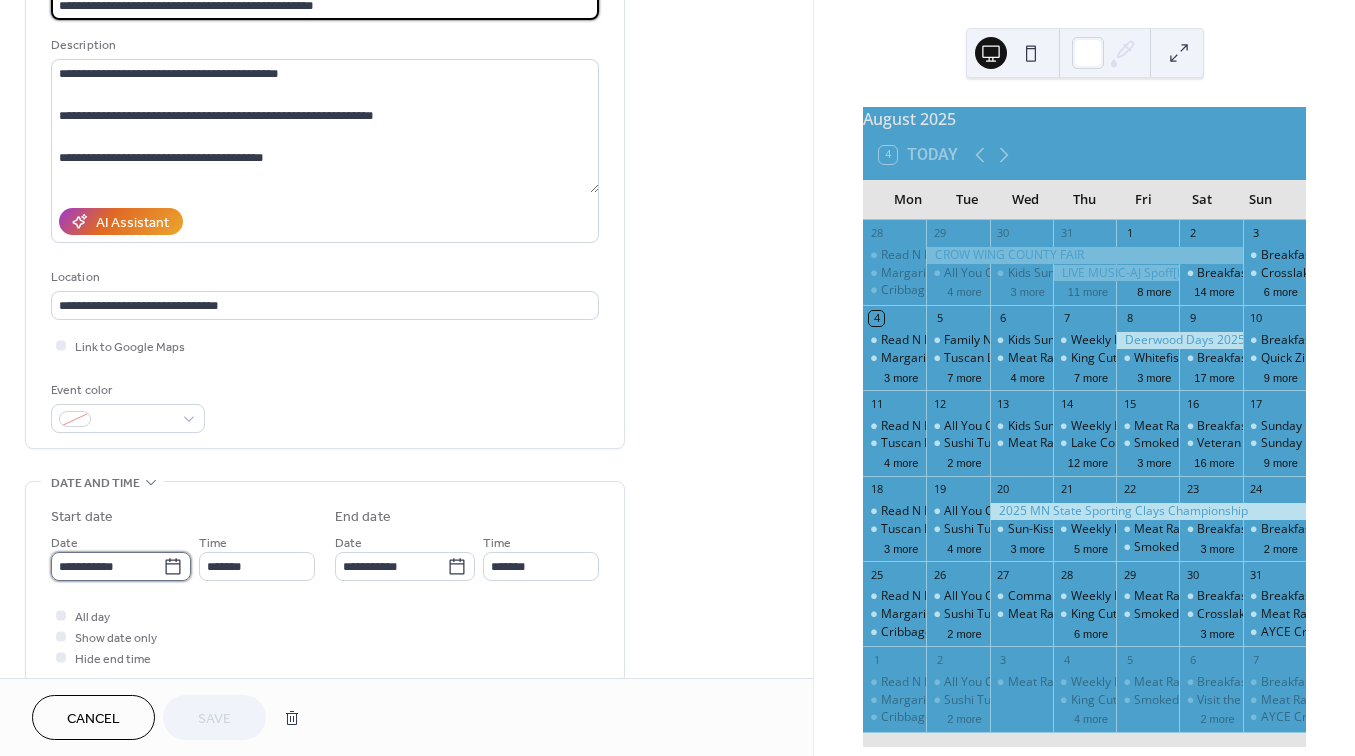 click on "**********" at bounding box center (107, 566) 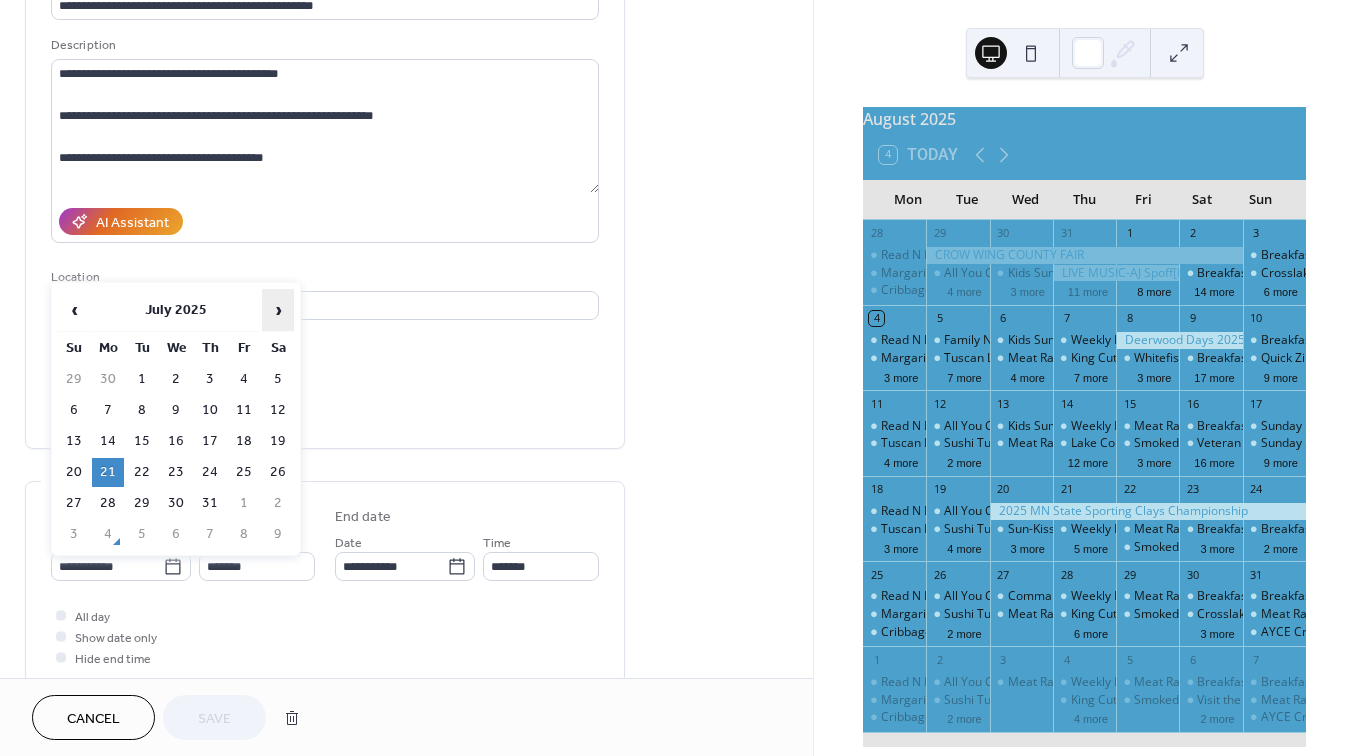 click on "›" at bounding box center [278, 310] 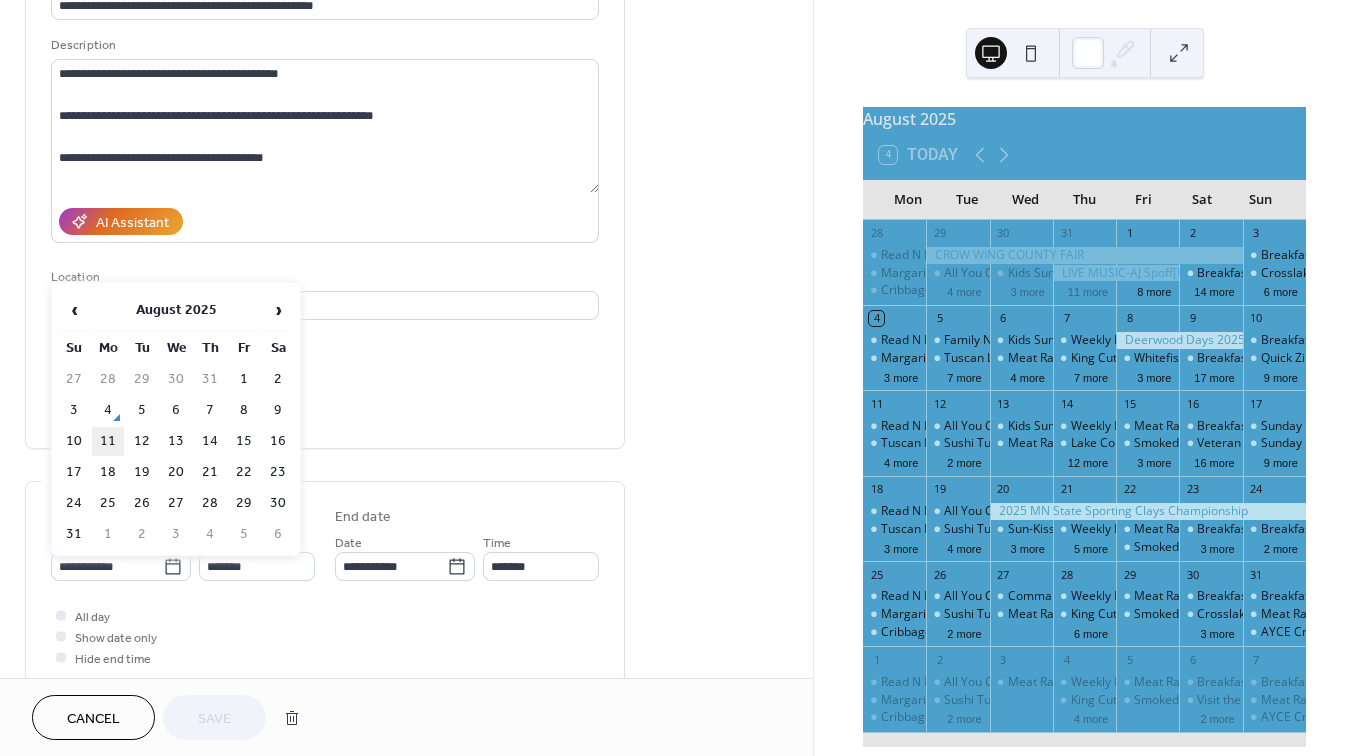 click on "11" at bounding box center [108, 441] 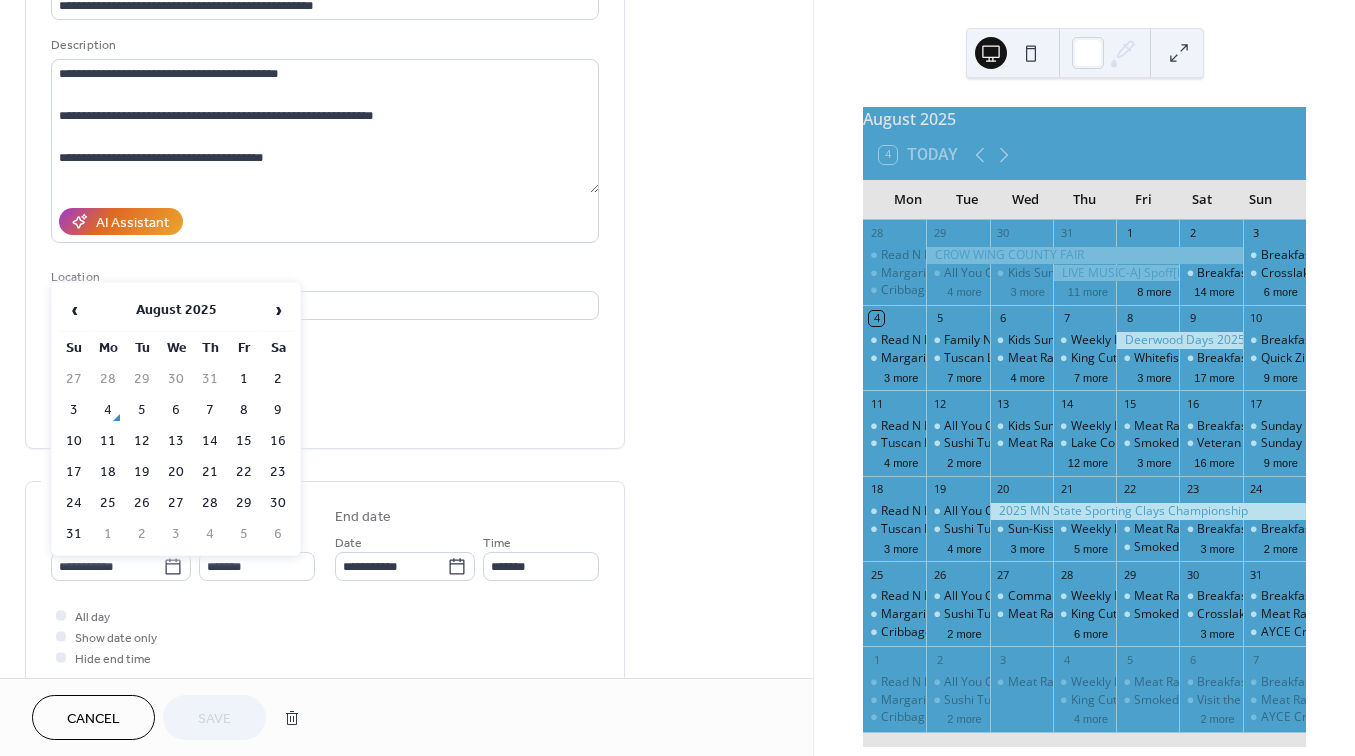 type on "**********" 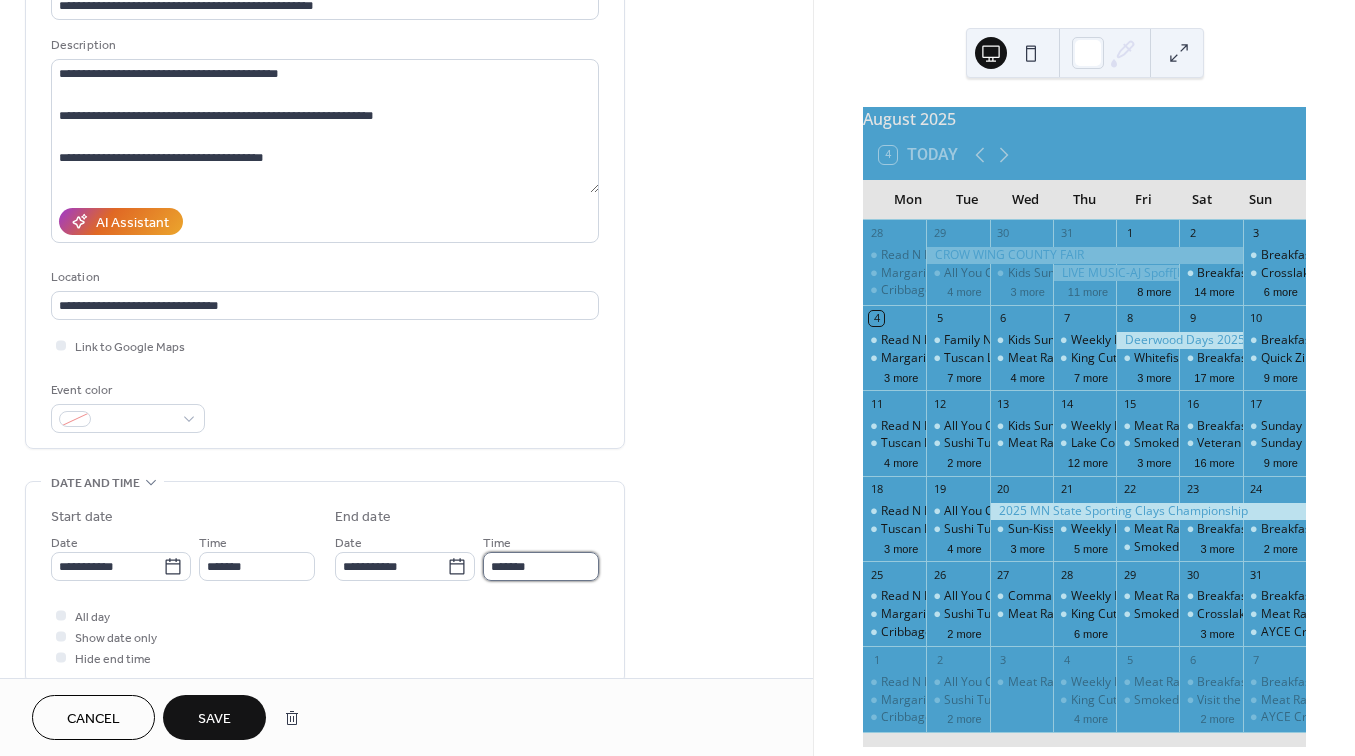 click on "*******" at bounding box center [541, 566] 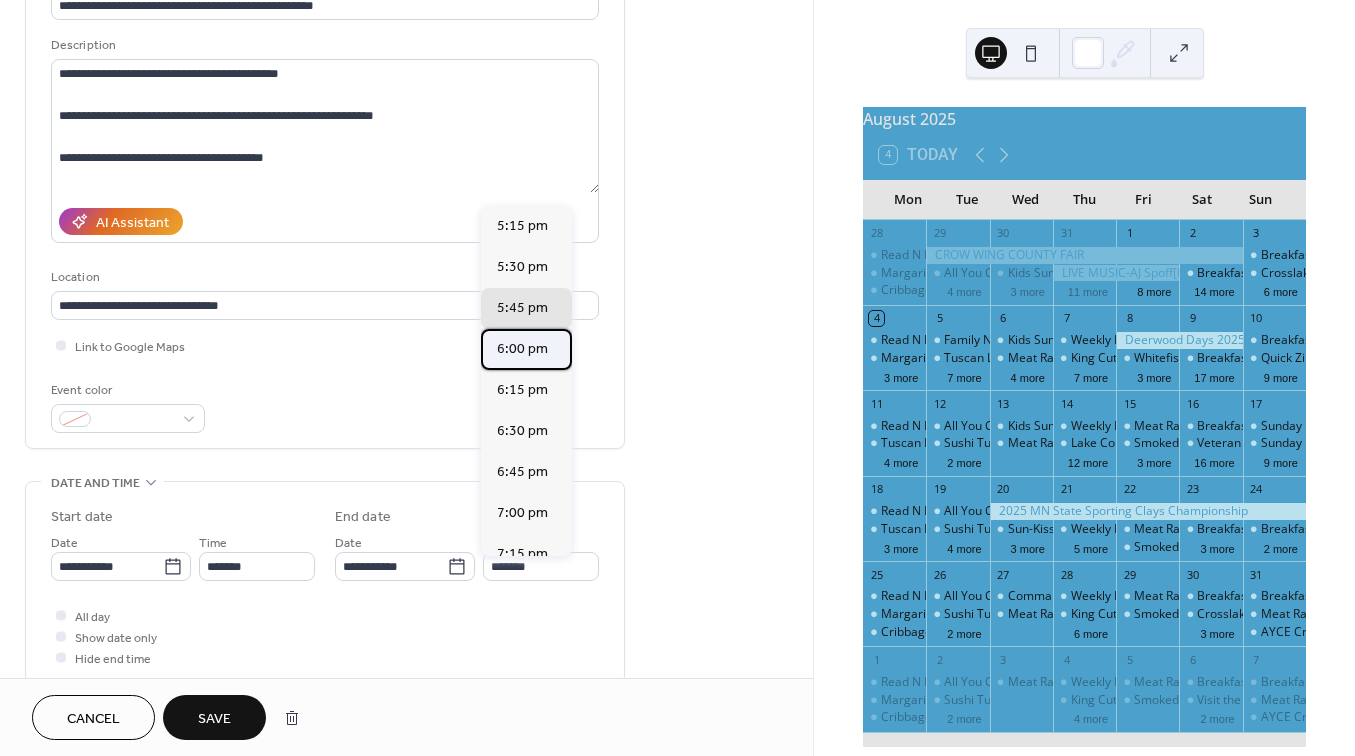 click on "6:00 pm" at bounding box center (522, 349) 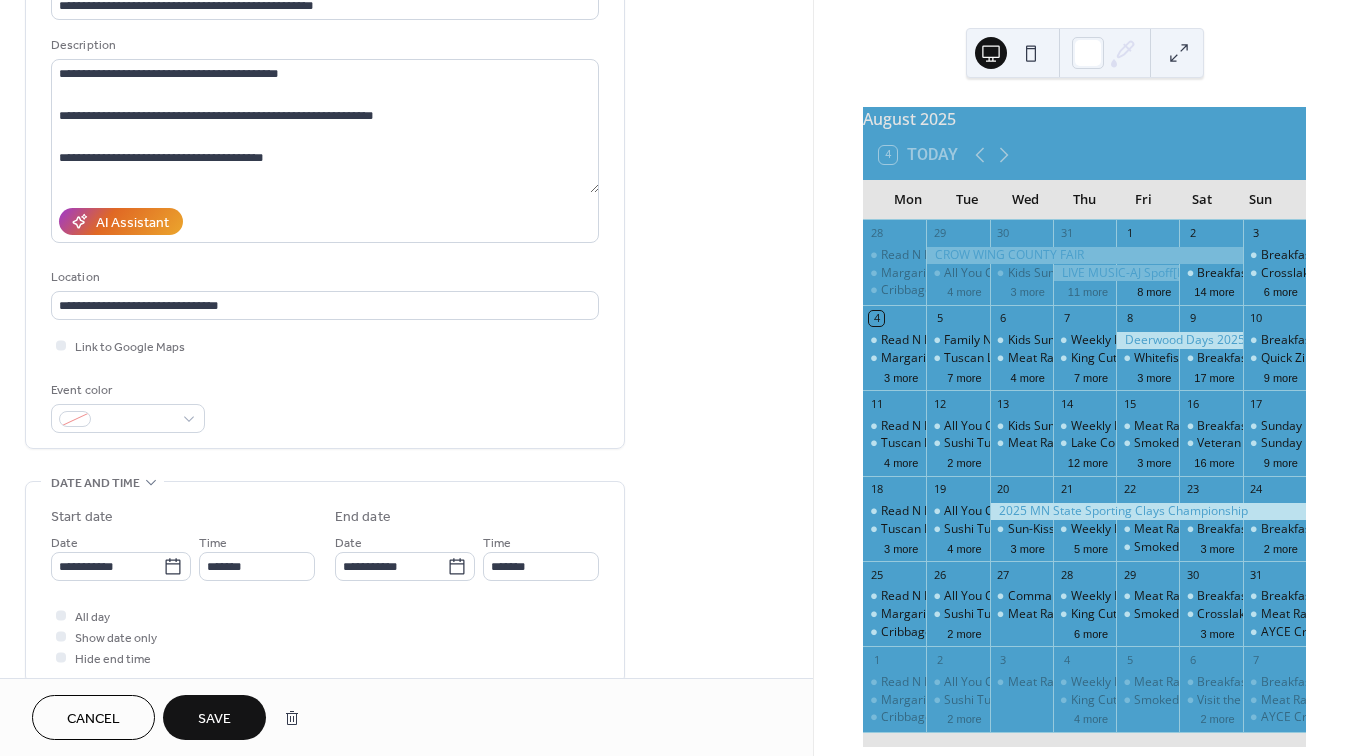 type on "*******" 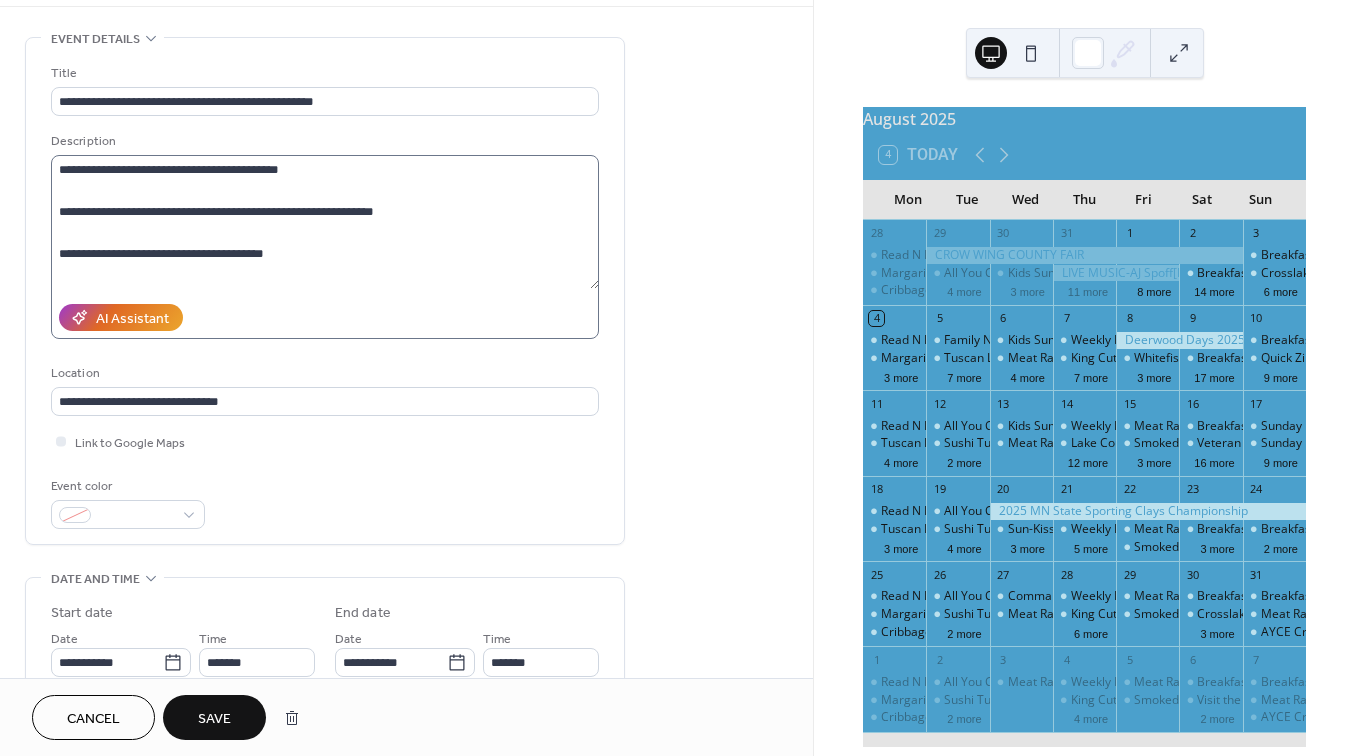 scroll, scrollTop: 47, scrollLeft: 0, axis: vertical 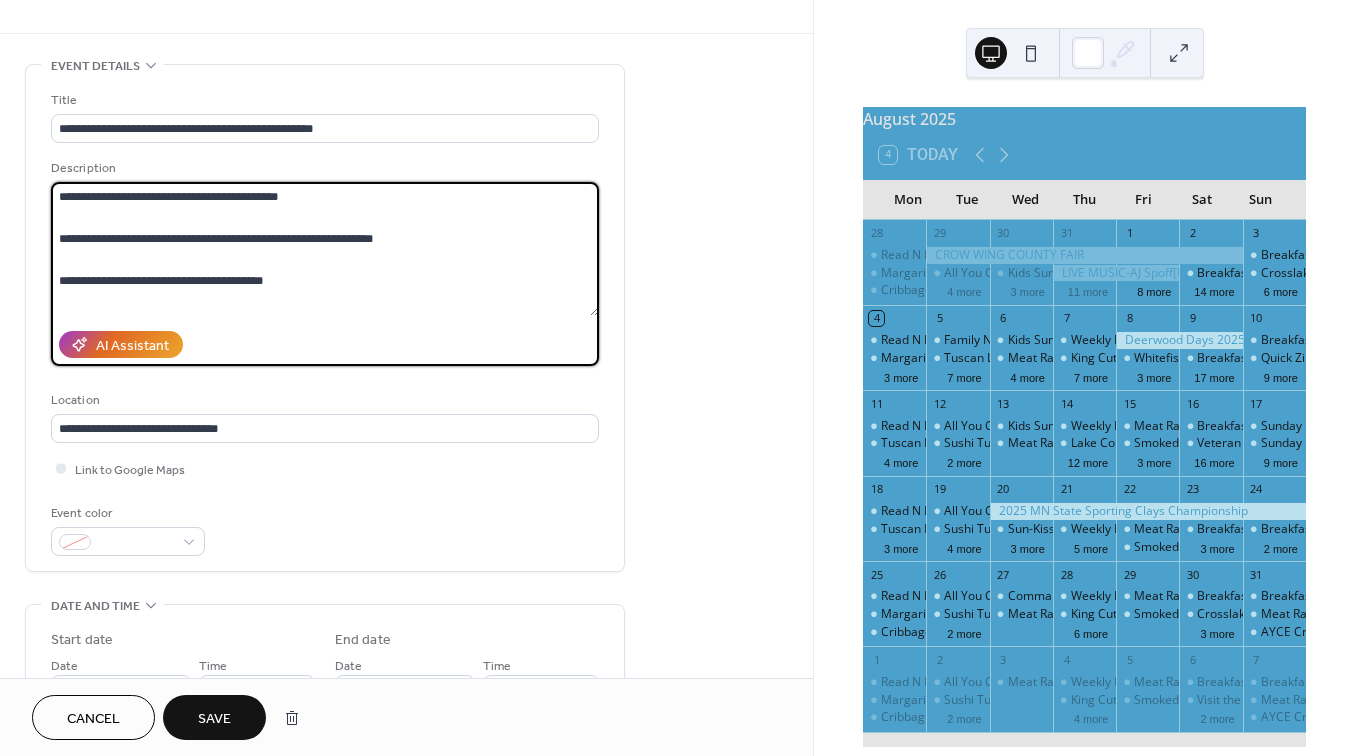 drag, startPoint x: 318, startPoint y: 293, endPoint x: 53, endPoint y: 190, distance: 284.3132 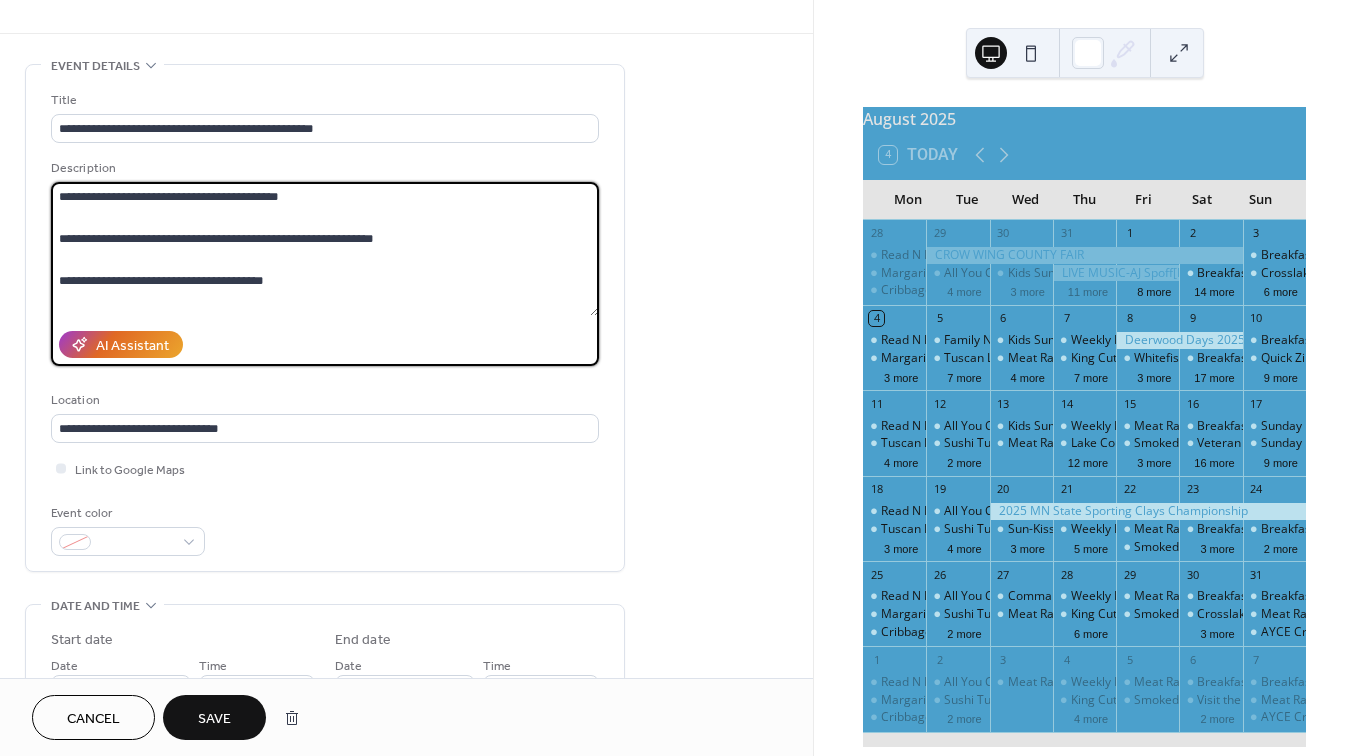 click on "**********" at bounding box center [325, 249] 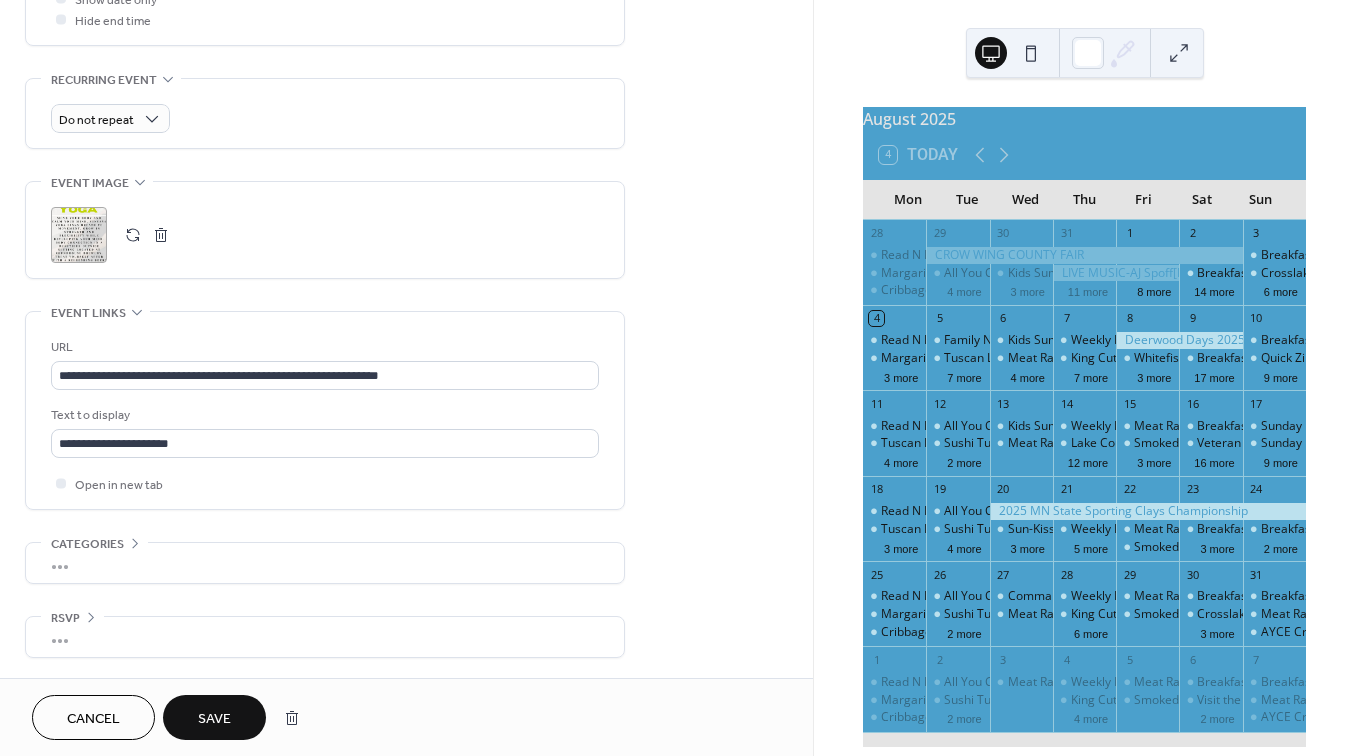 scroll, scrollTop: 818, scrollLeft: 0, axis: vertical 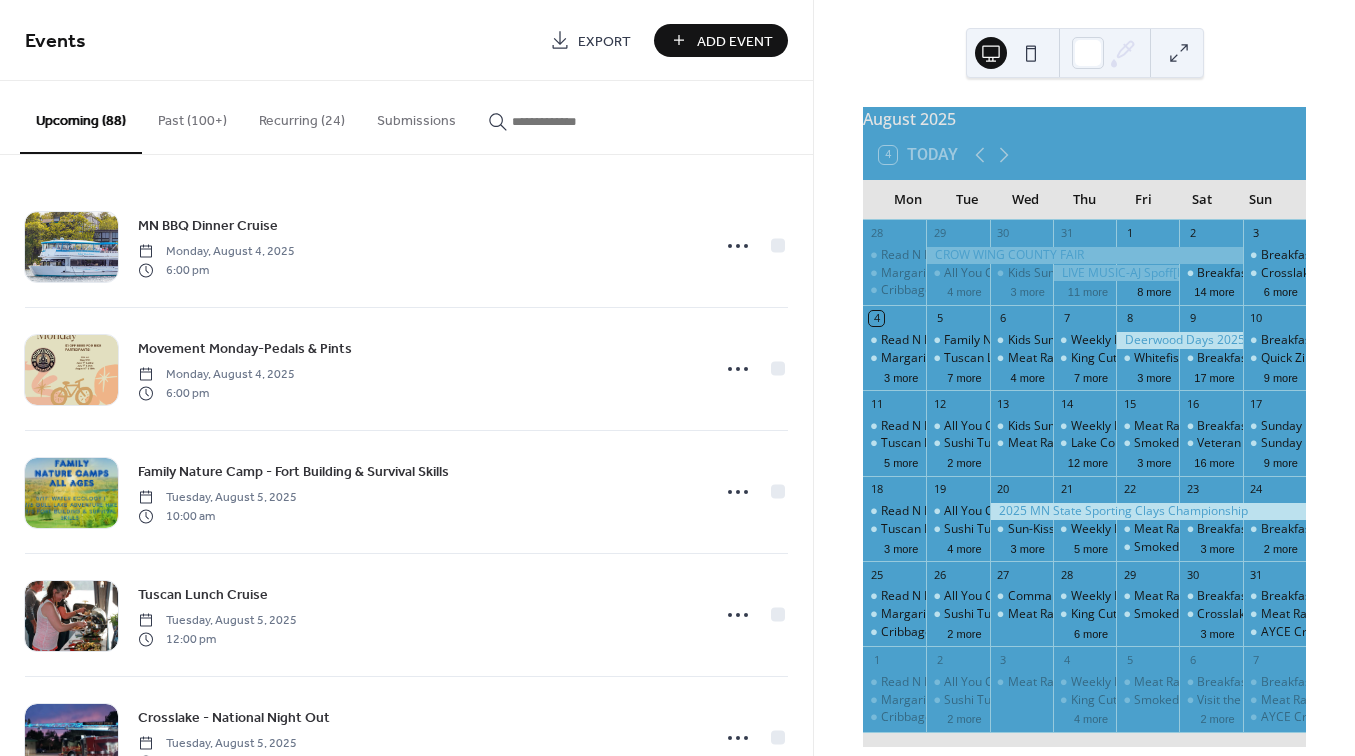 click at bounding box center [572, 121] 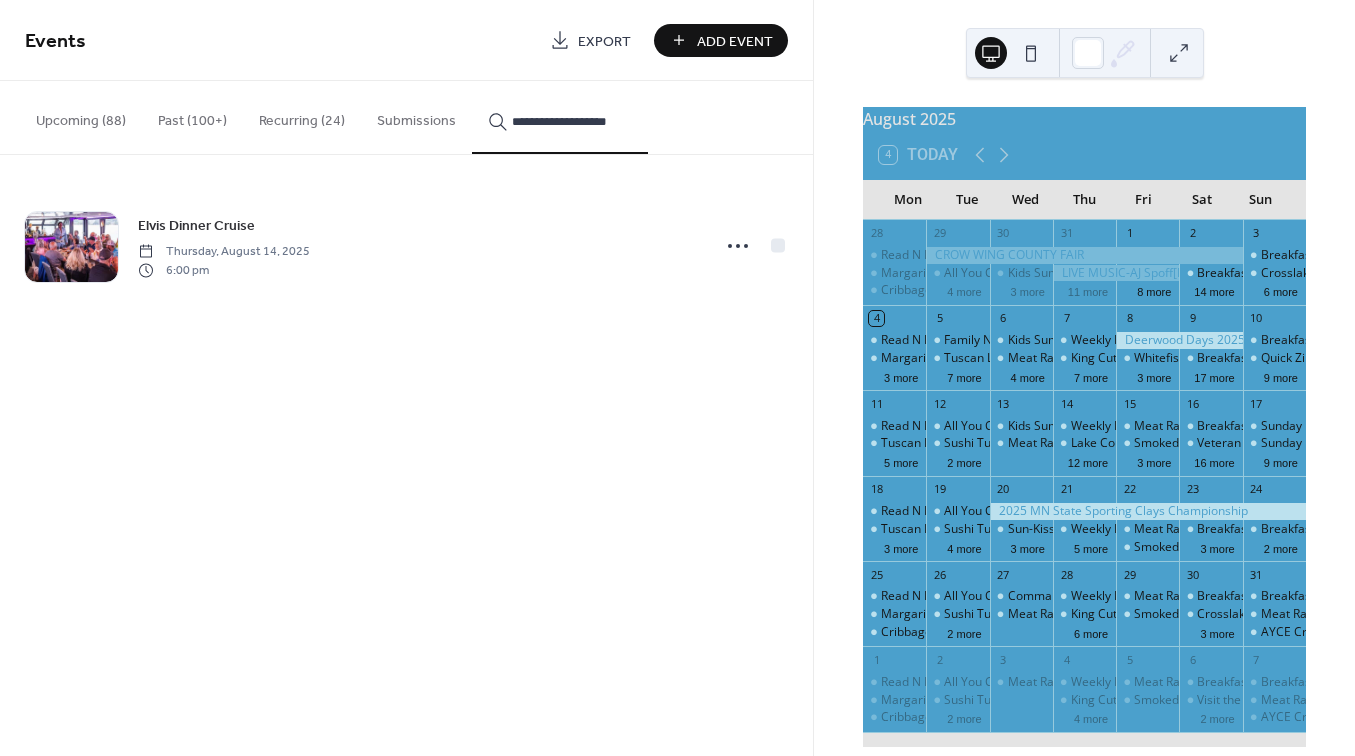 click on "**********" at bounding box center [572, 121] 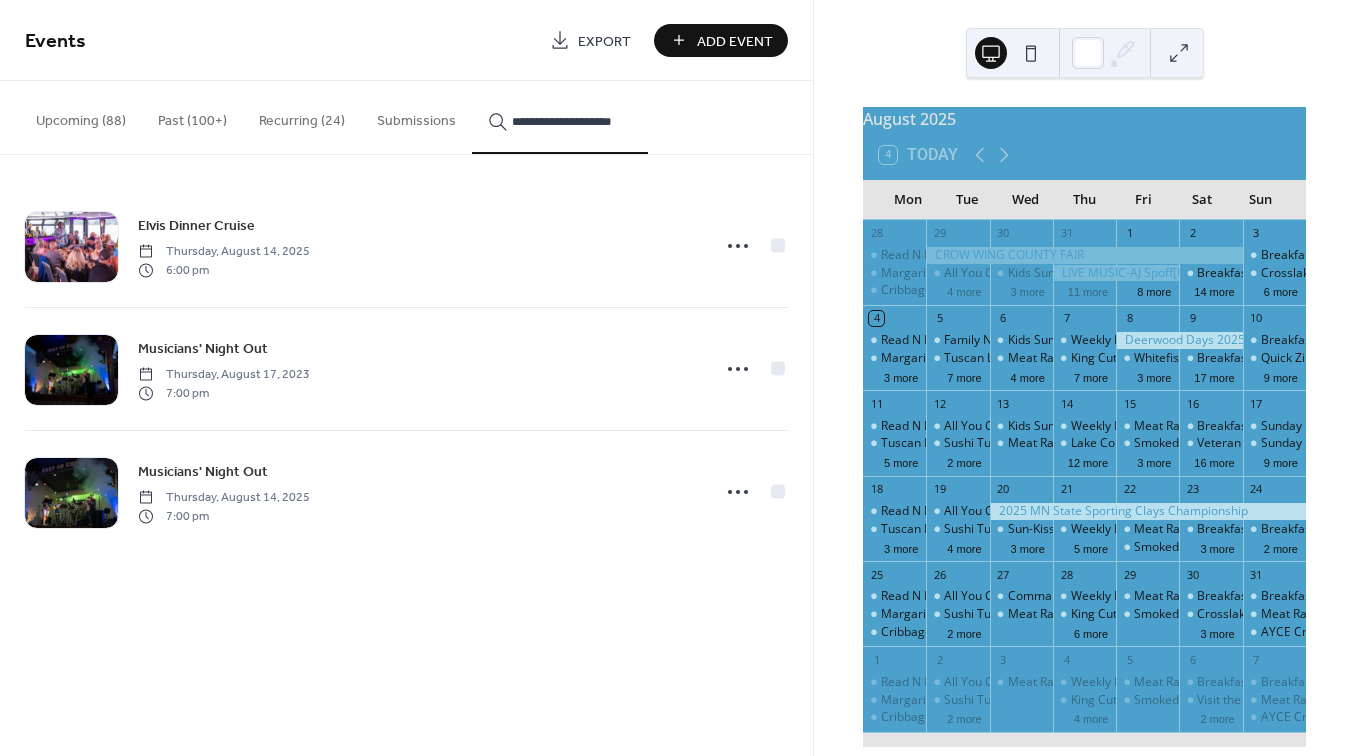 click on "**********" at bounding box center [572, 121] 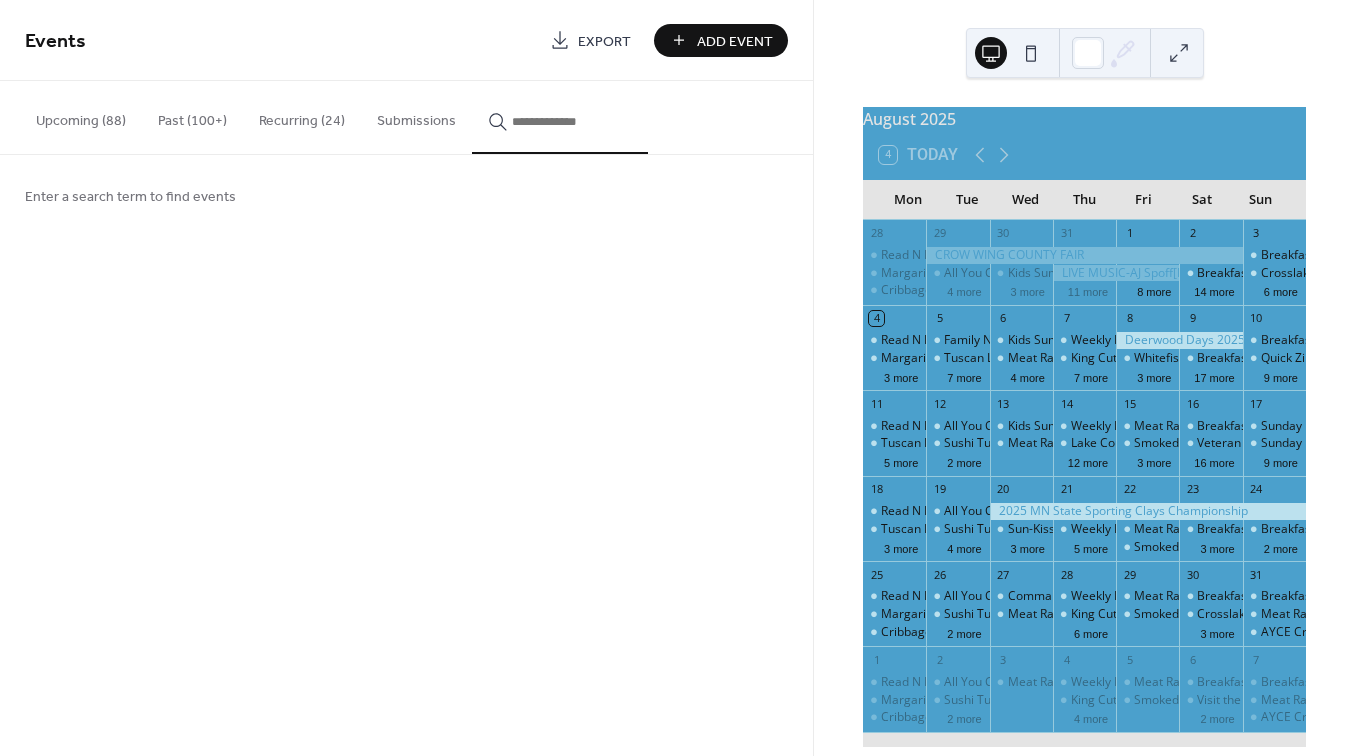 click on "Upcoming (88)" at bounding box center [81, 116] 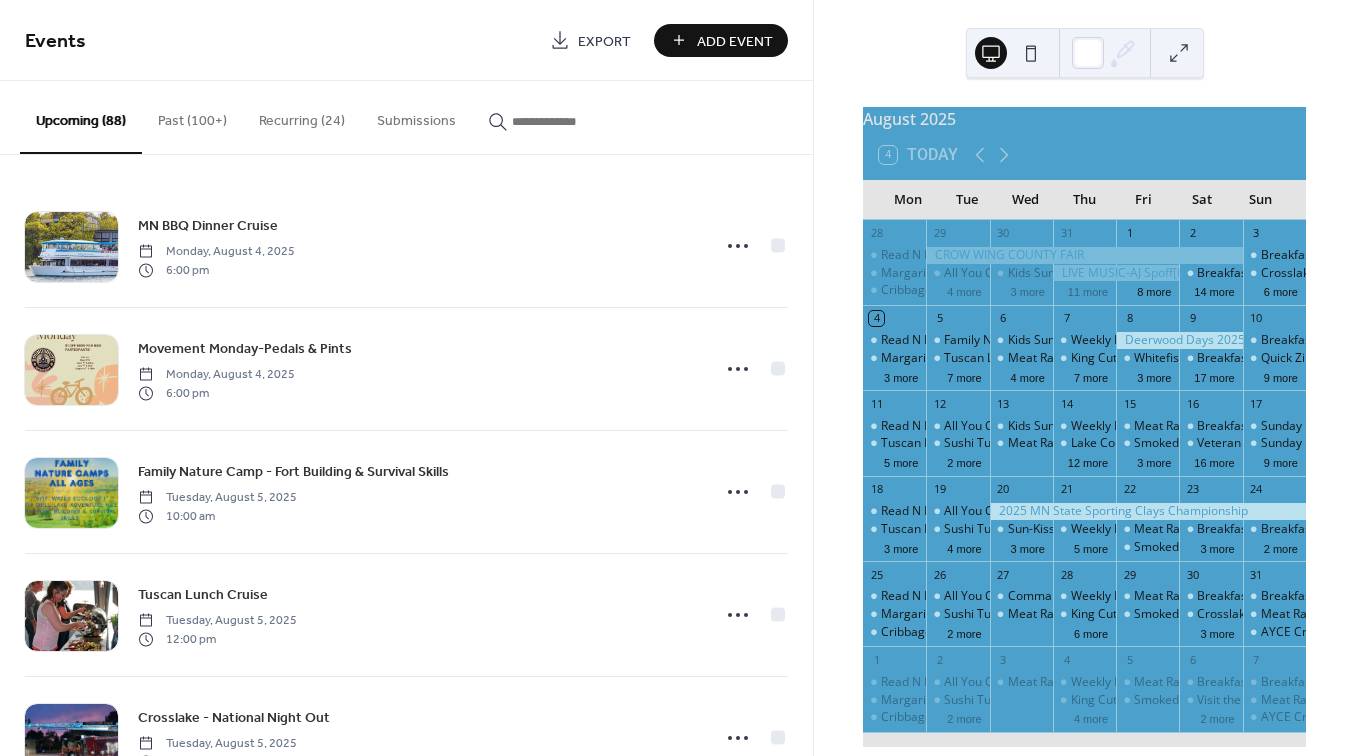 click at bounding box center (572, 121) 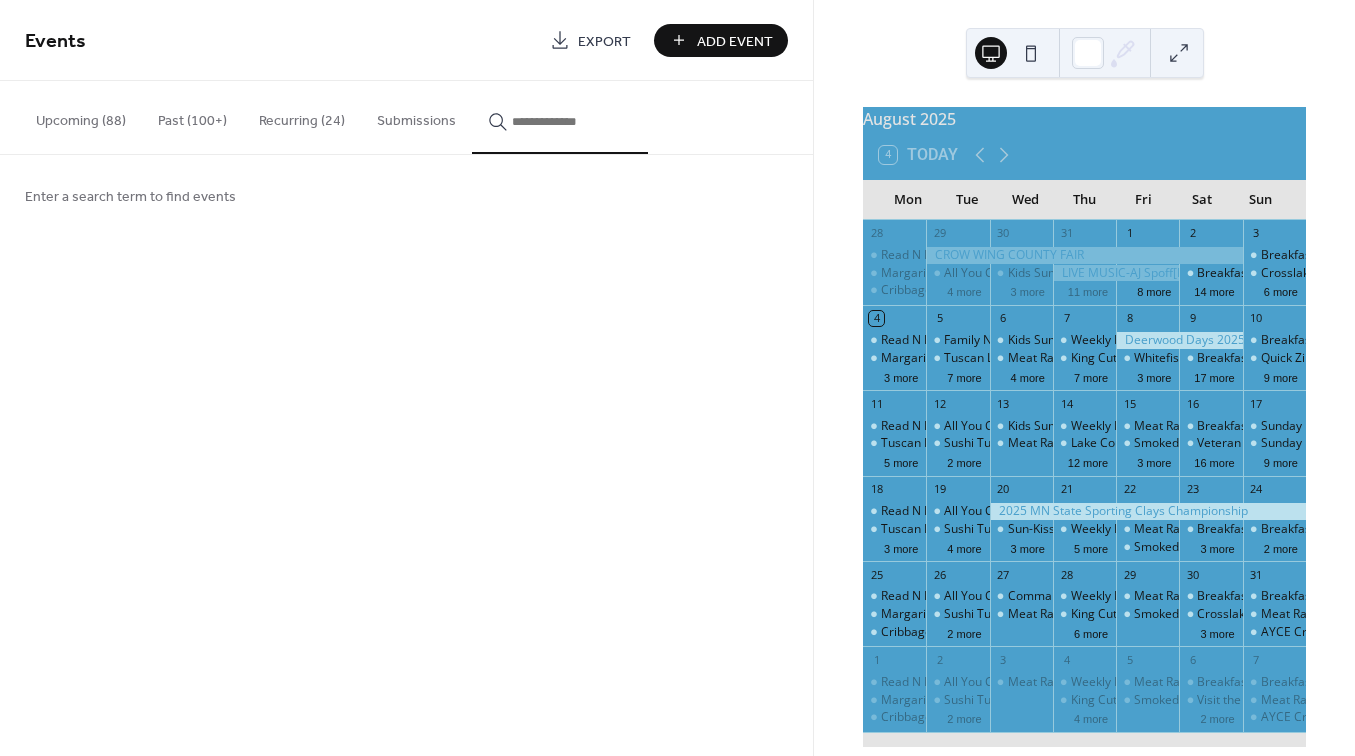 type on "**********" 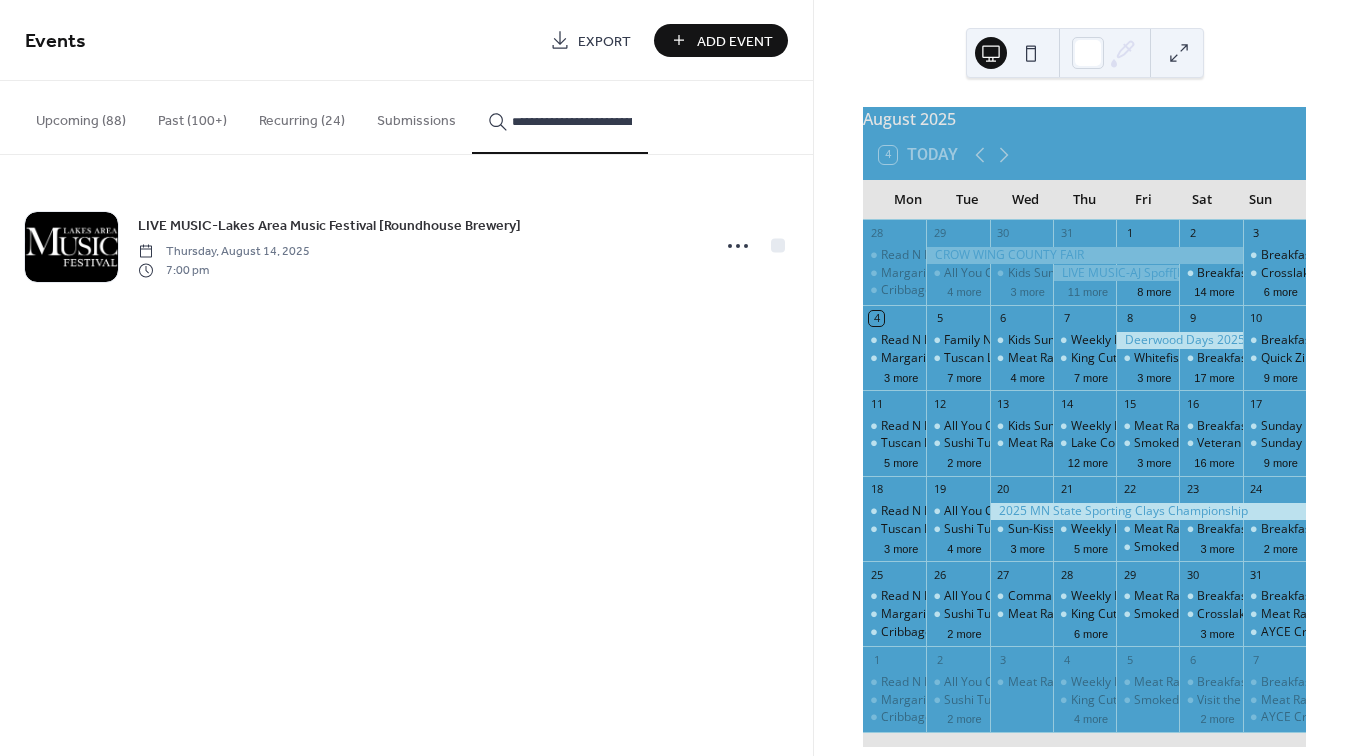 click on "**********" at bounding box center [572, 121] 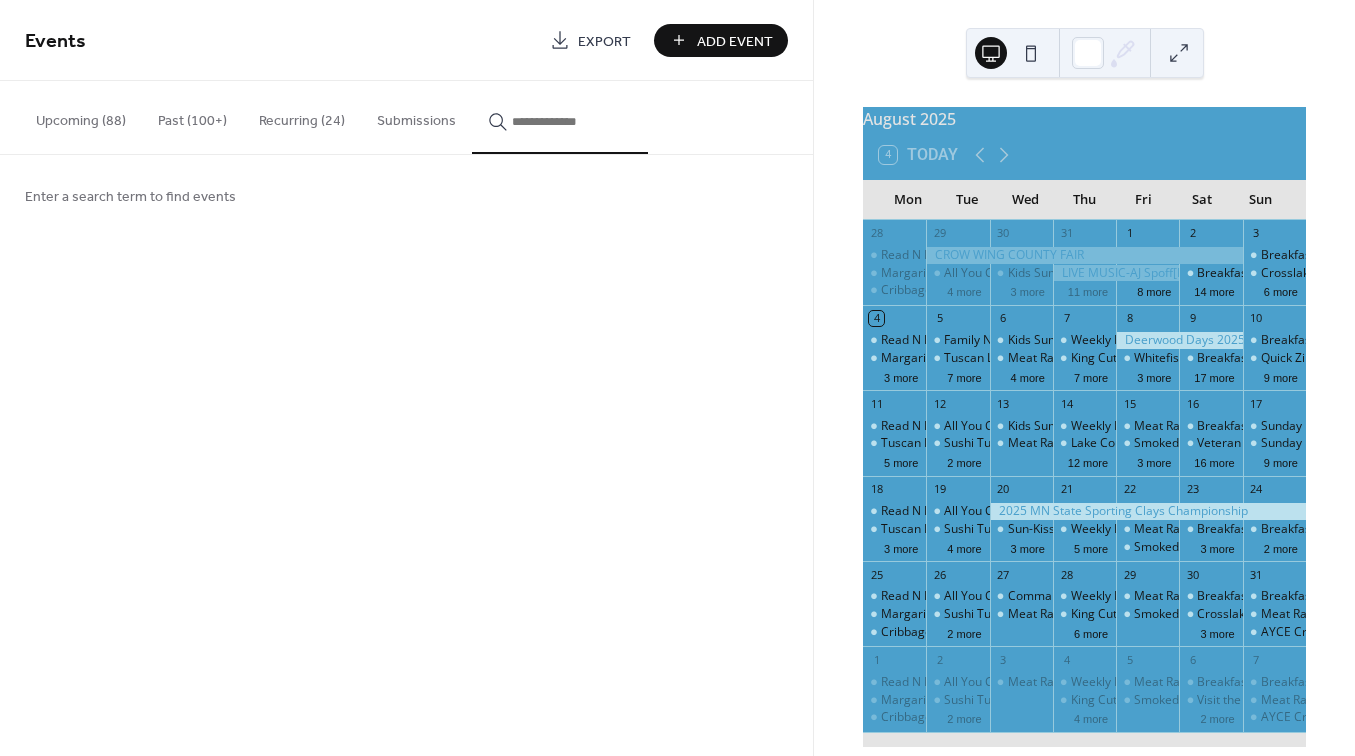click on "Upcoming (88)" at bounding box center (81, 116) 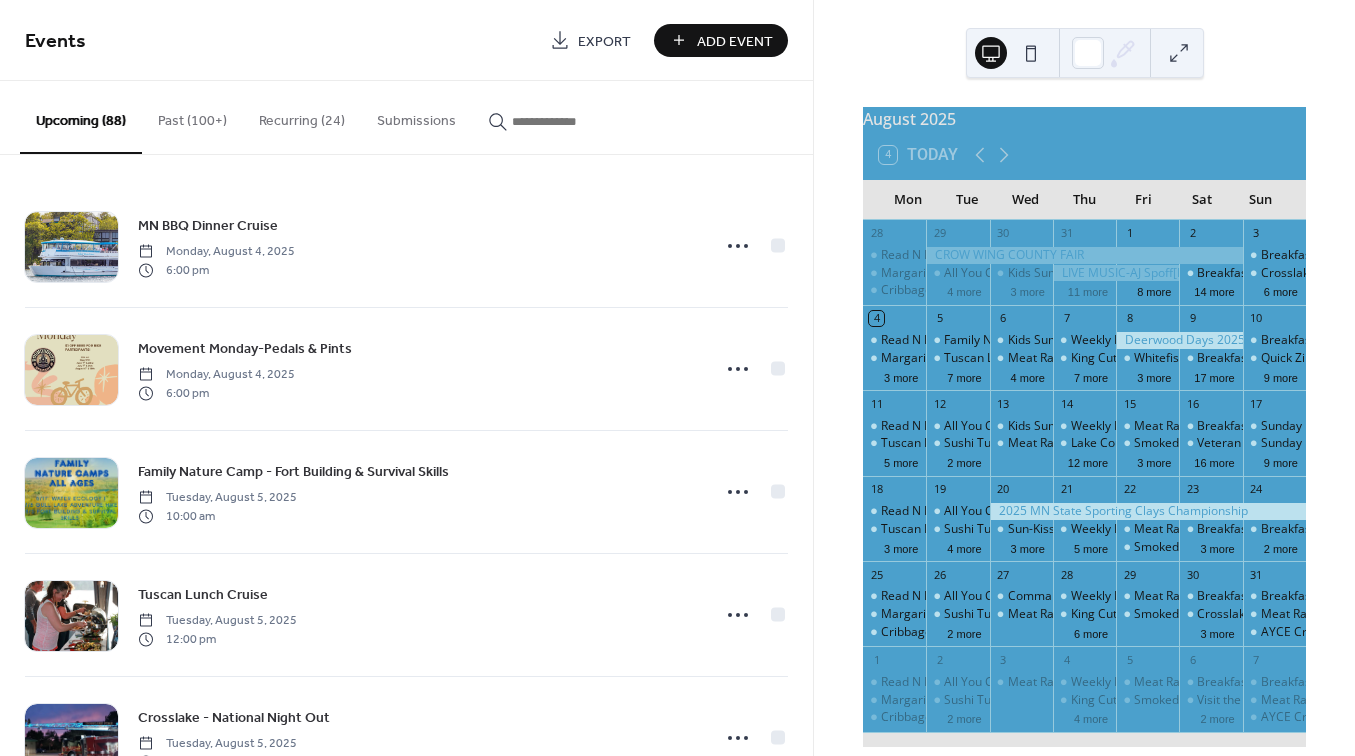 click at bounding box center (572, 121) 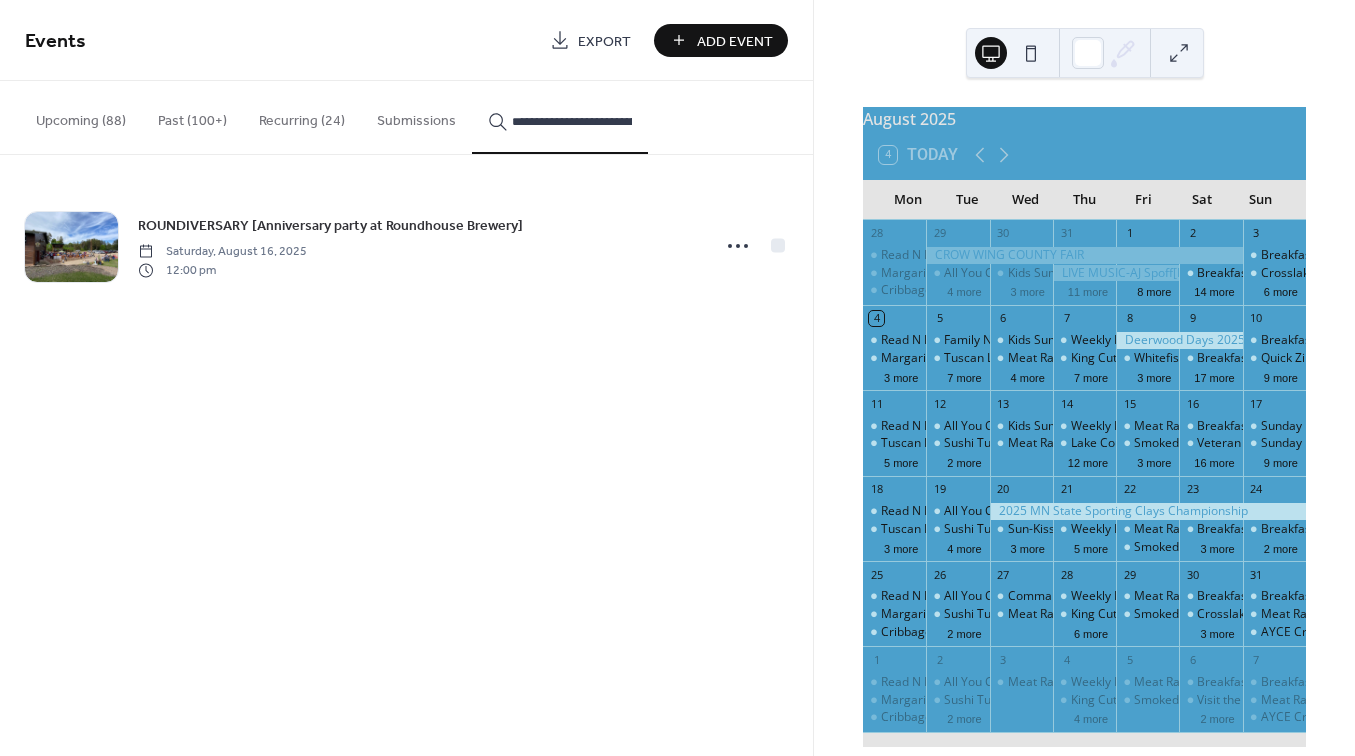 click on "**********" at bounding box center (572, 121) 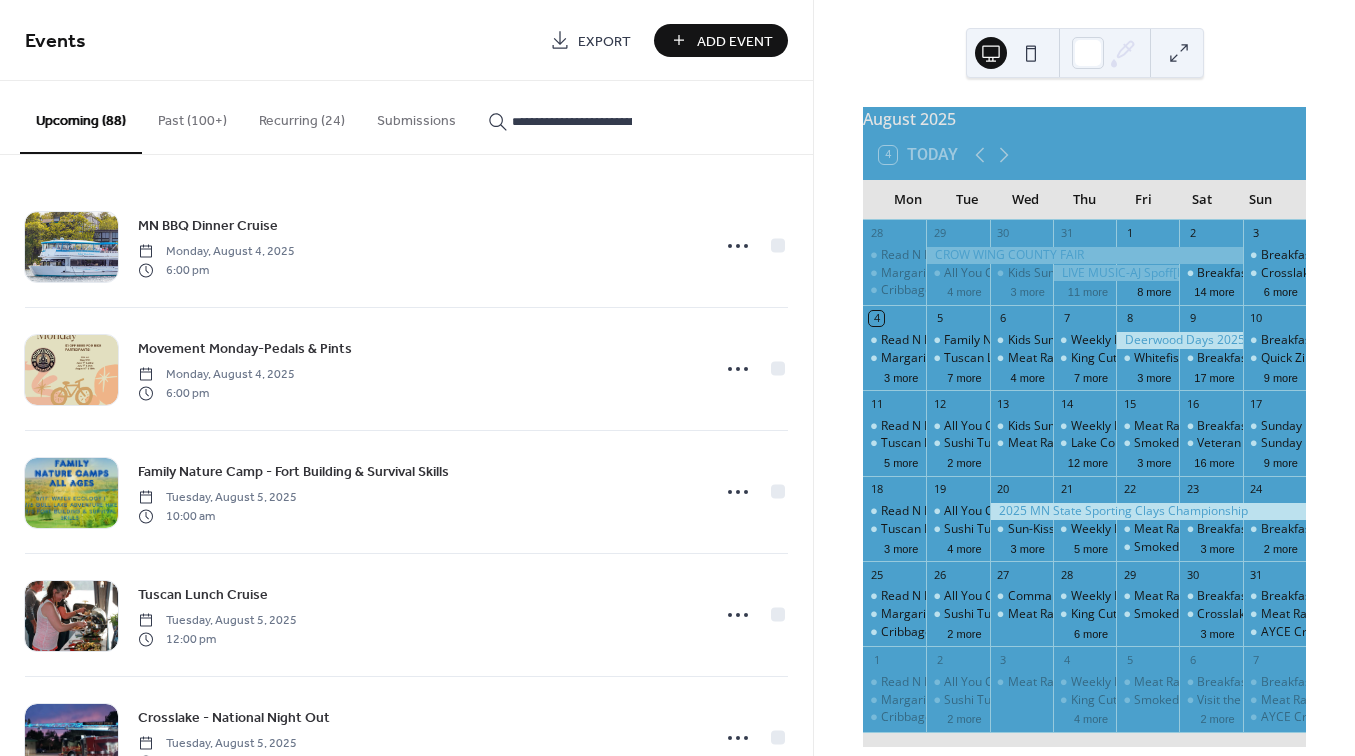 click on "**********" at bounding box center [572, 121] 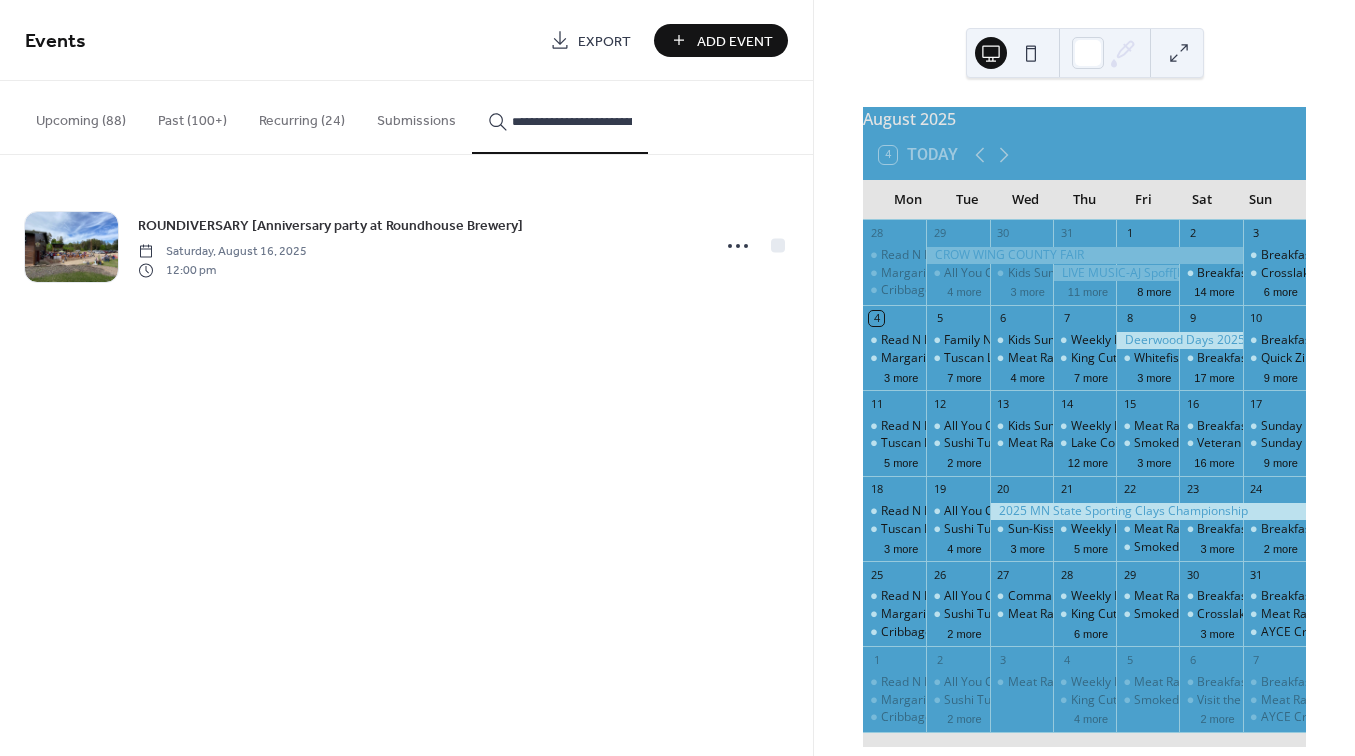 click on "**********" at bounding box center [572, 121] 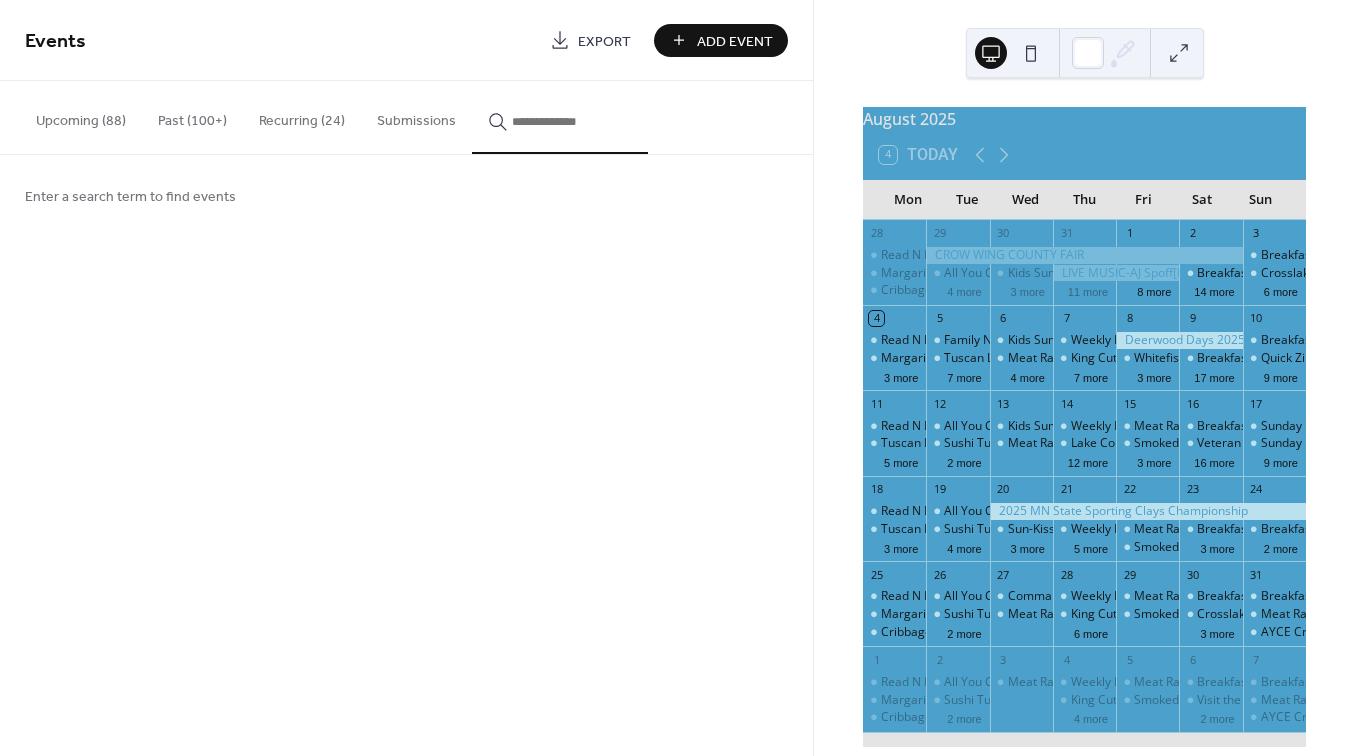 click on "Upcoming (88)" at bounding box center [81, 116] 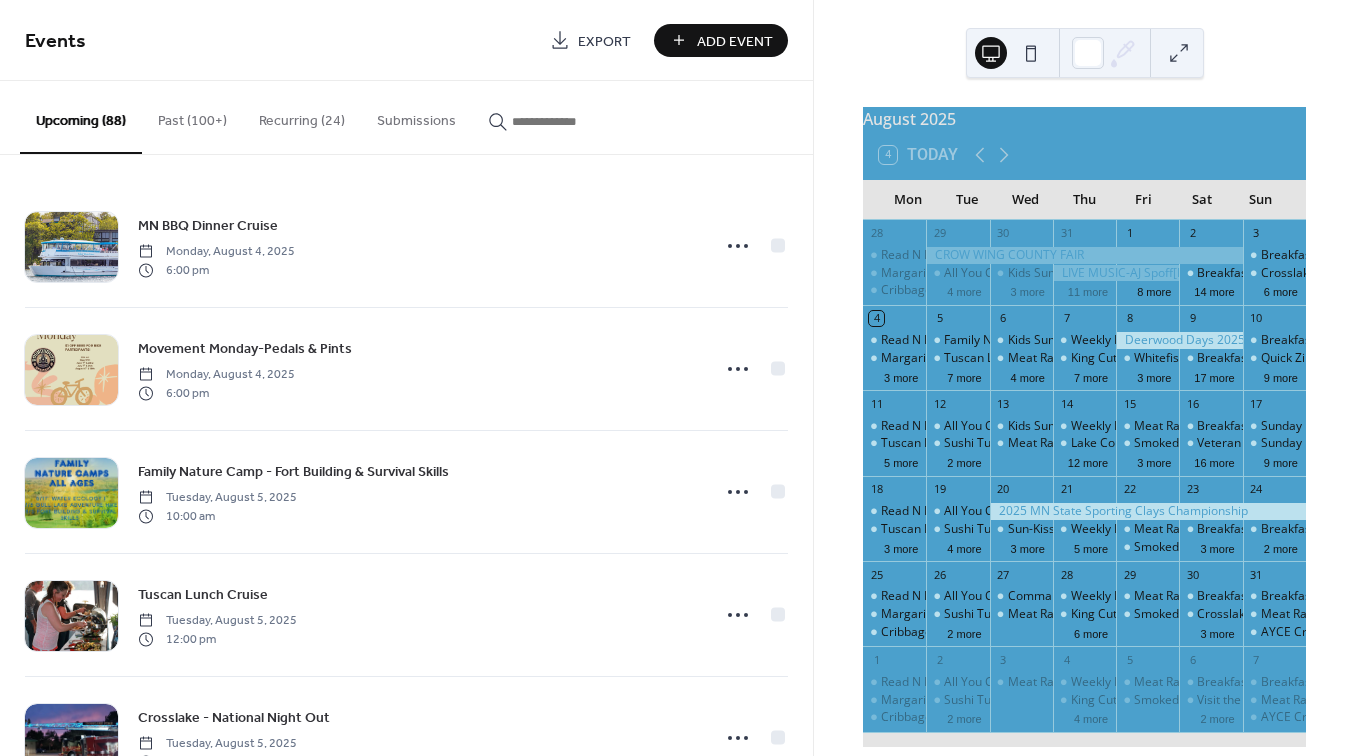 click at bounding box center [572, 121] 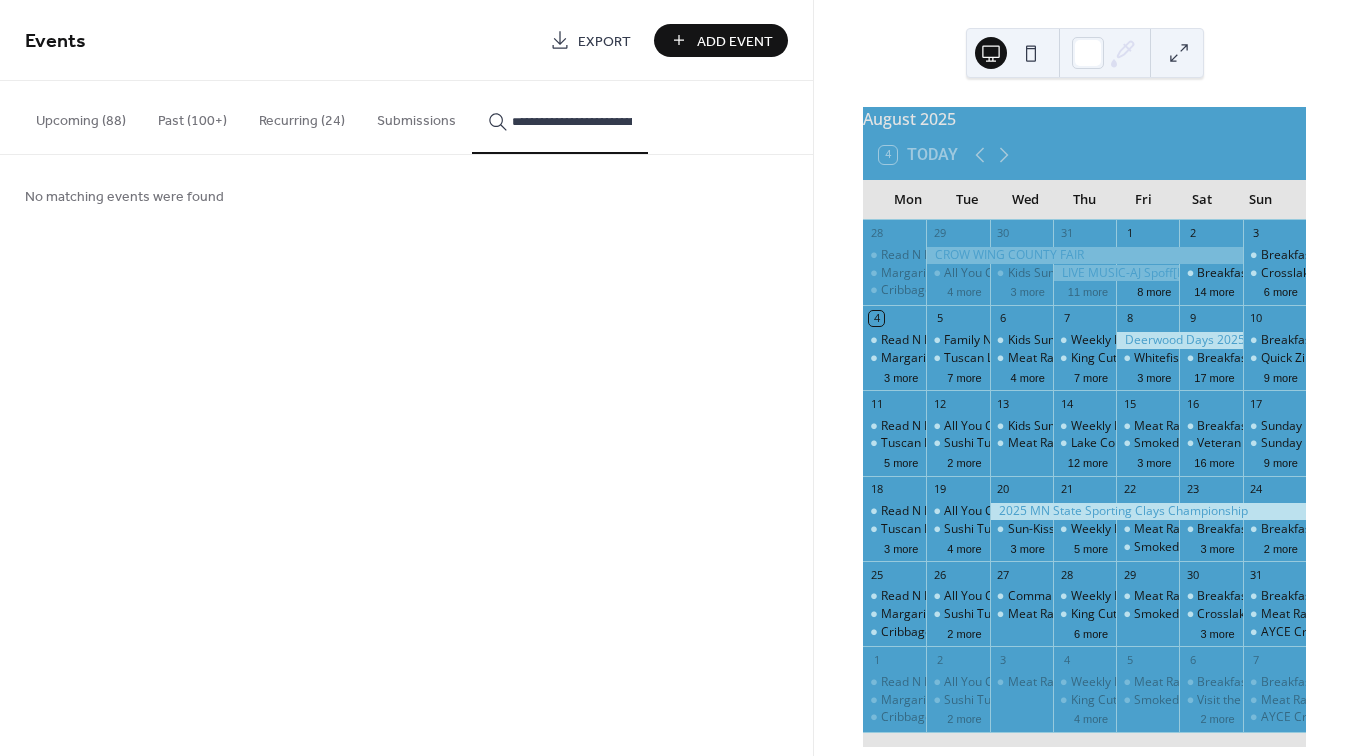 type on "**********" 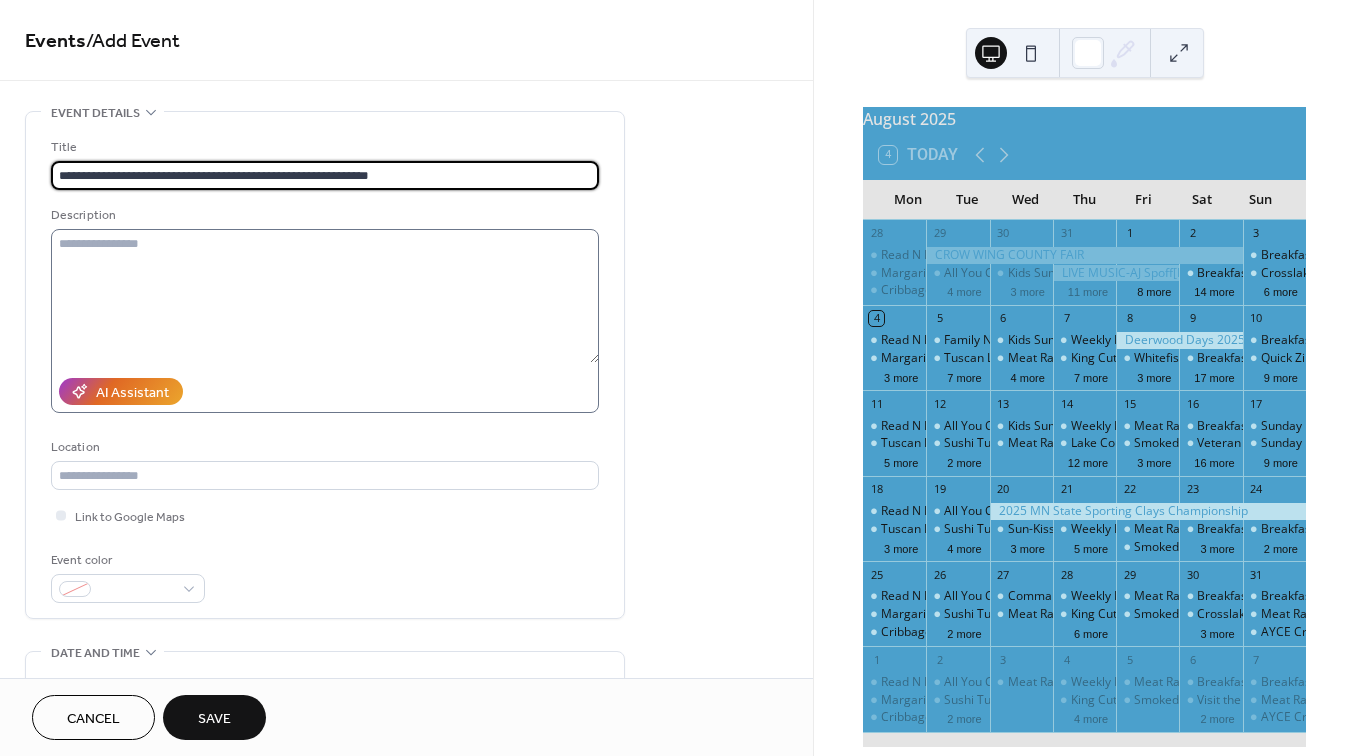 type on "**********" 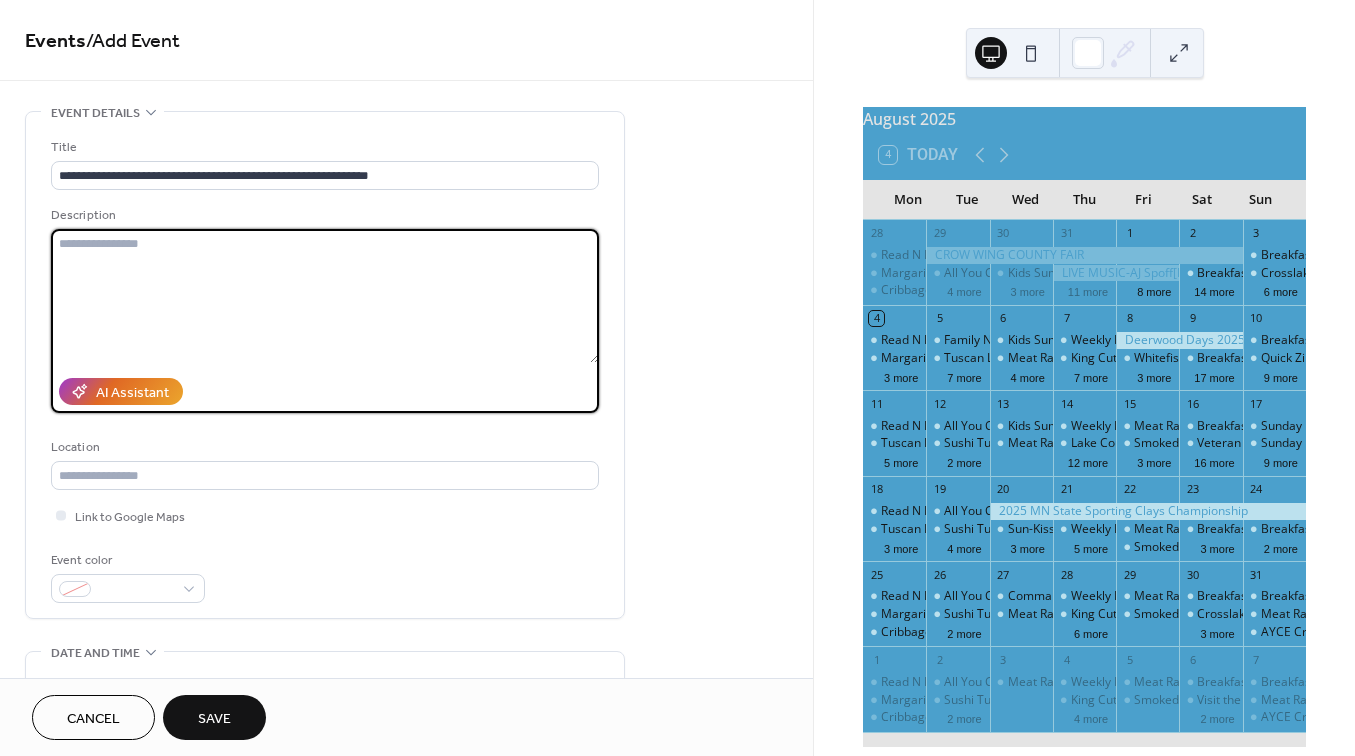 click at bounding box center [325, 296] 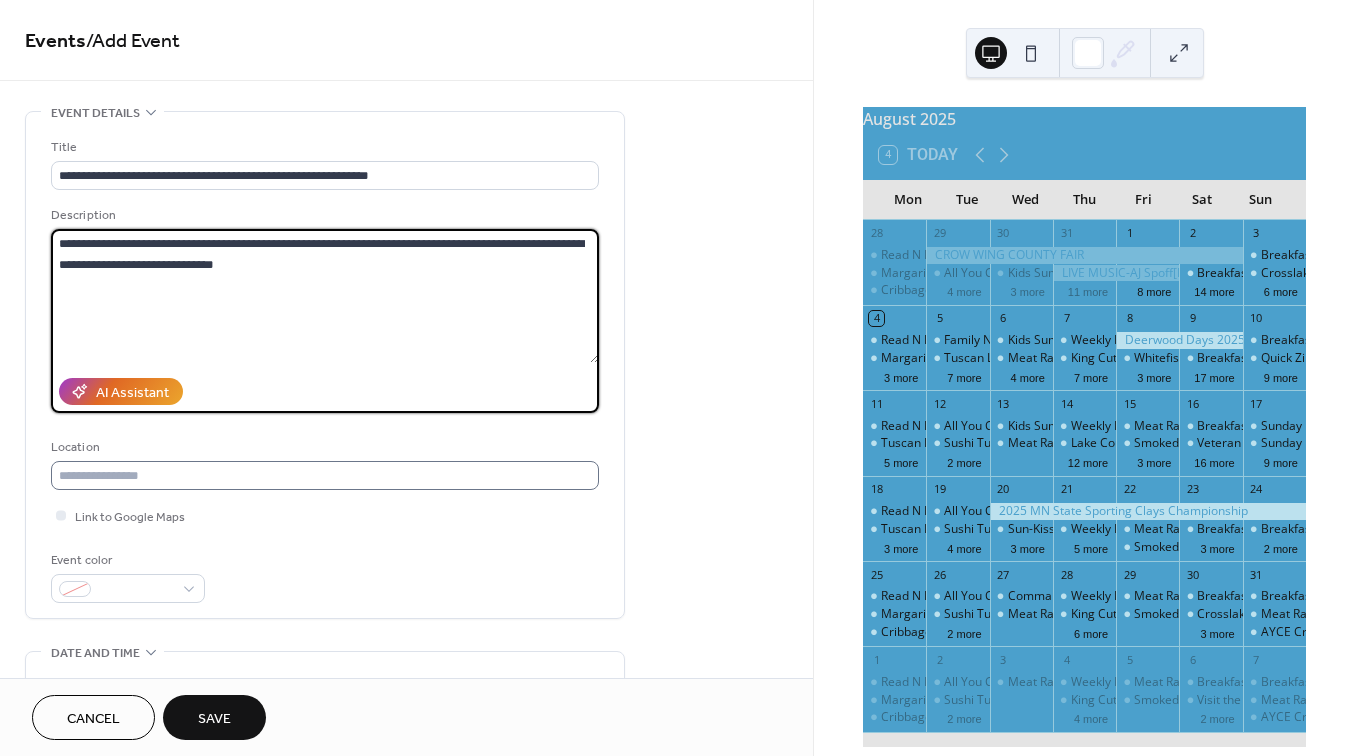 type on "**********" 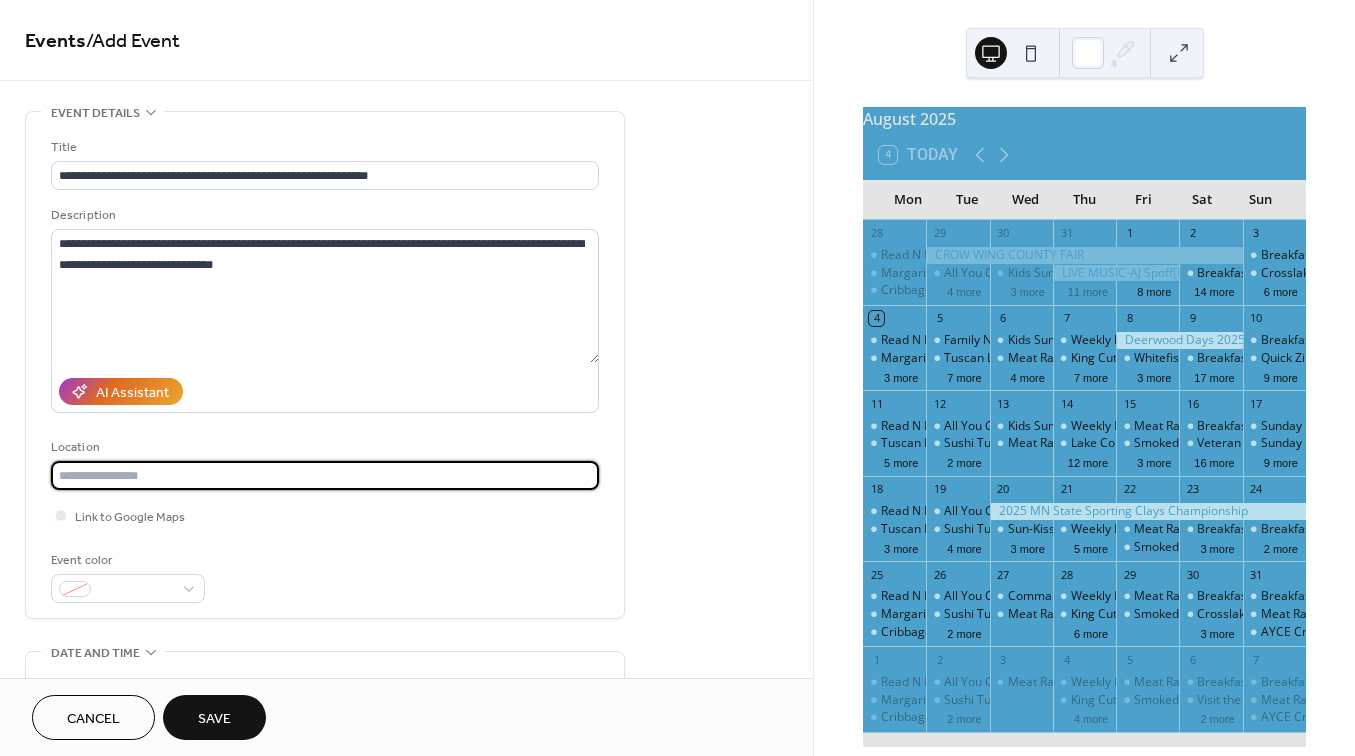 click at bounding box center (325, 475) 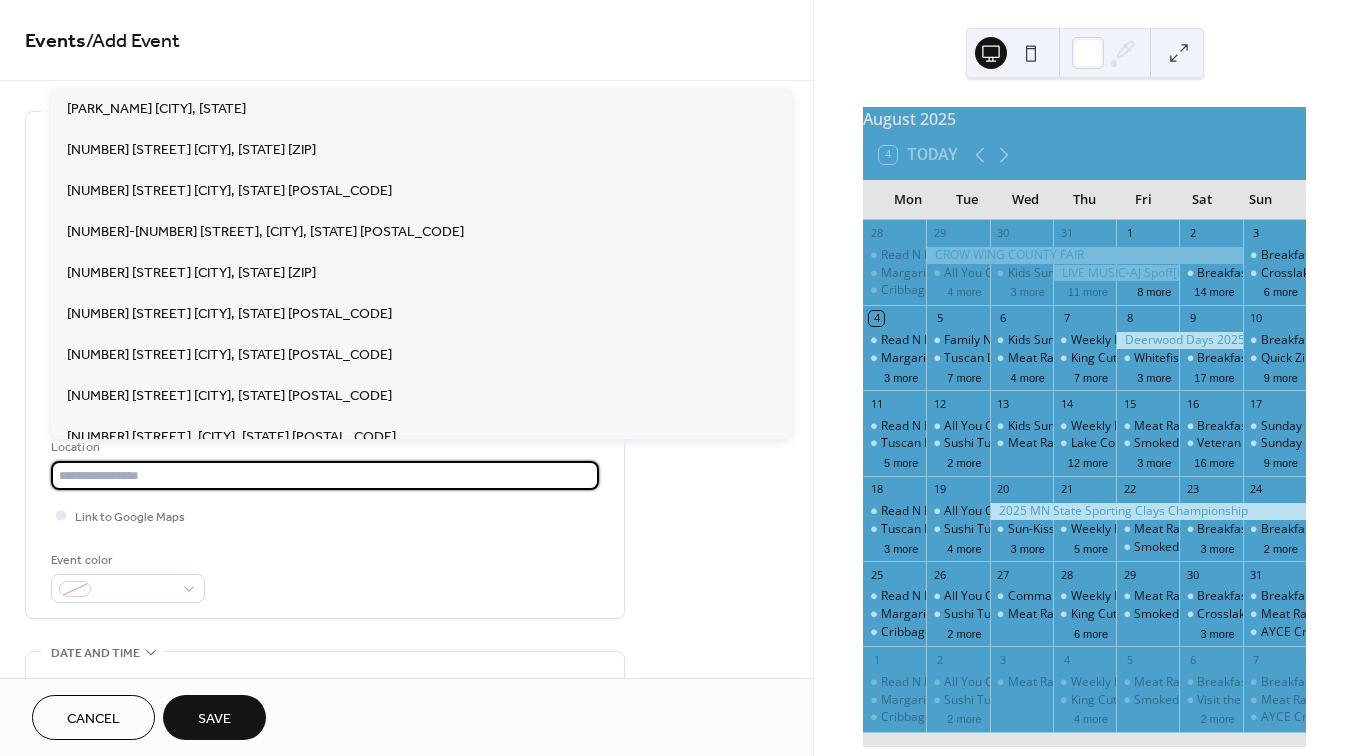 paste on "**********" 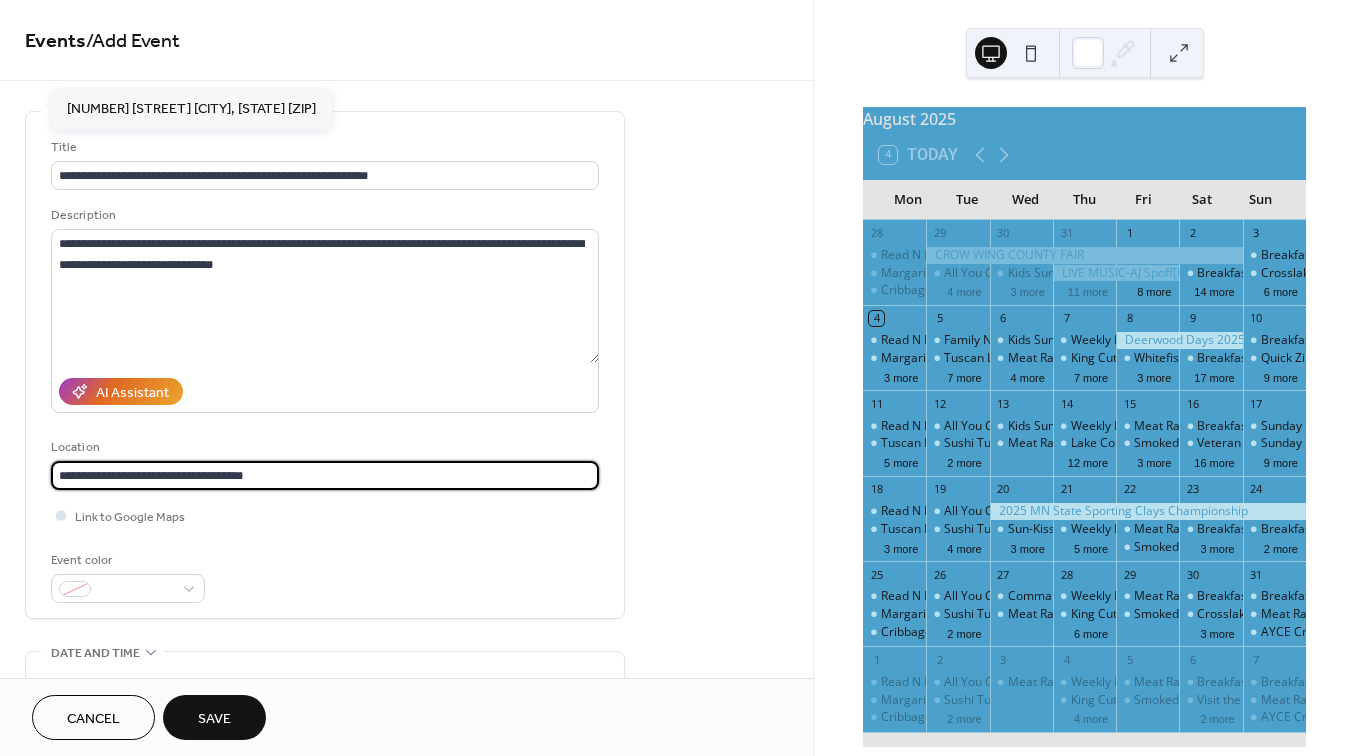 type on "**********" 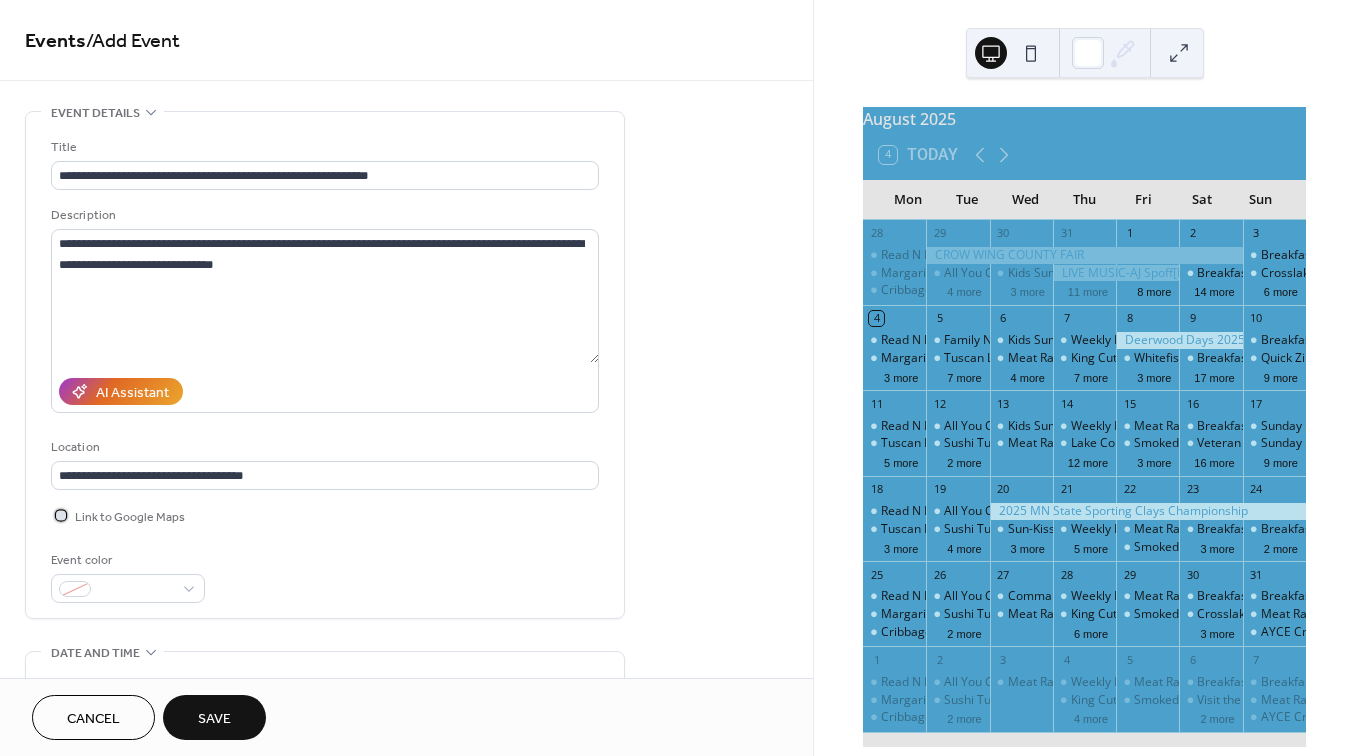 click at bounding box center [61, 515] 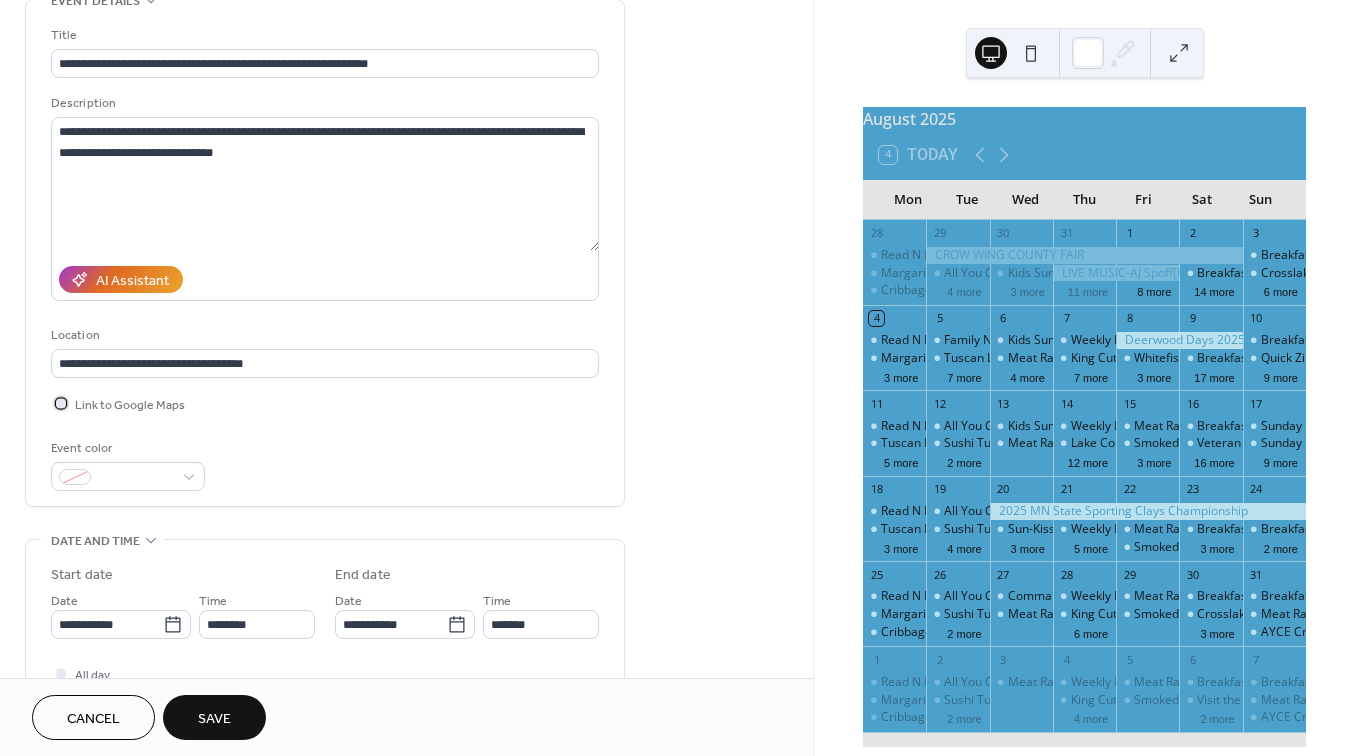 scroll, scrollTop: 136, scrollLeft: 0, axis: vertical 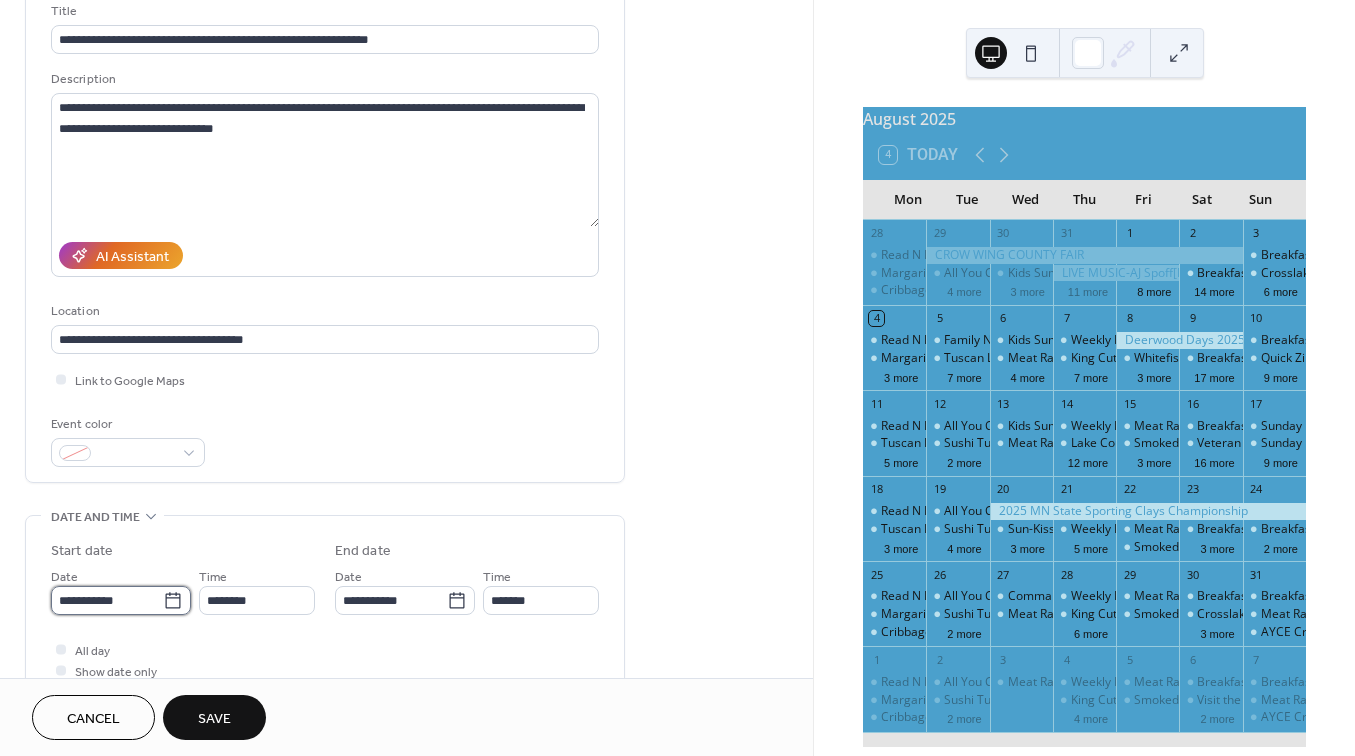 click on "**********" at bounding box center [107, 600] 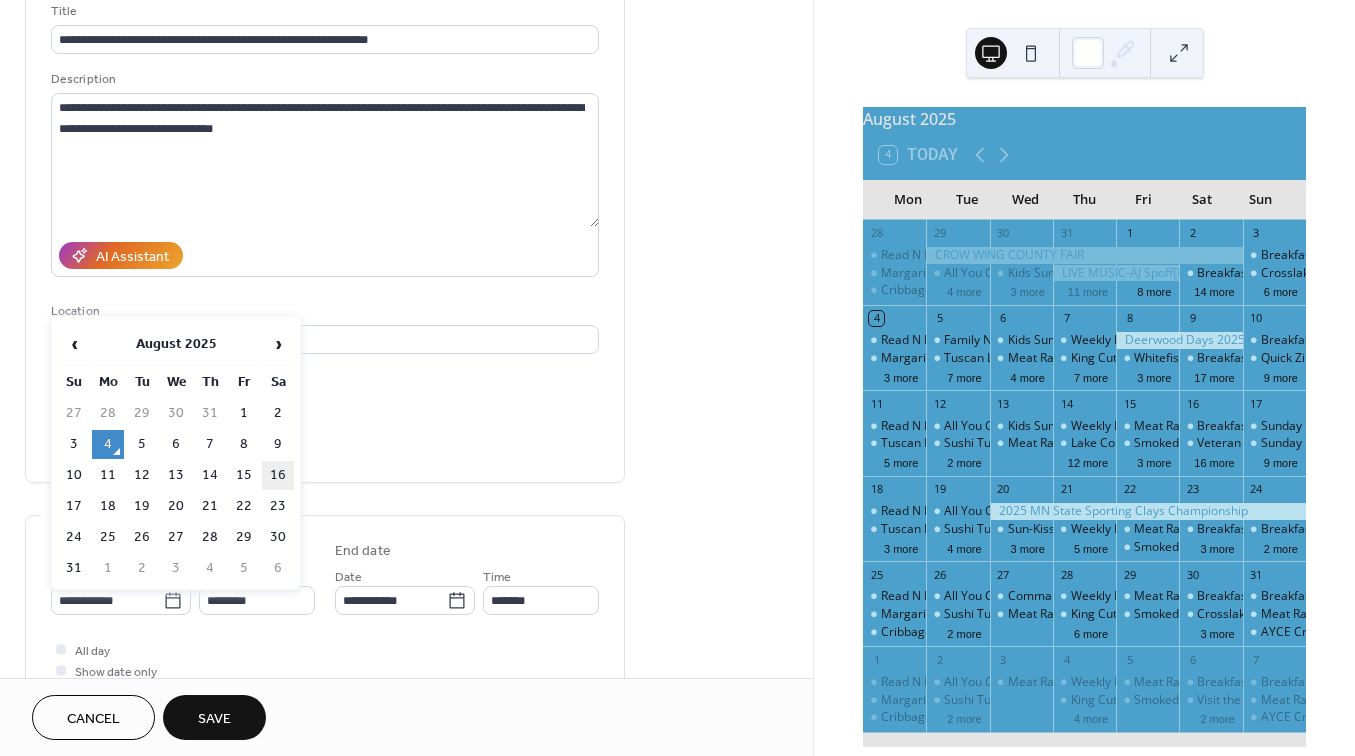 click on "16" at bounding box center [278, 475] 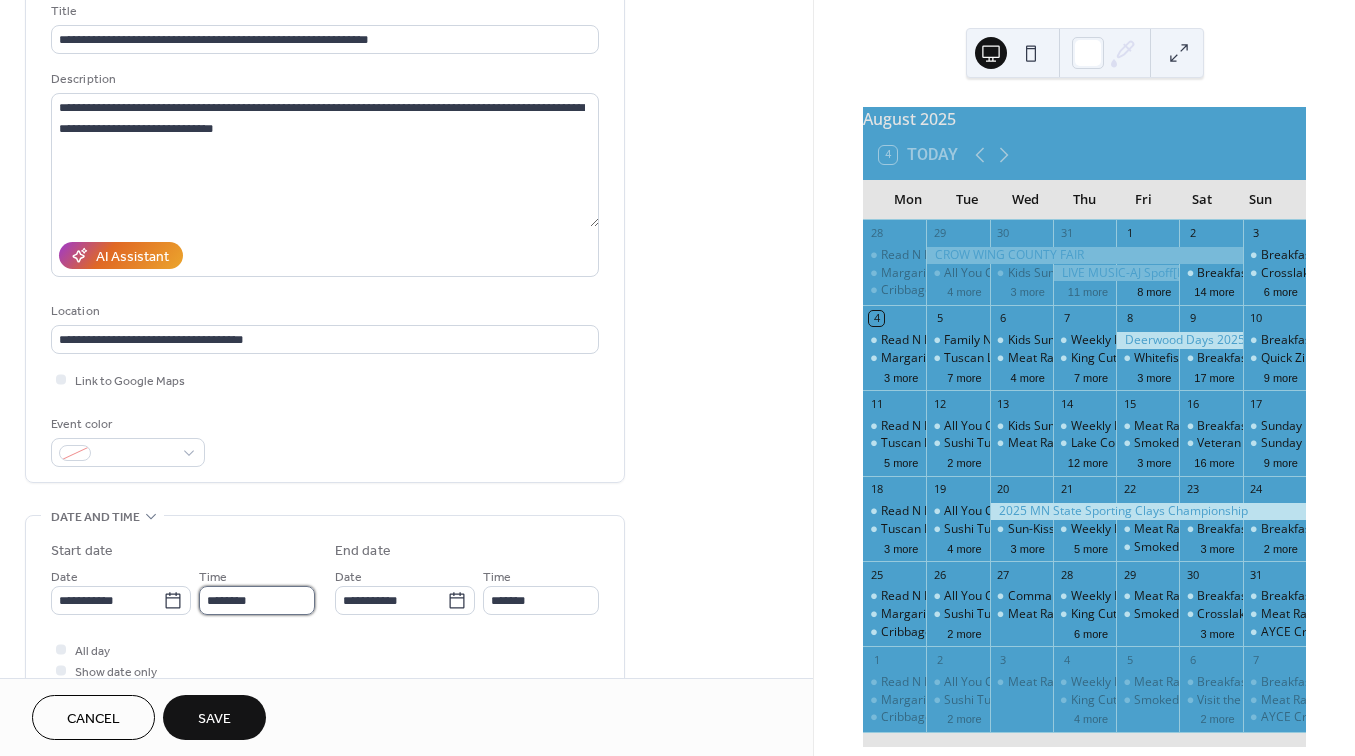 click on "********" at bounding box center [257, 600] 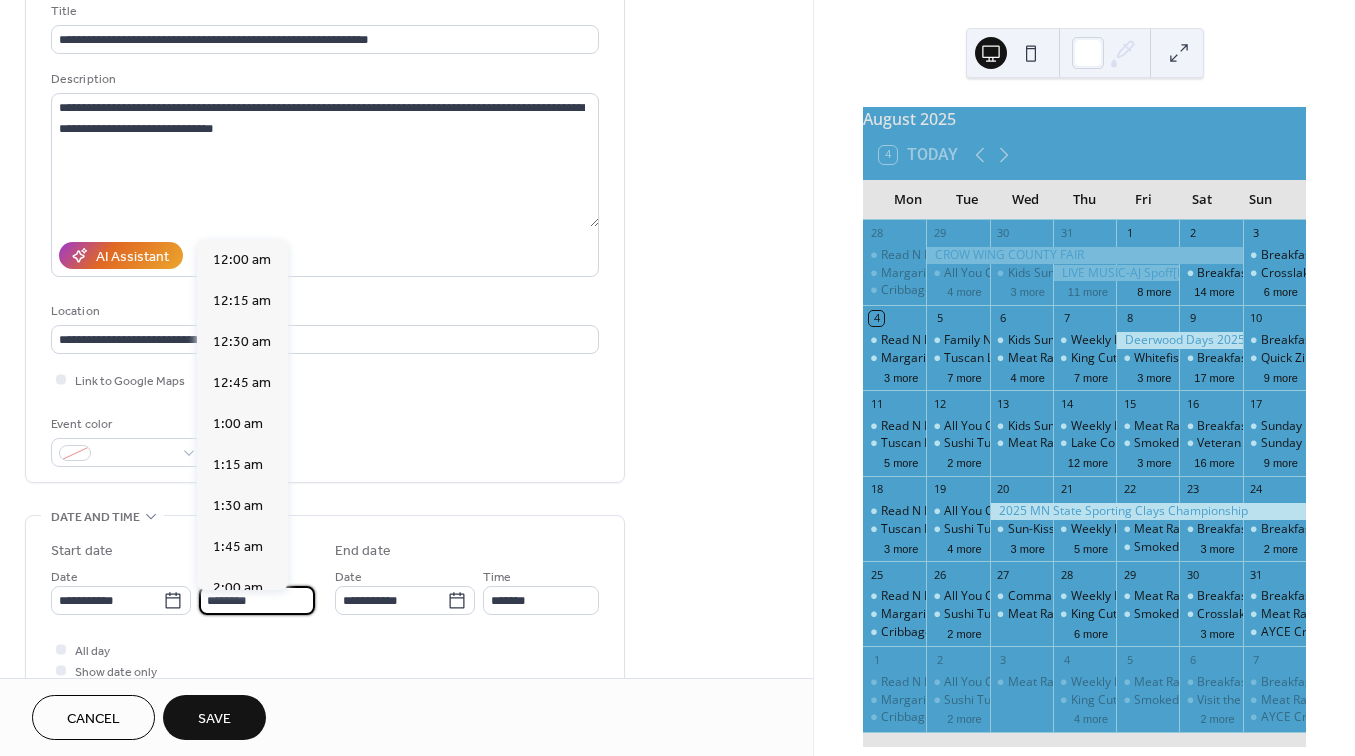 scroll, scrollTop: 1968, scrollLeft: 0, axis: vertical 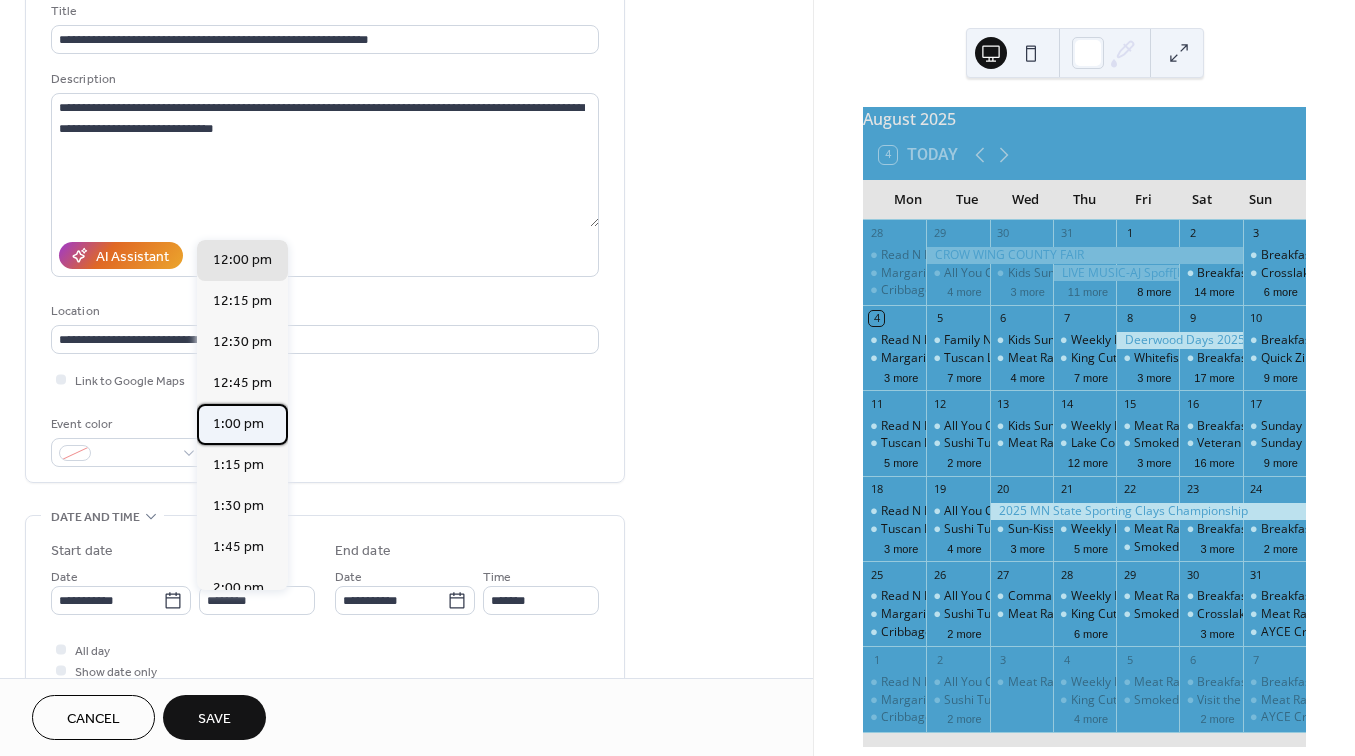 click on "1:00 pm" at bounding box center [238, 424] 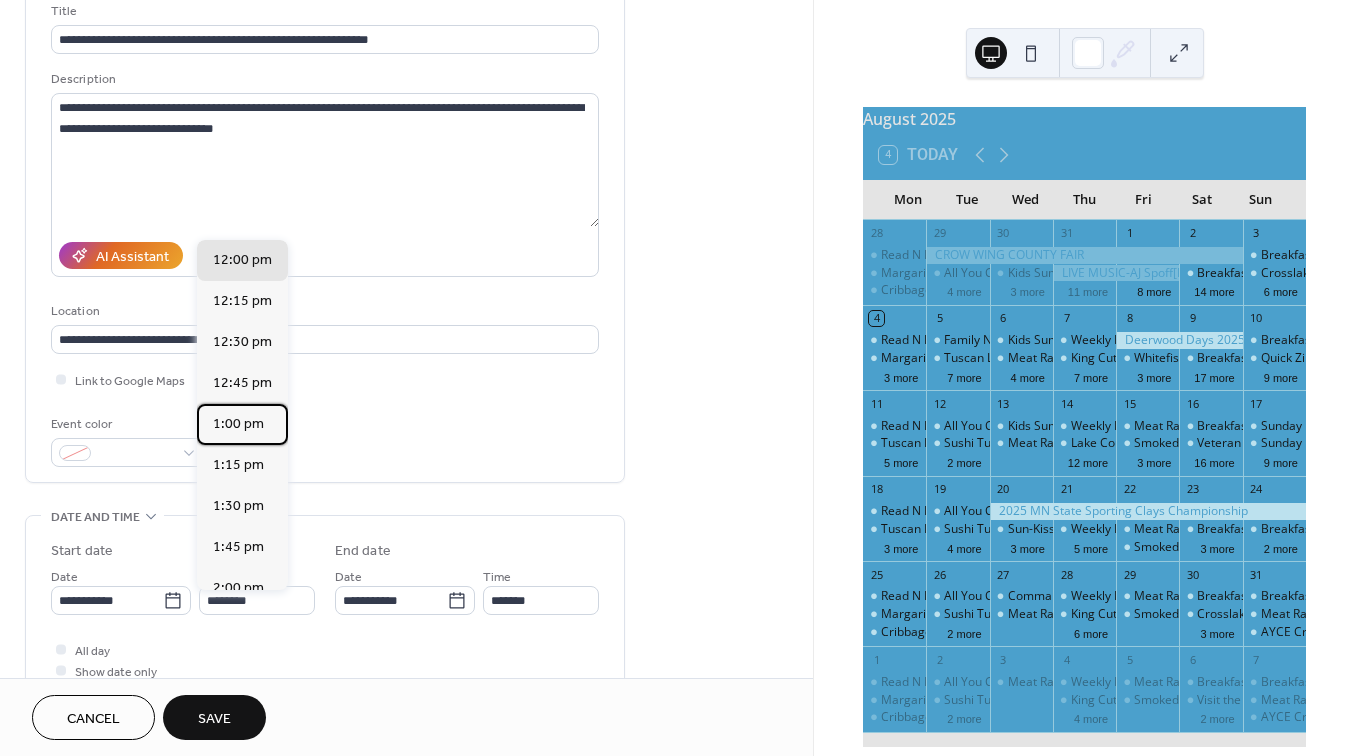 type on "*******" 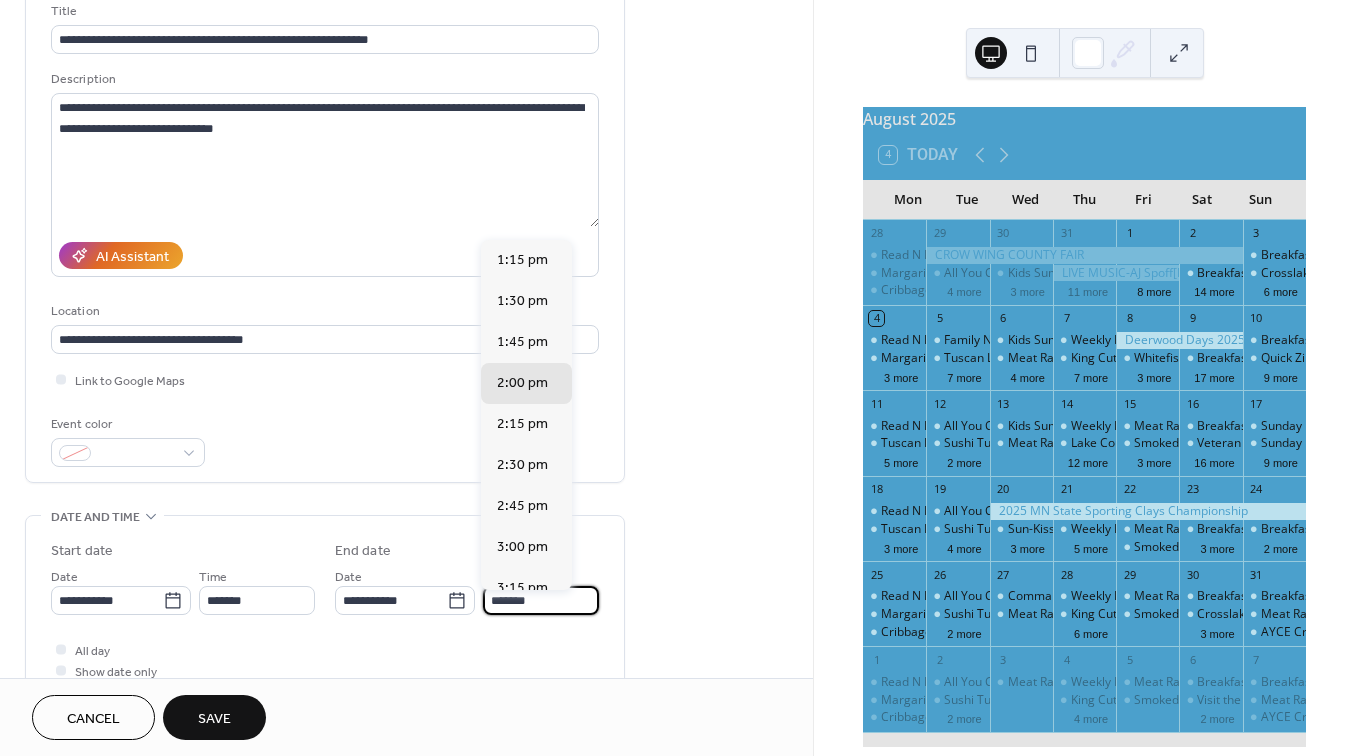 click on "*******" at bounding box center [541, 600] 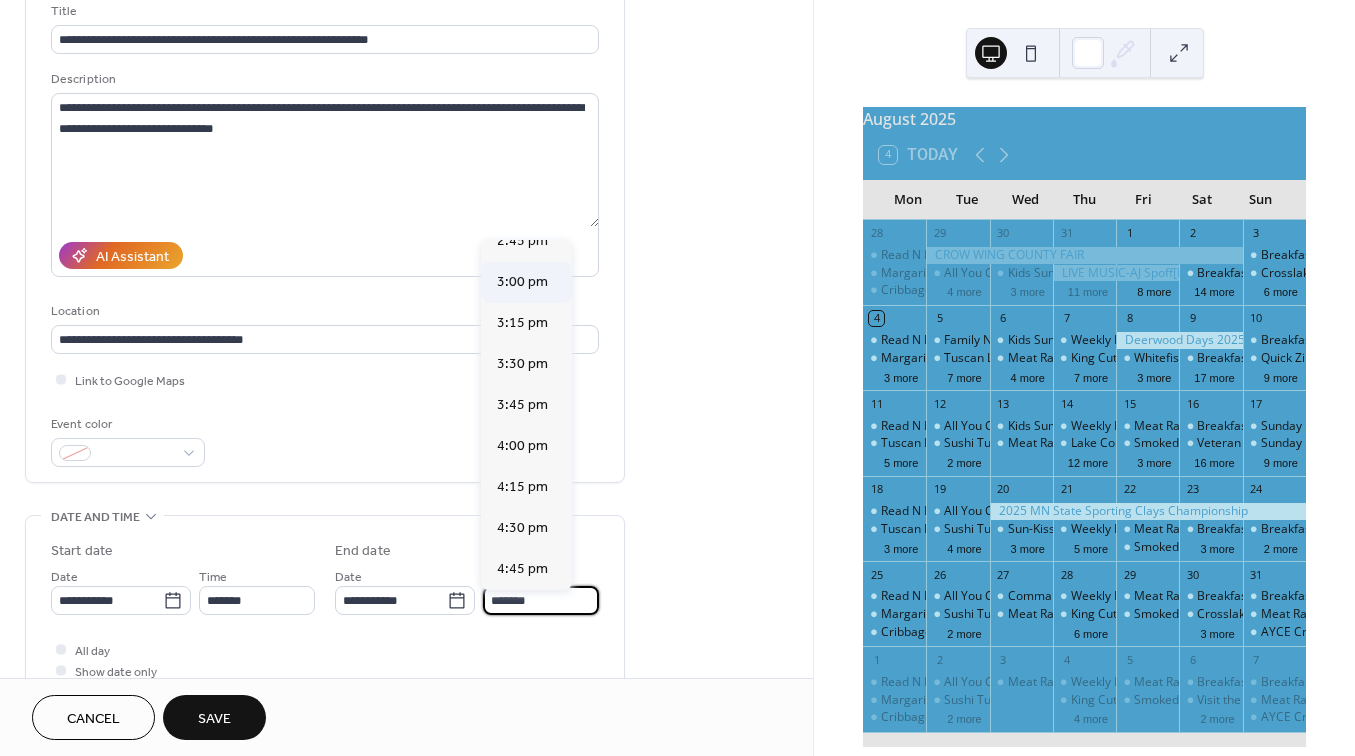 scroll, scrollTop: 277, scrollLeft: 0, axis: vertical 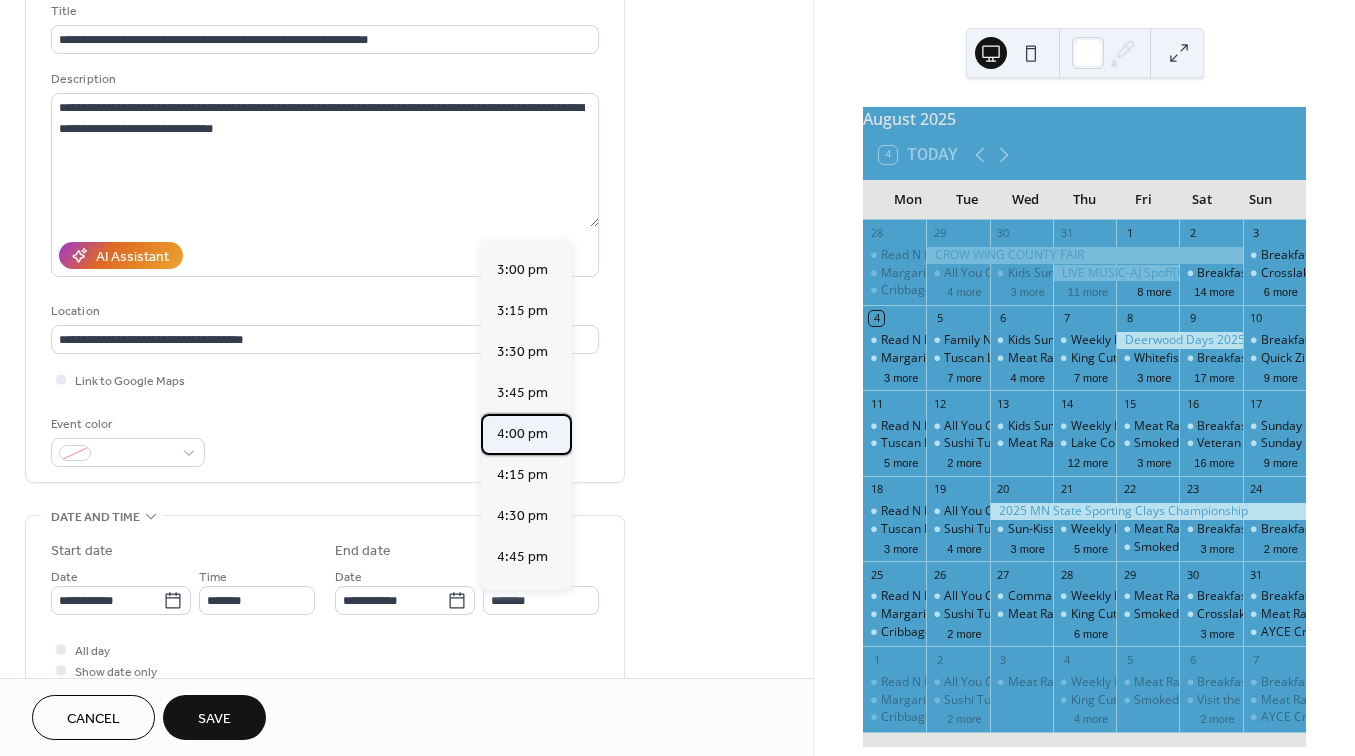 click on "4:00 pm" at bounding box center [522, 434] 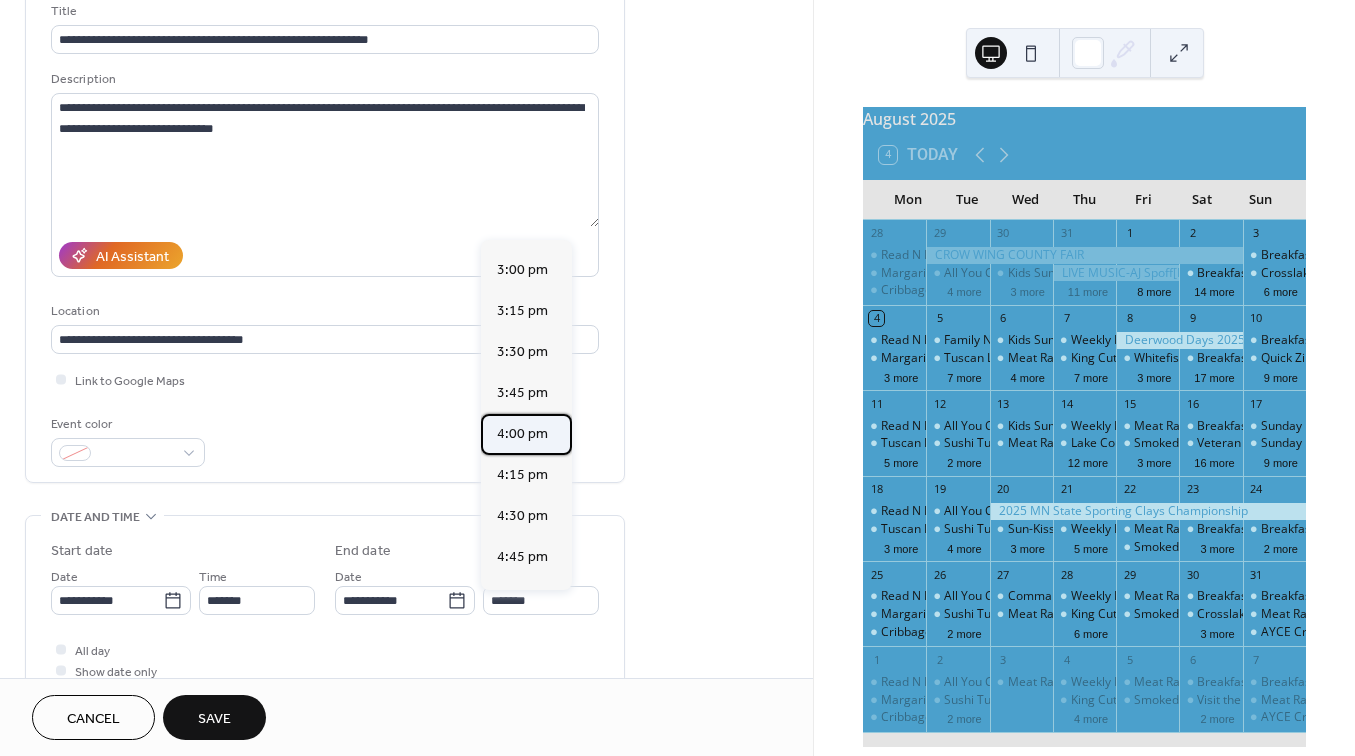 type on "*******" 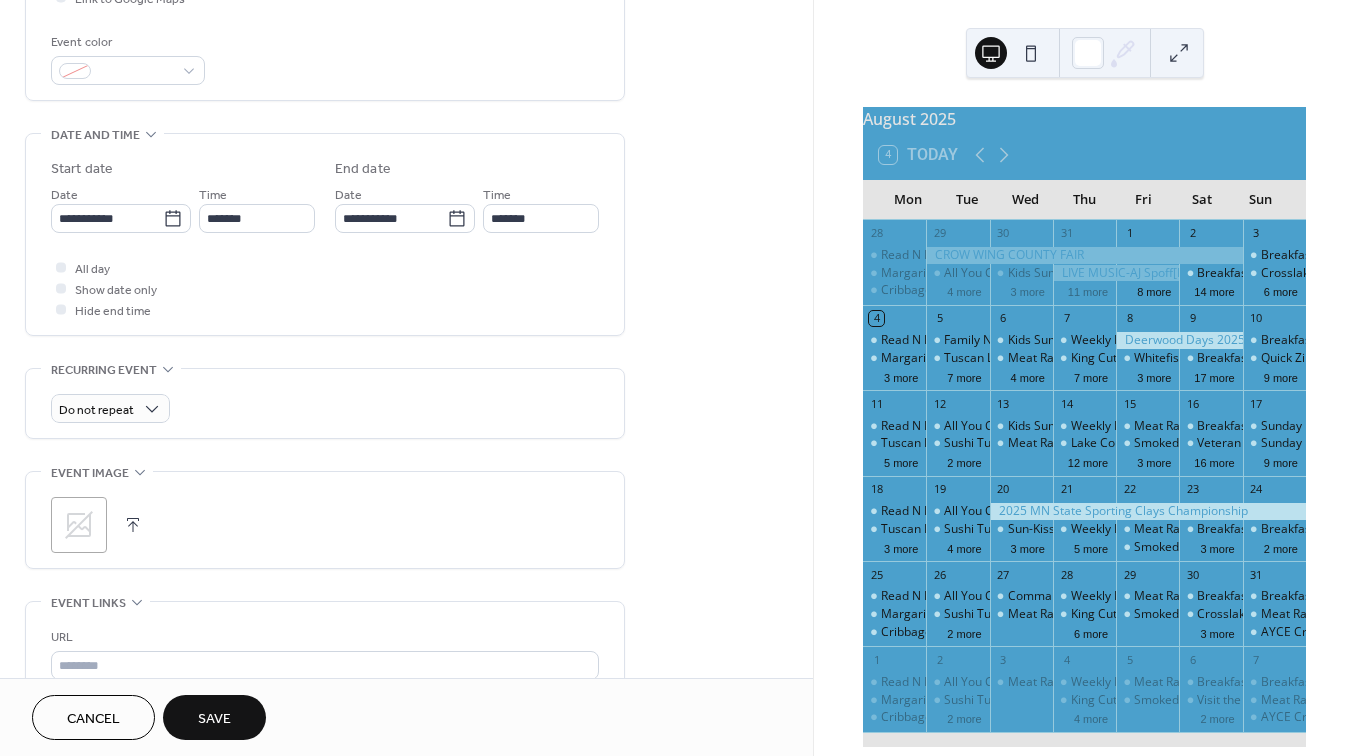 scroll, scrollTop: 542, scrollLeft: 0, axis: vertical 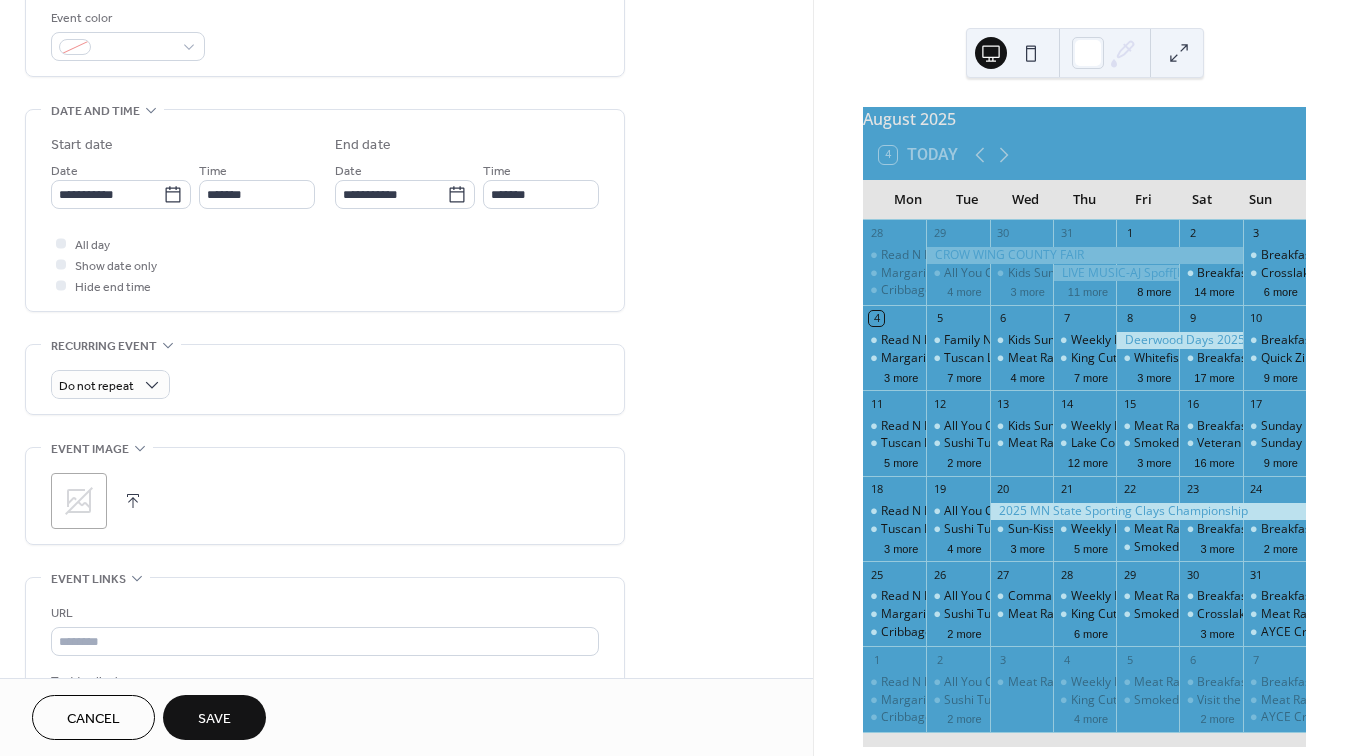 click at bounding box center (133, 501) 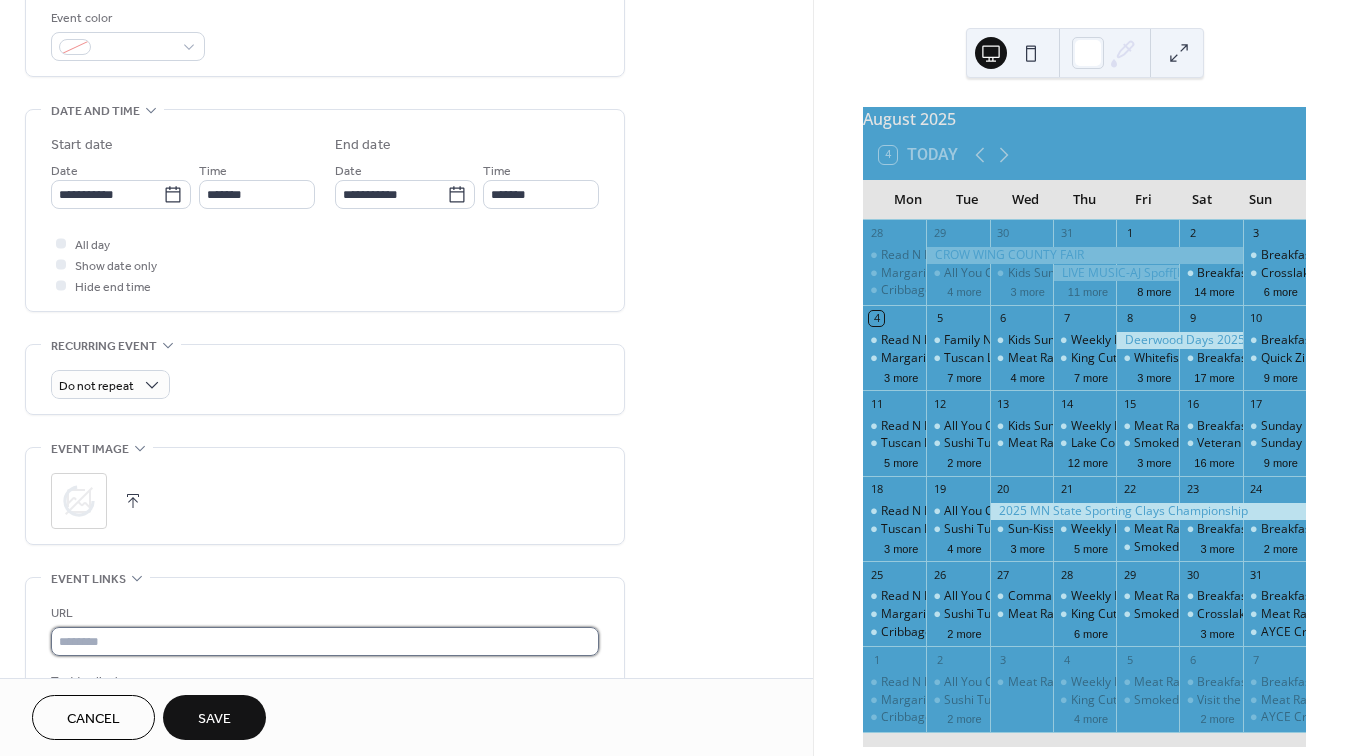 click at bounding box center (325, 641) 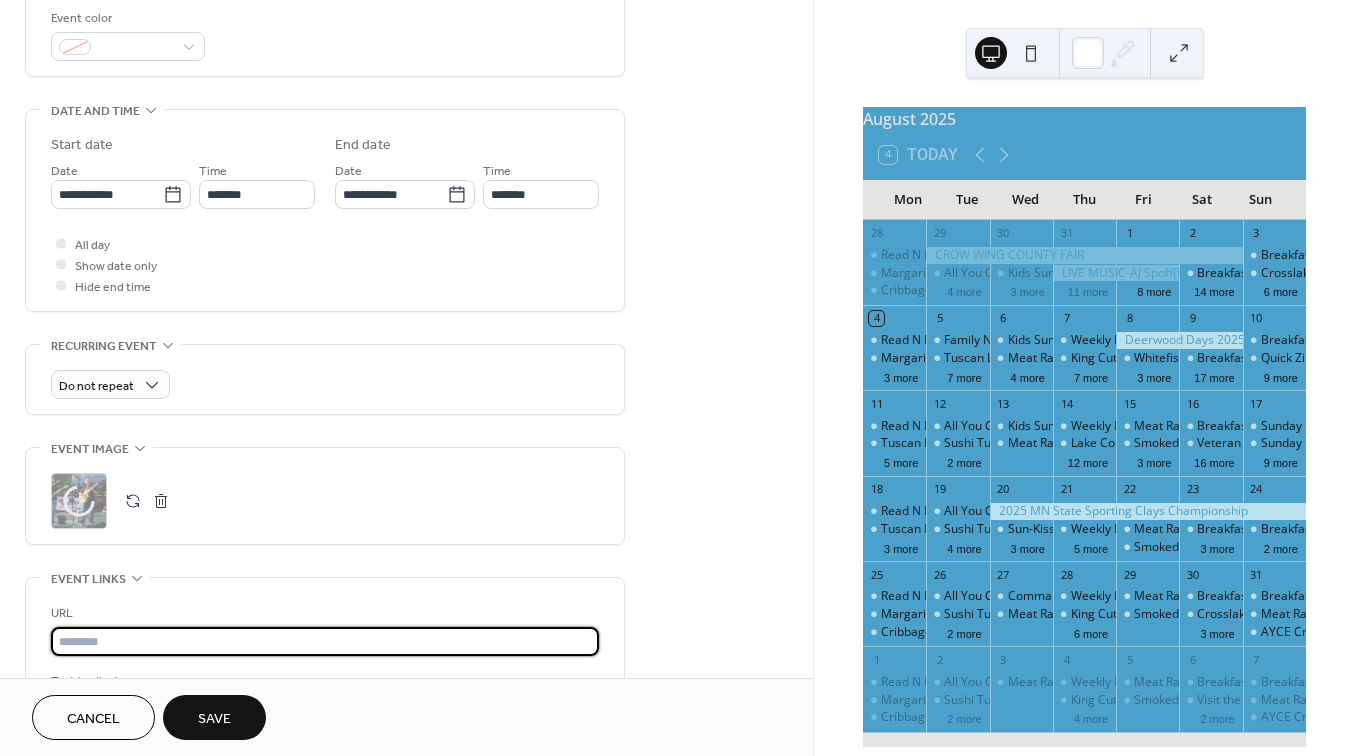 paste on "**********" 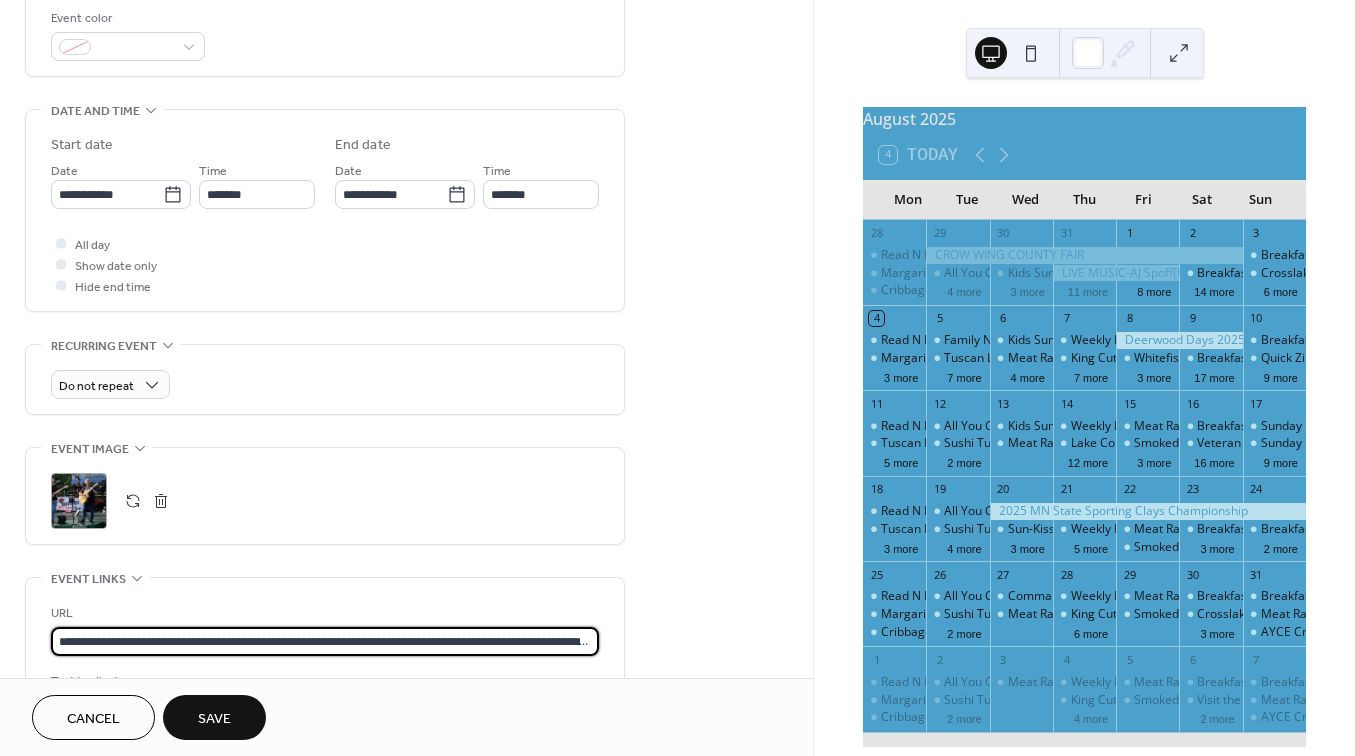 type on "**********" 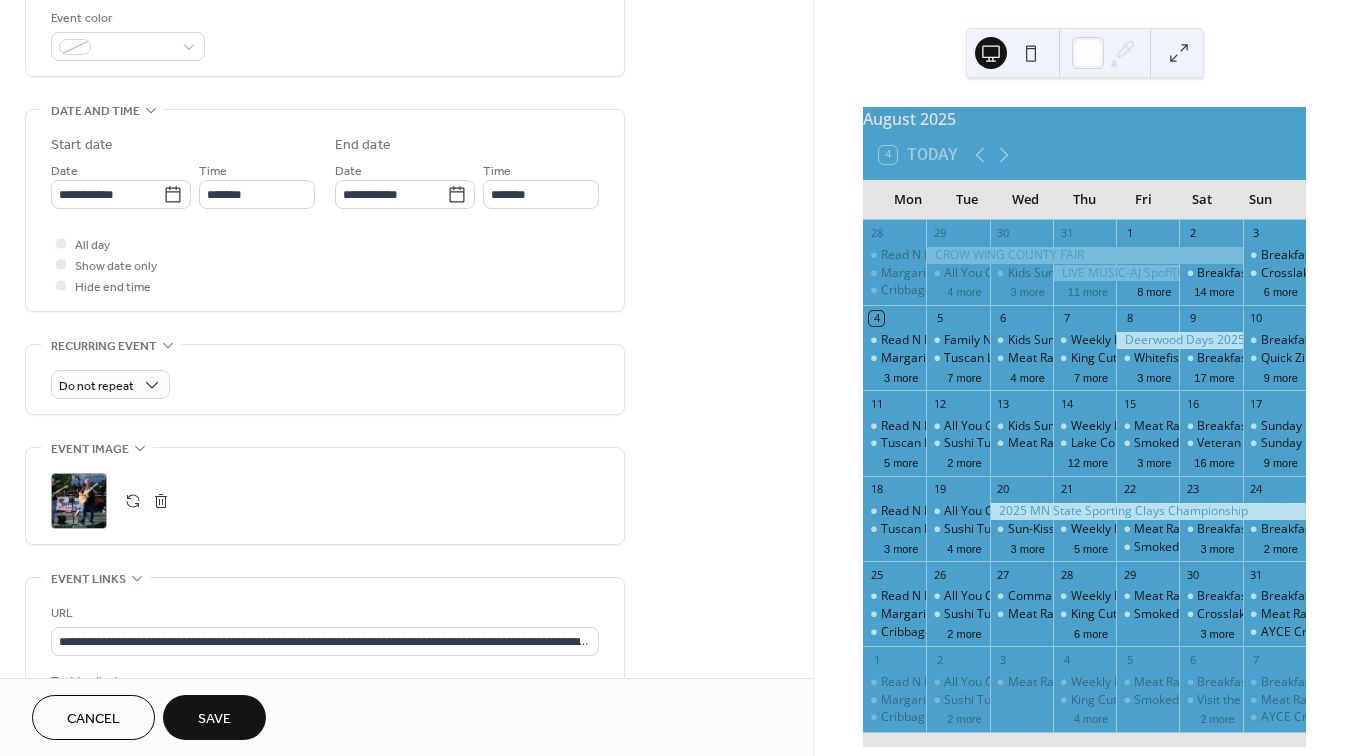 click on "Save" at bounding box center [214, 719] 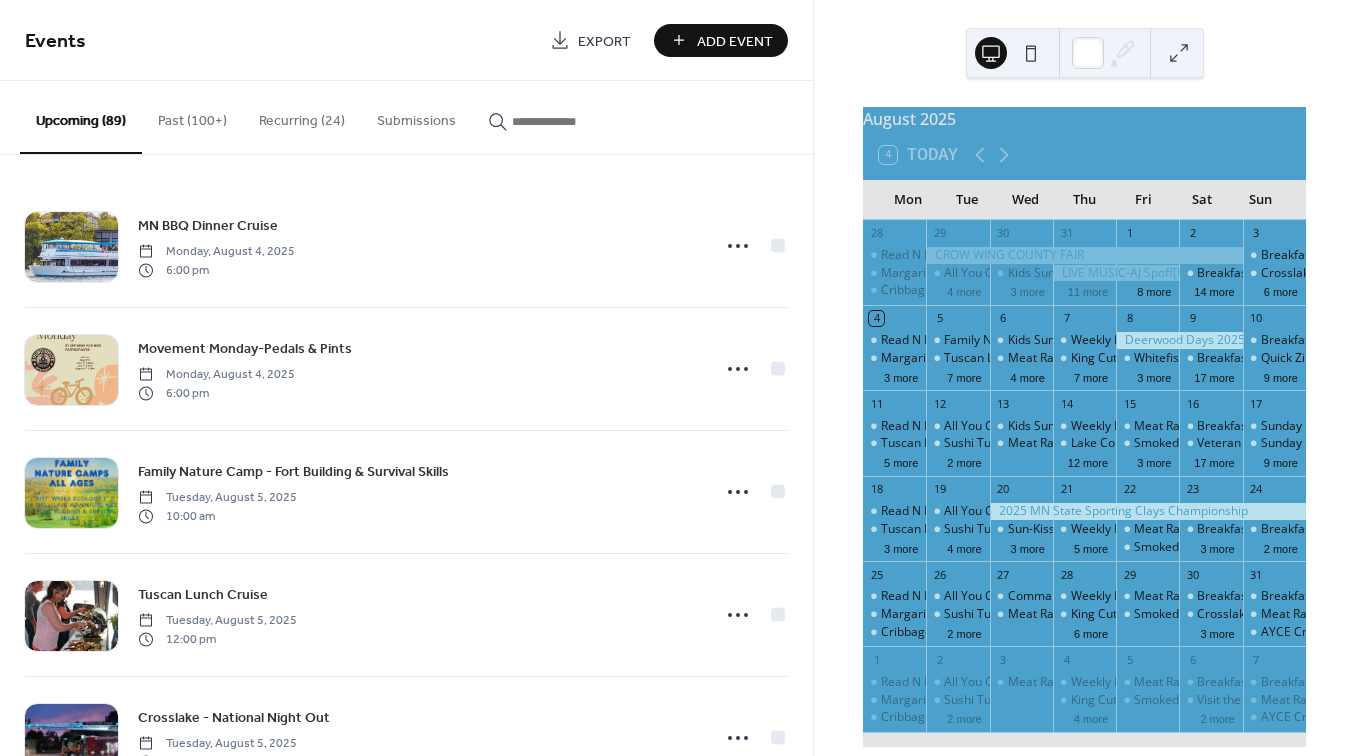click at bounding box center (572, 121) 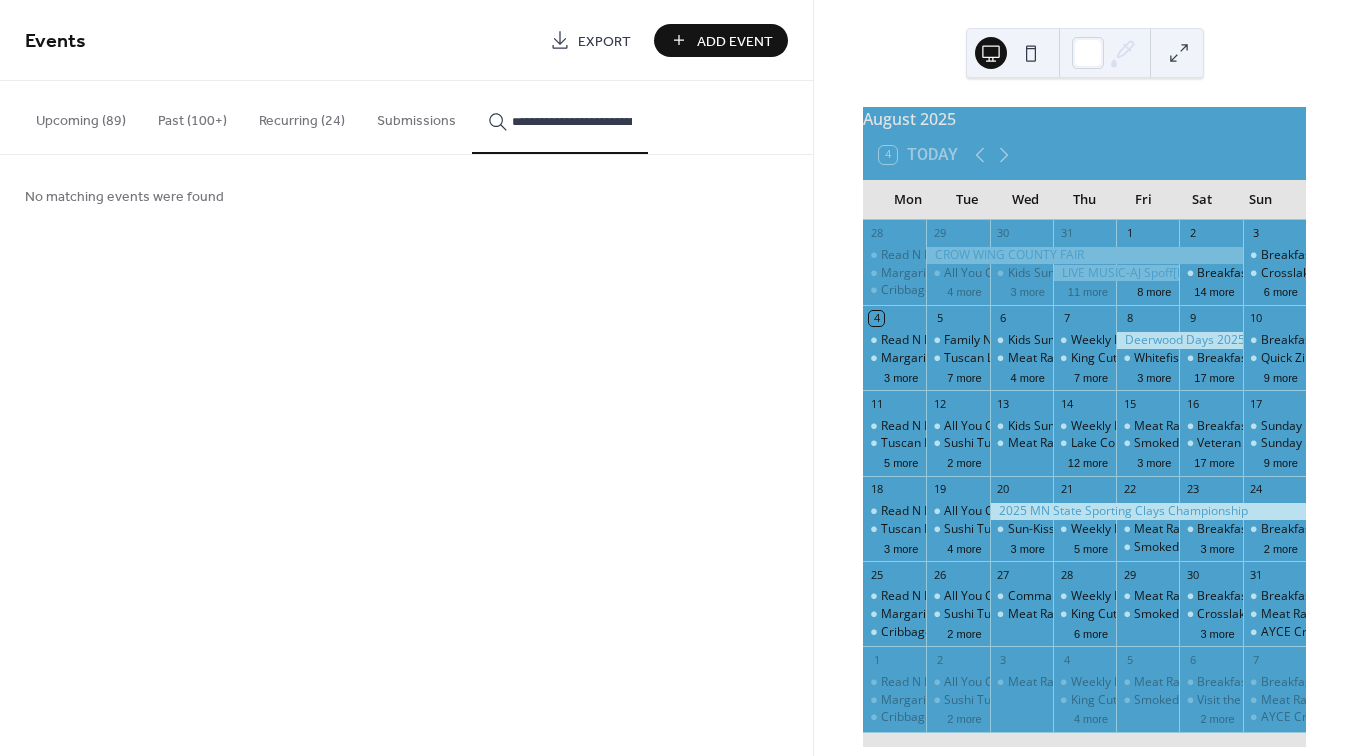 type on "**********" 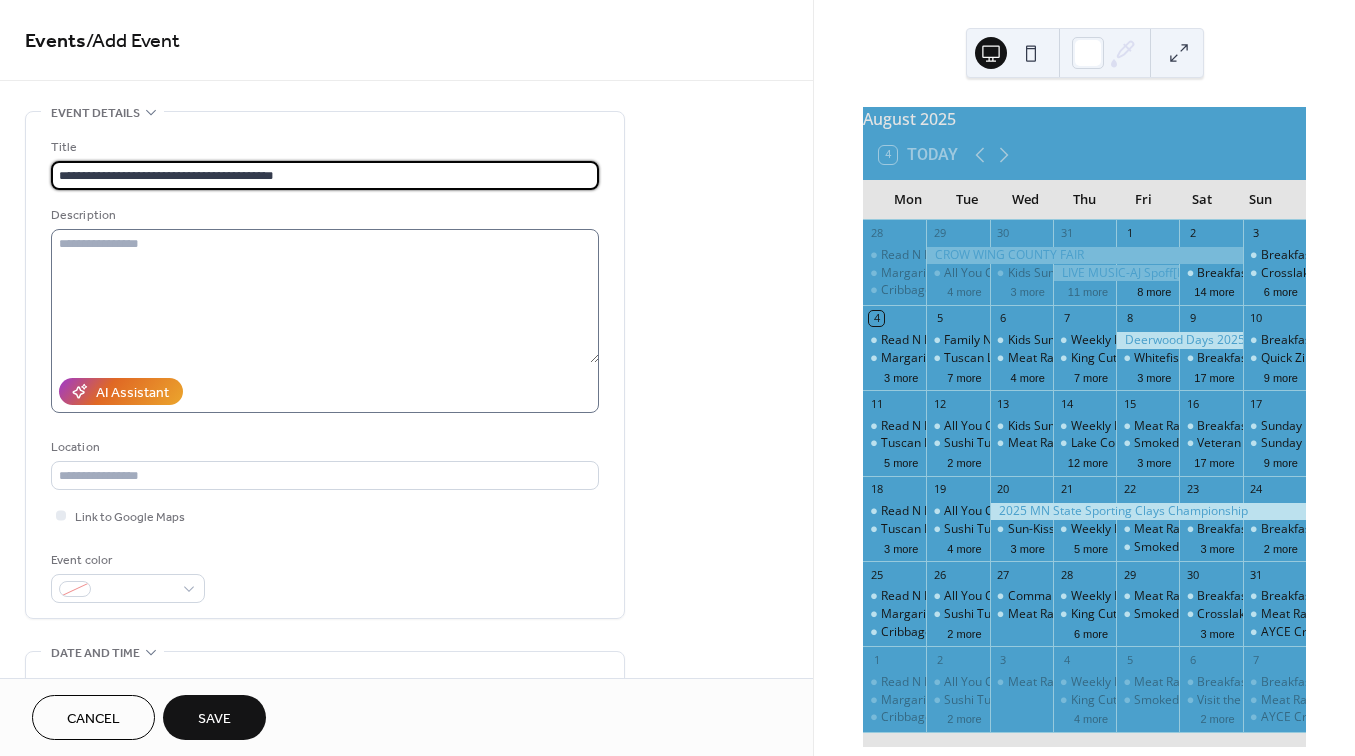 type on "**********" 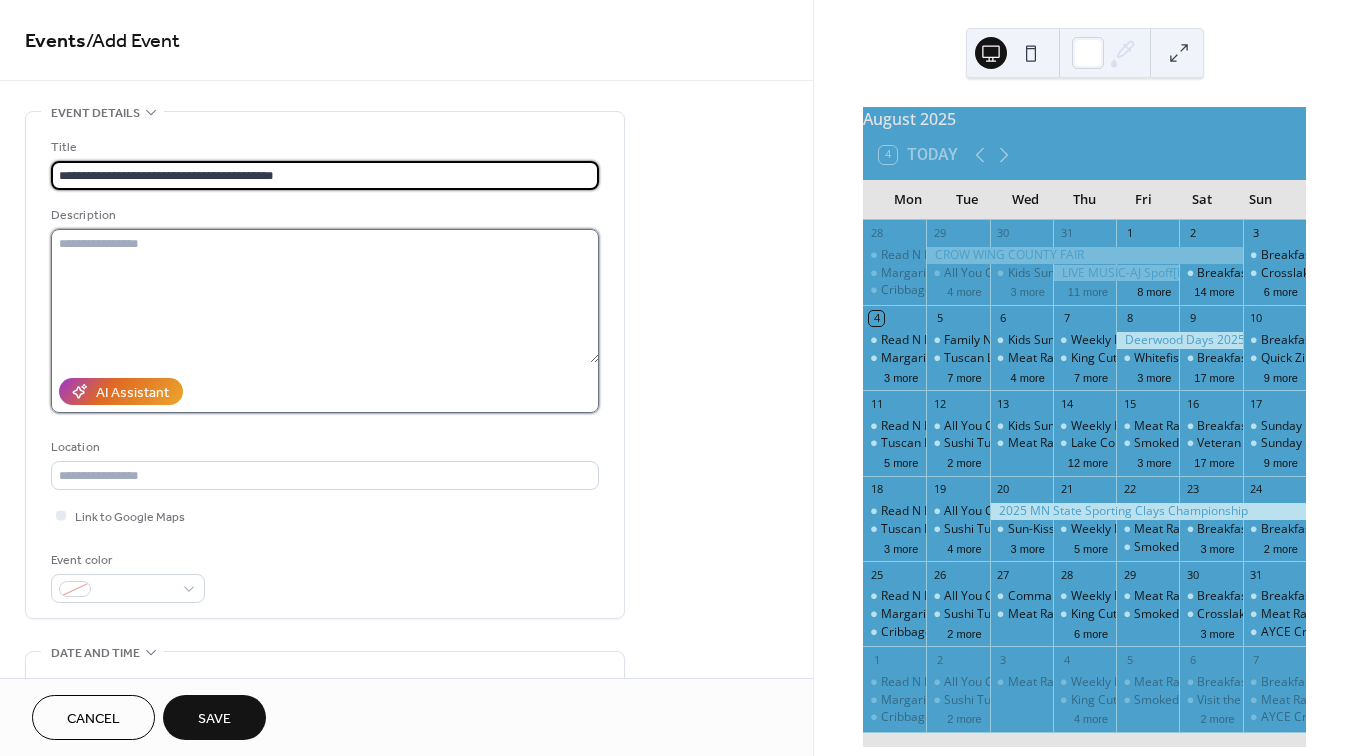click at bounding box center (325, 296) 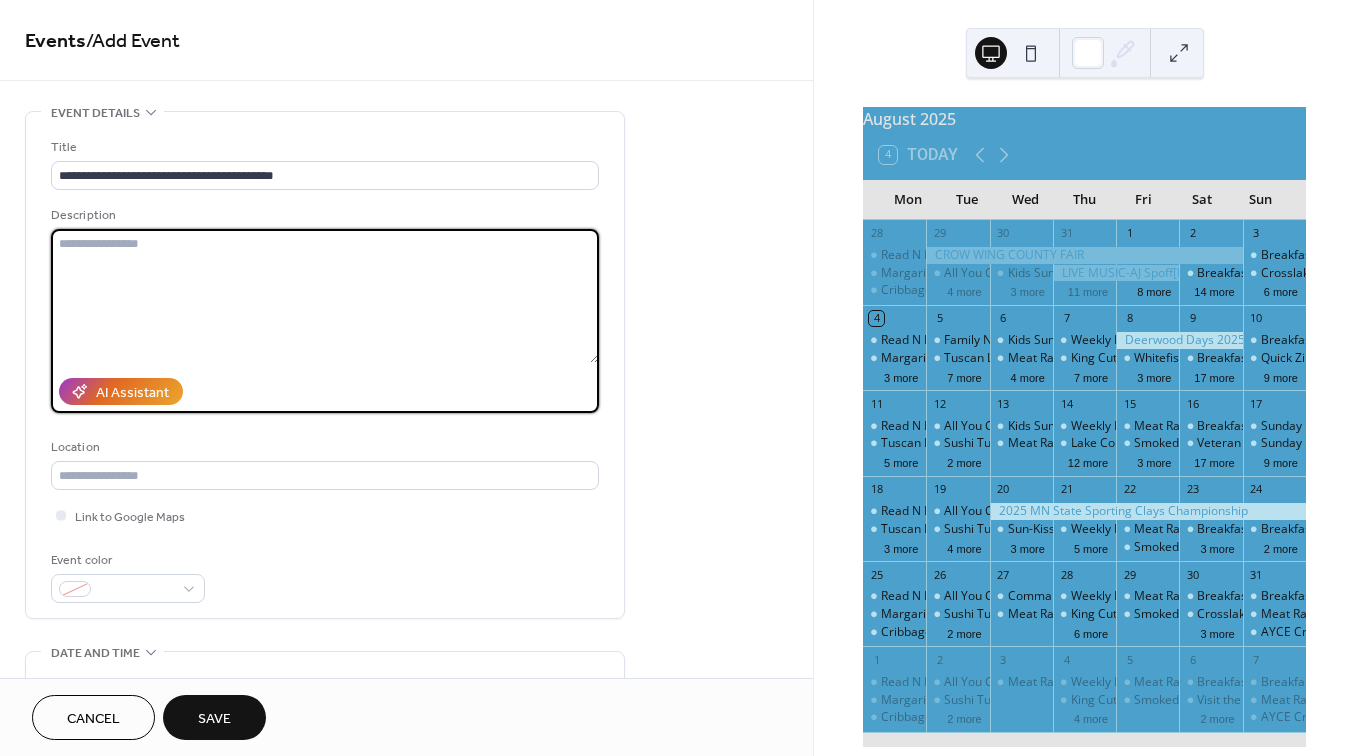 paste on "**********" 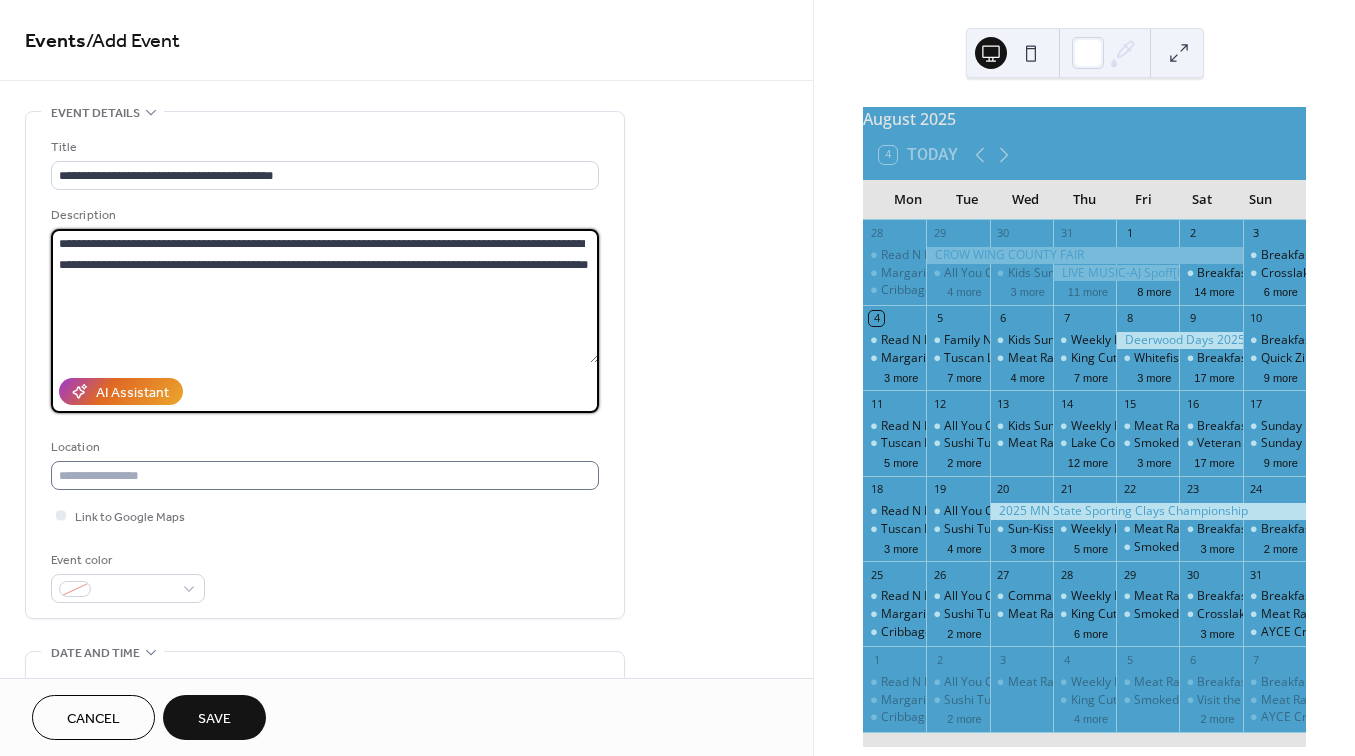 type on "**********" 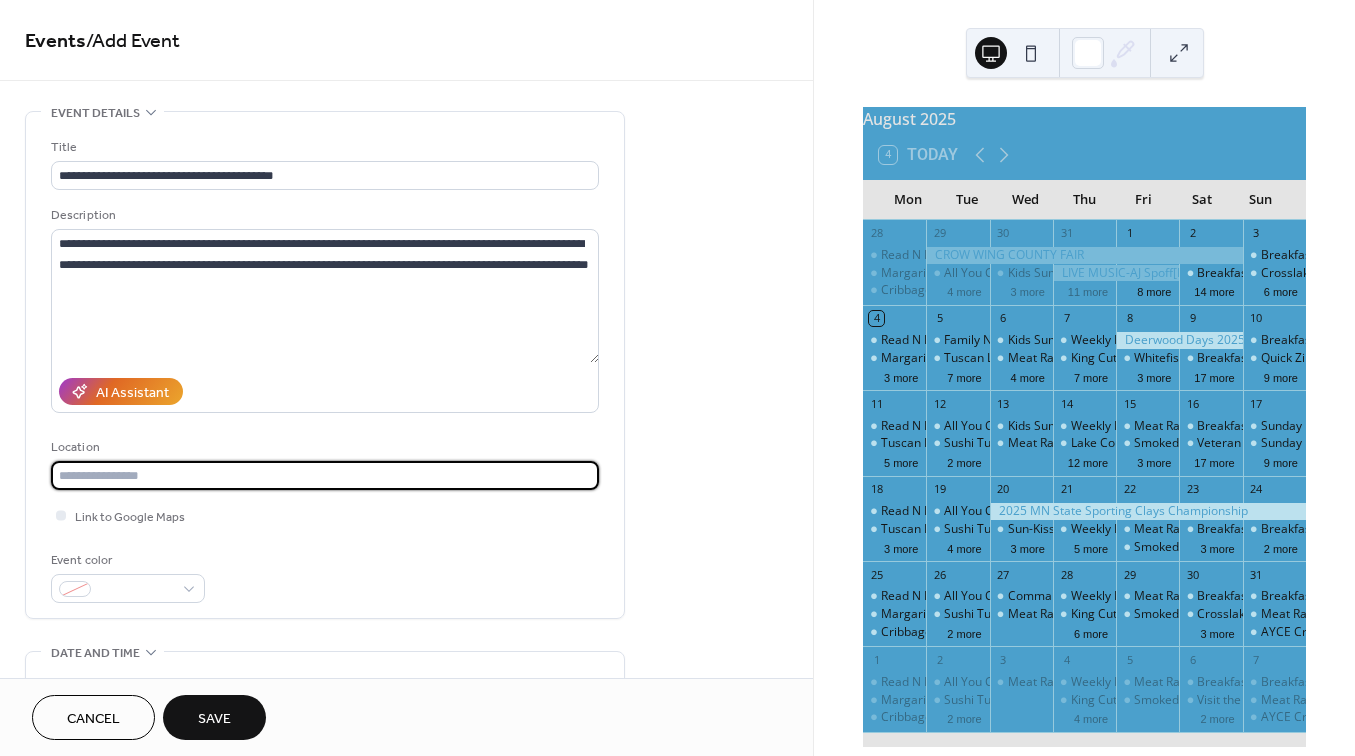 click at bounding box center (325, 475) 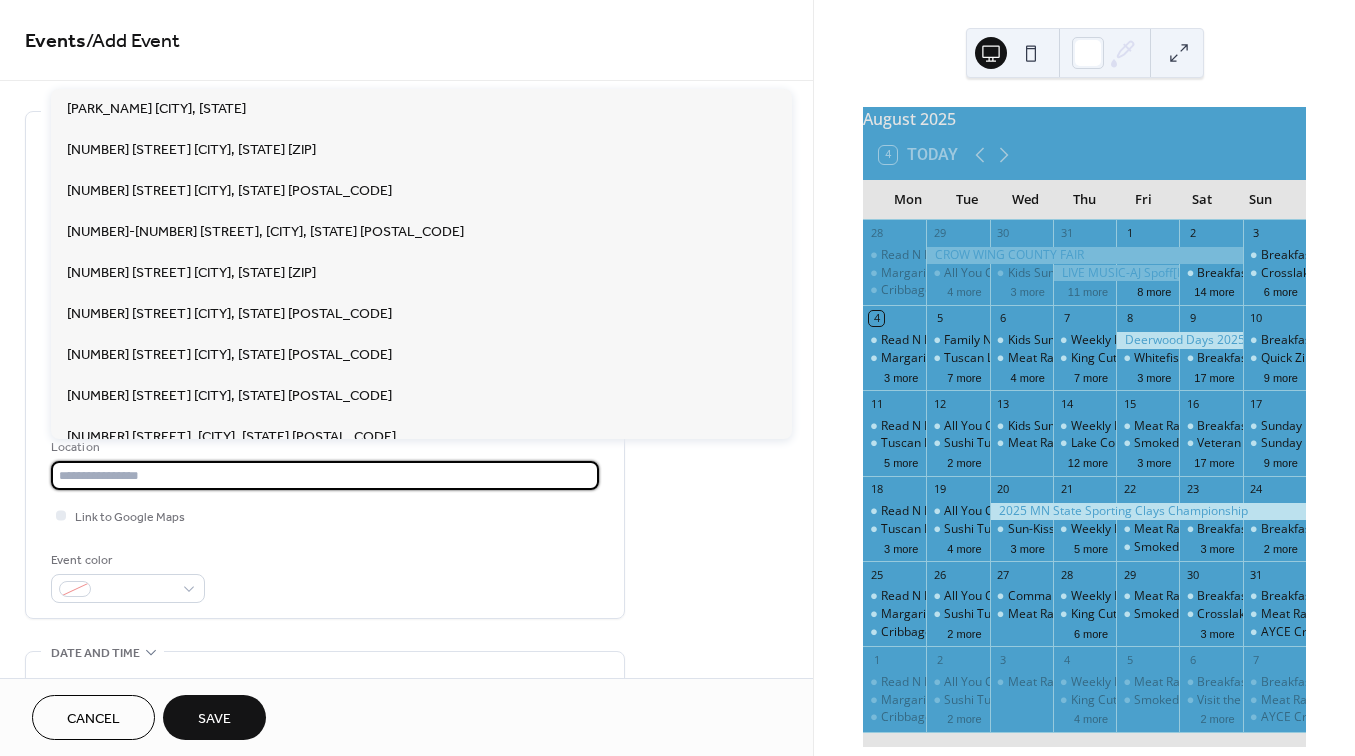 paste on "**********" 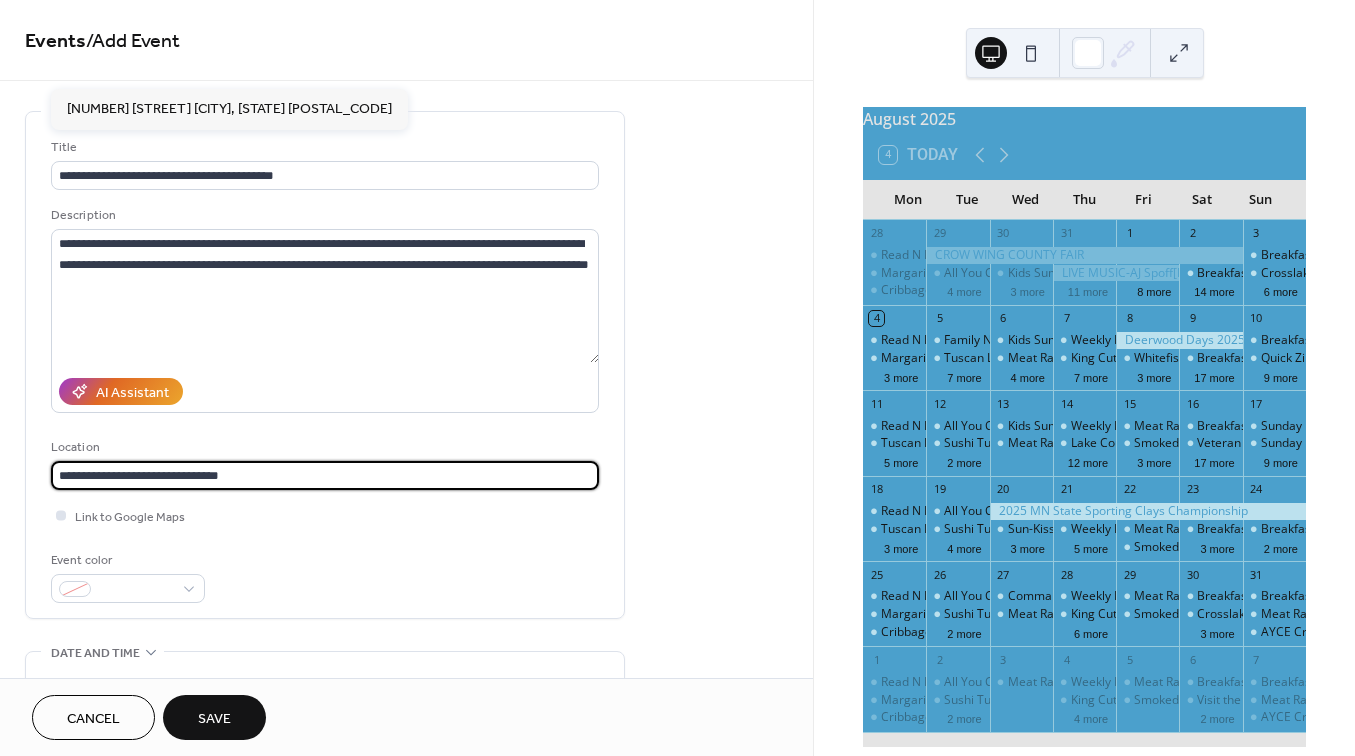 type on "**********" 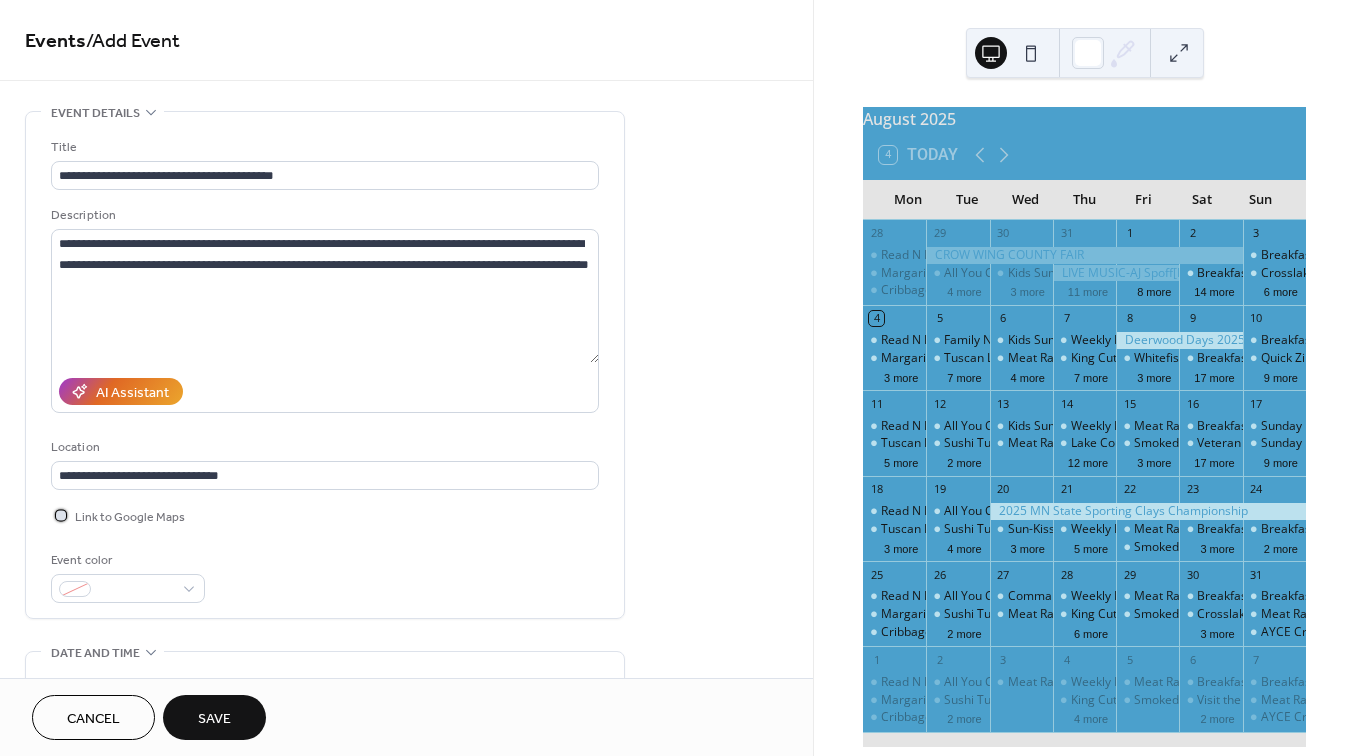 click at bounding box center [61, 515] 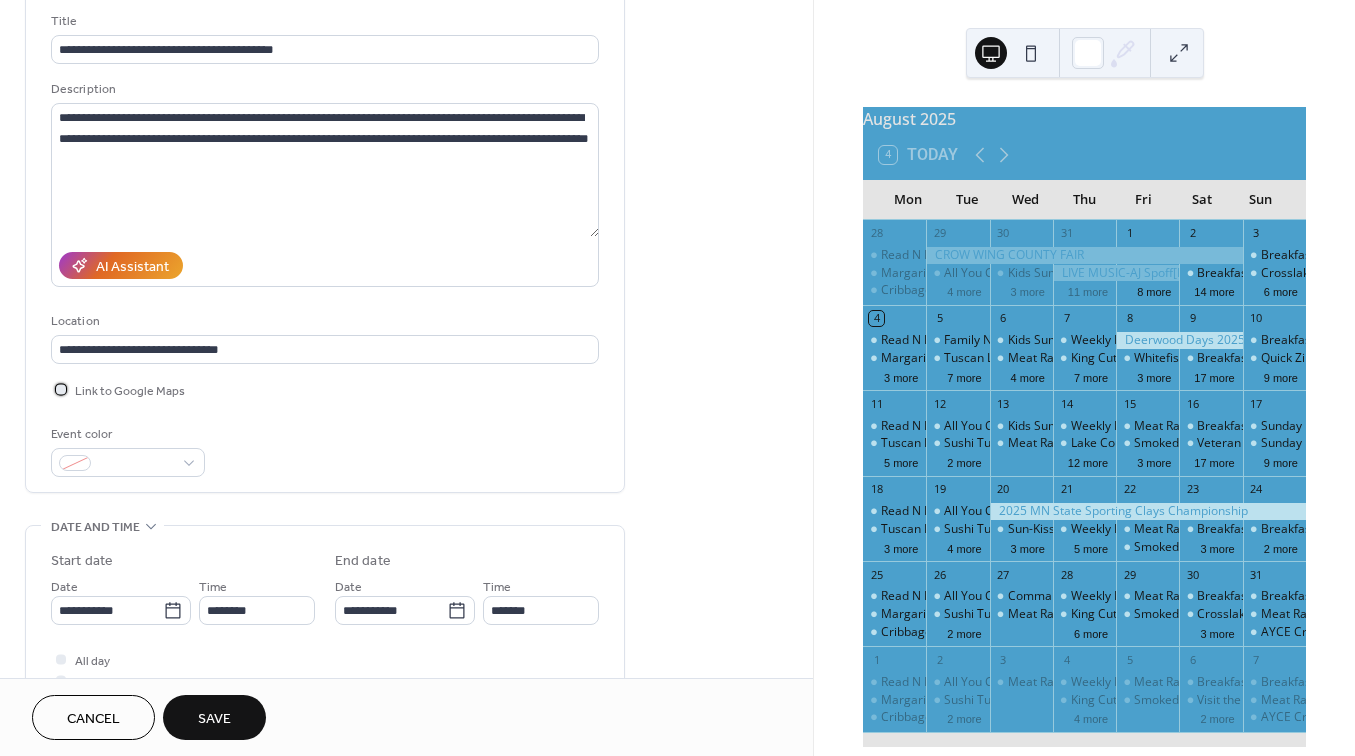 scroll, scrollTop: 158, scrollLeft: 0, axis: vertical 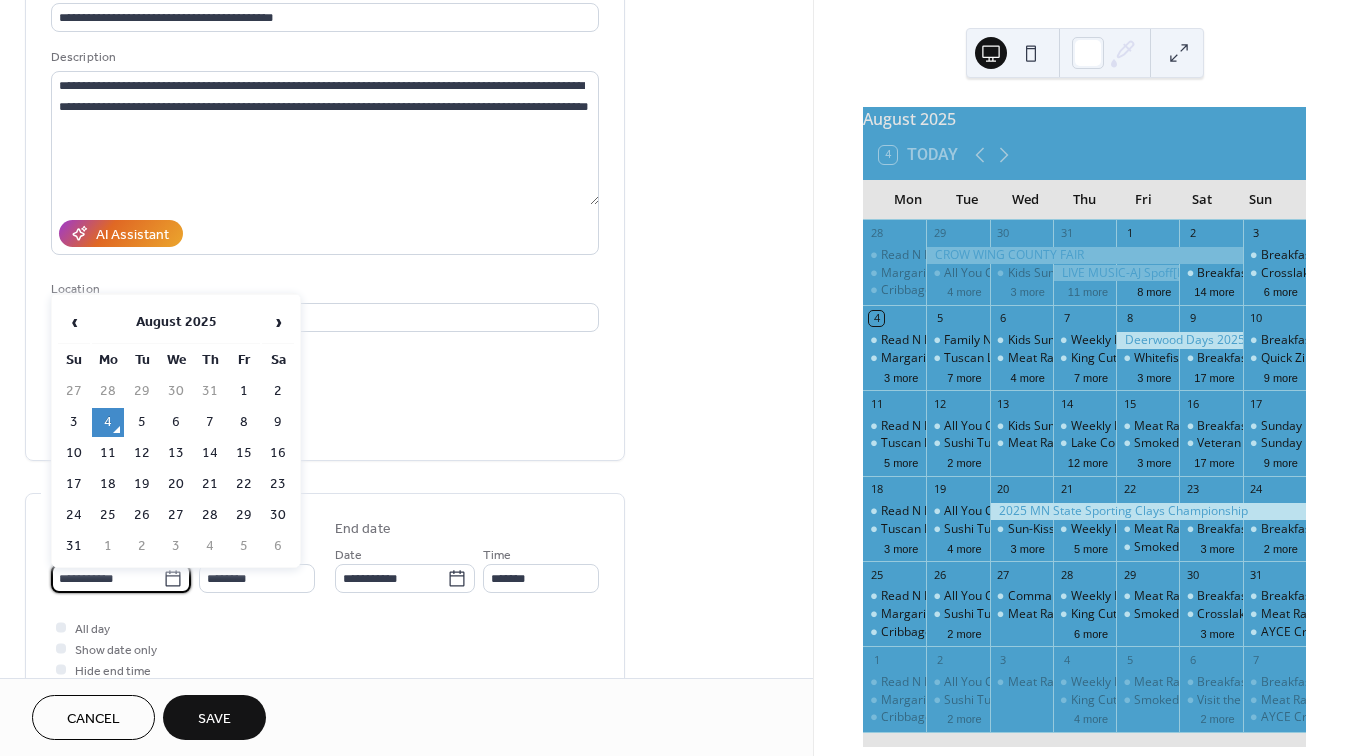 click on "**********" at bounding box center (107, 578) 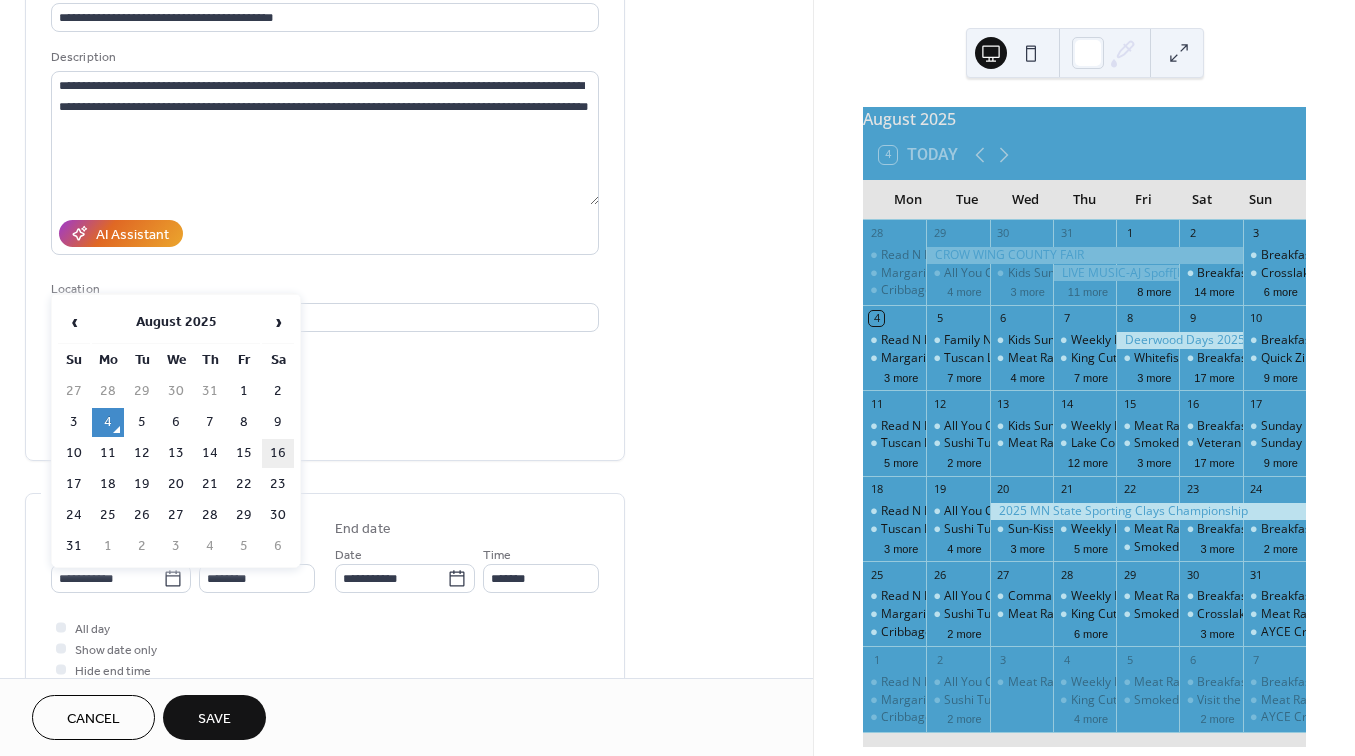 click on "16" at bounding box center (278, 453) 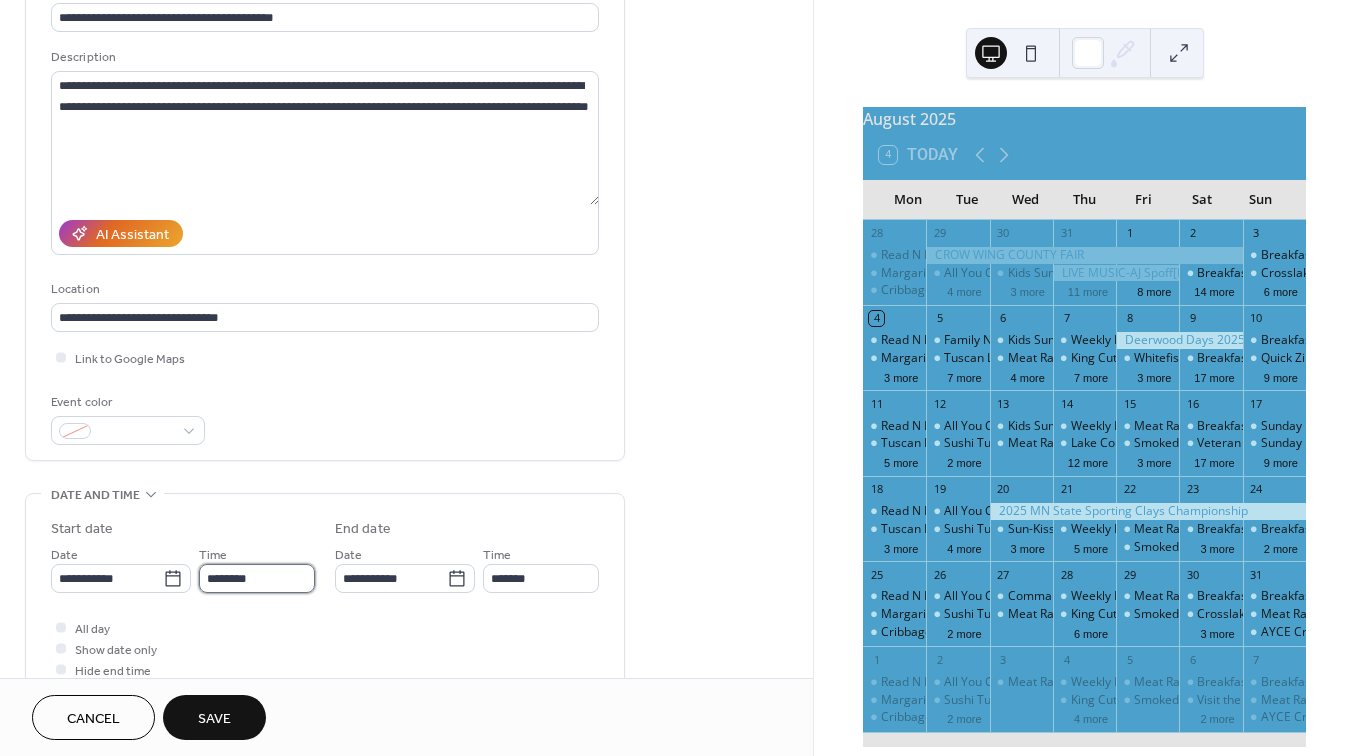 click on "********" at bounding box center [257, 578] 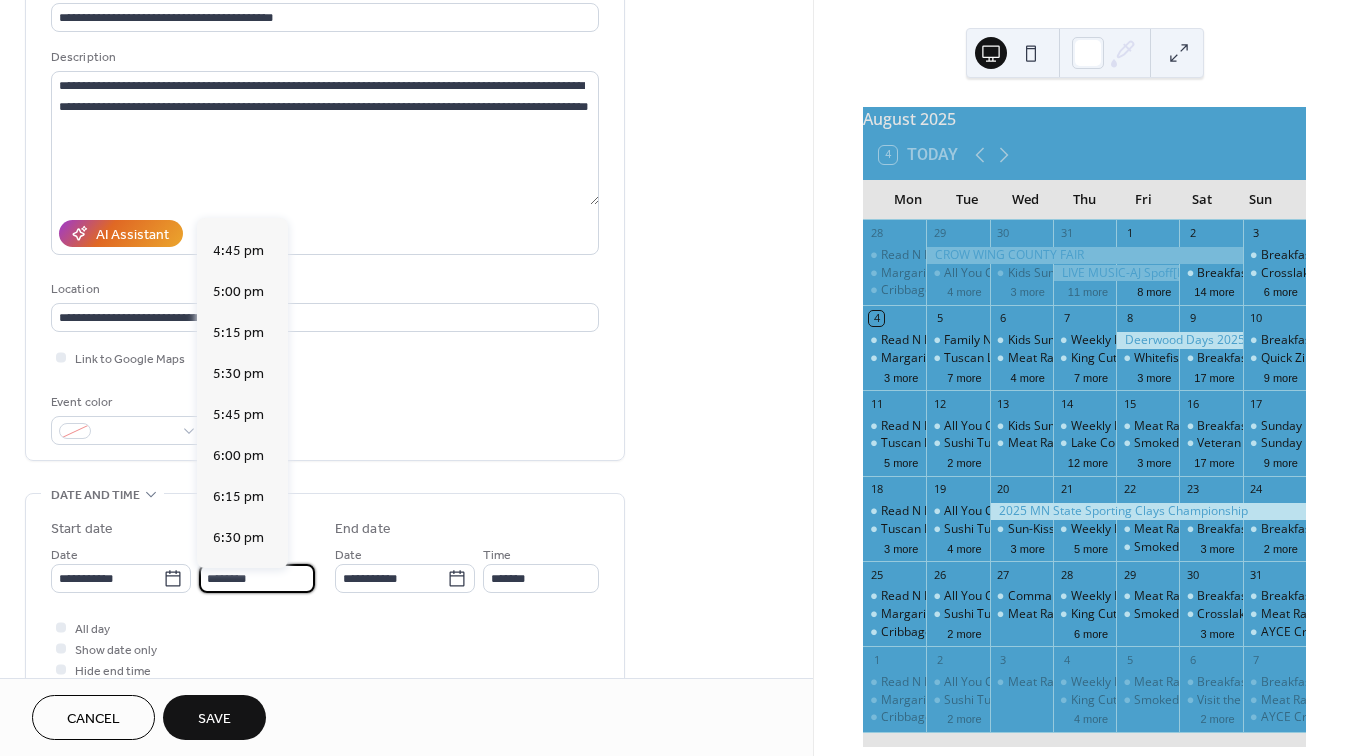 scroll, scrollTop: 2741, scrollLeft: 0, axis: vertical 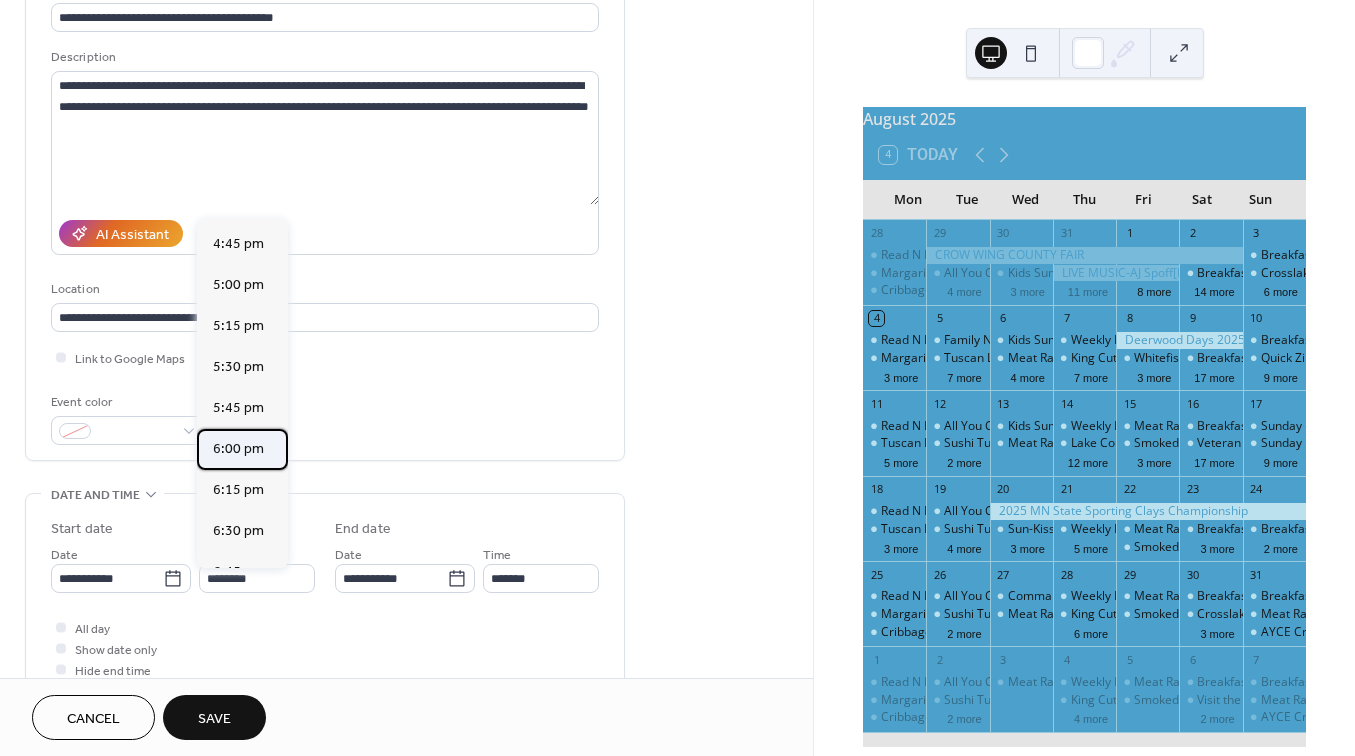 click on "6:00 pm" at bounding box center (238, 449) 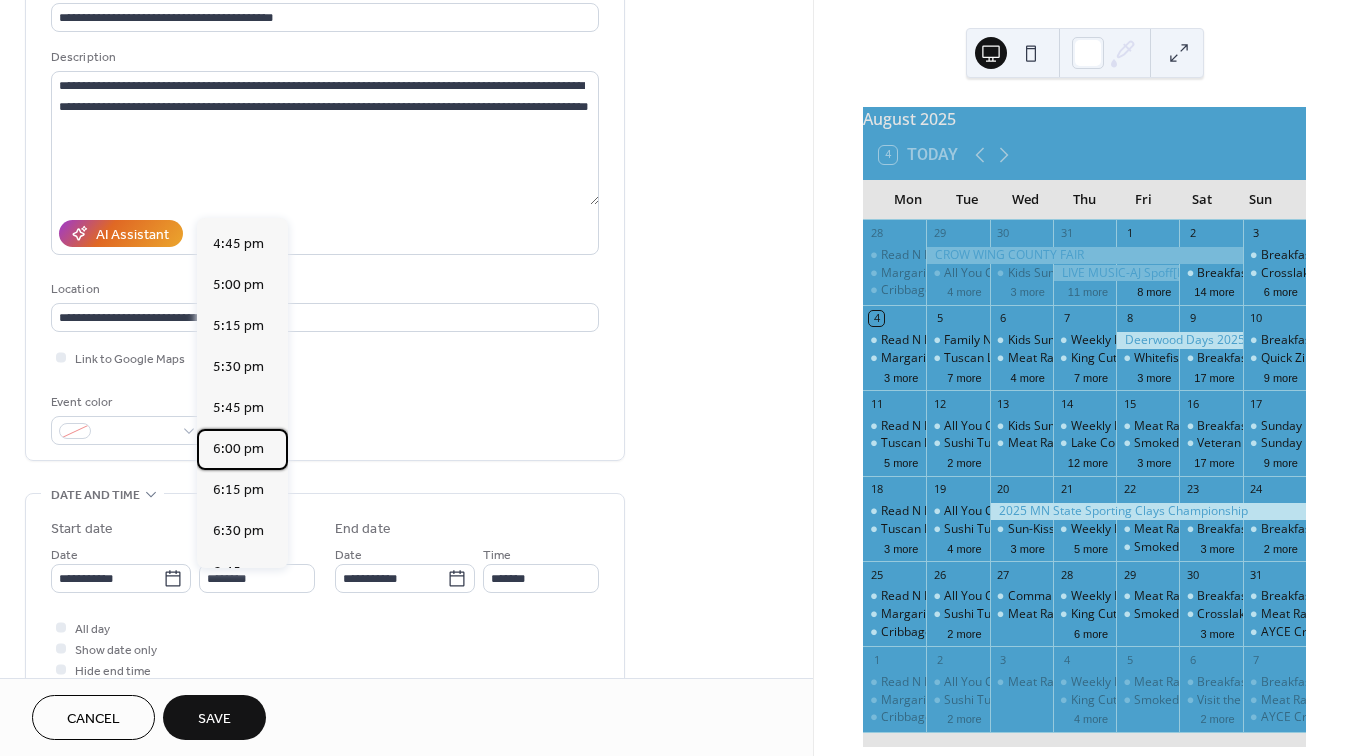 type on "*******" 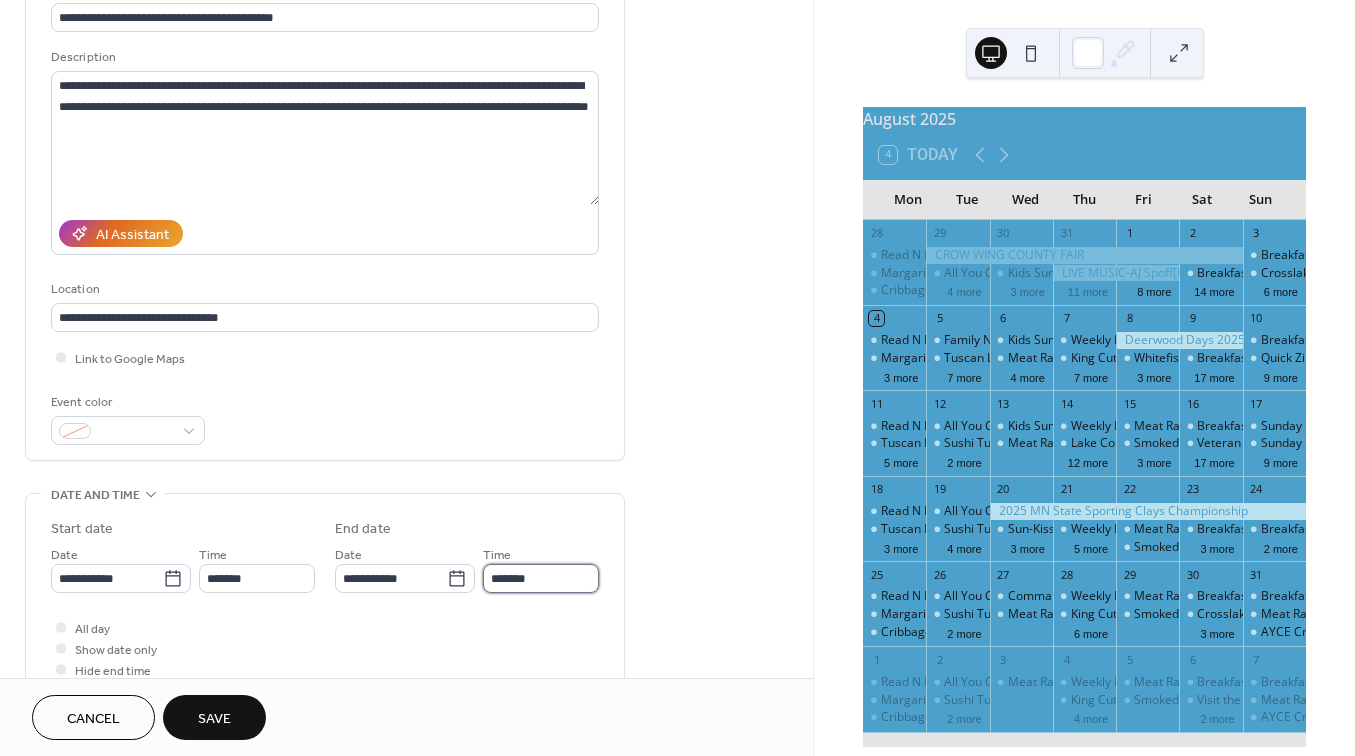 click on "*******" at bounding box center [541, 578] 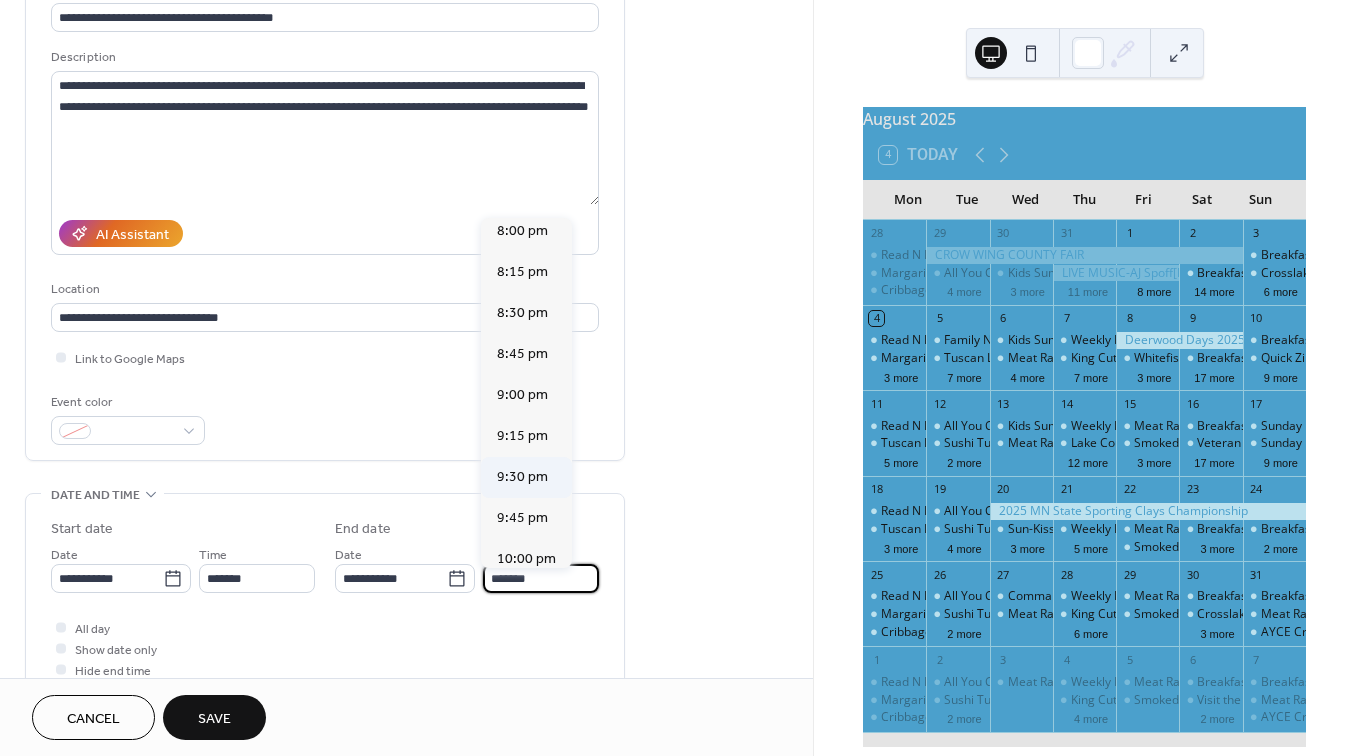 scroll, scrollTop: 296, scrollLeft: 0, axis: vertical 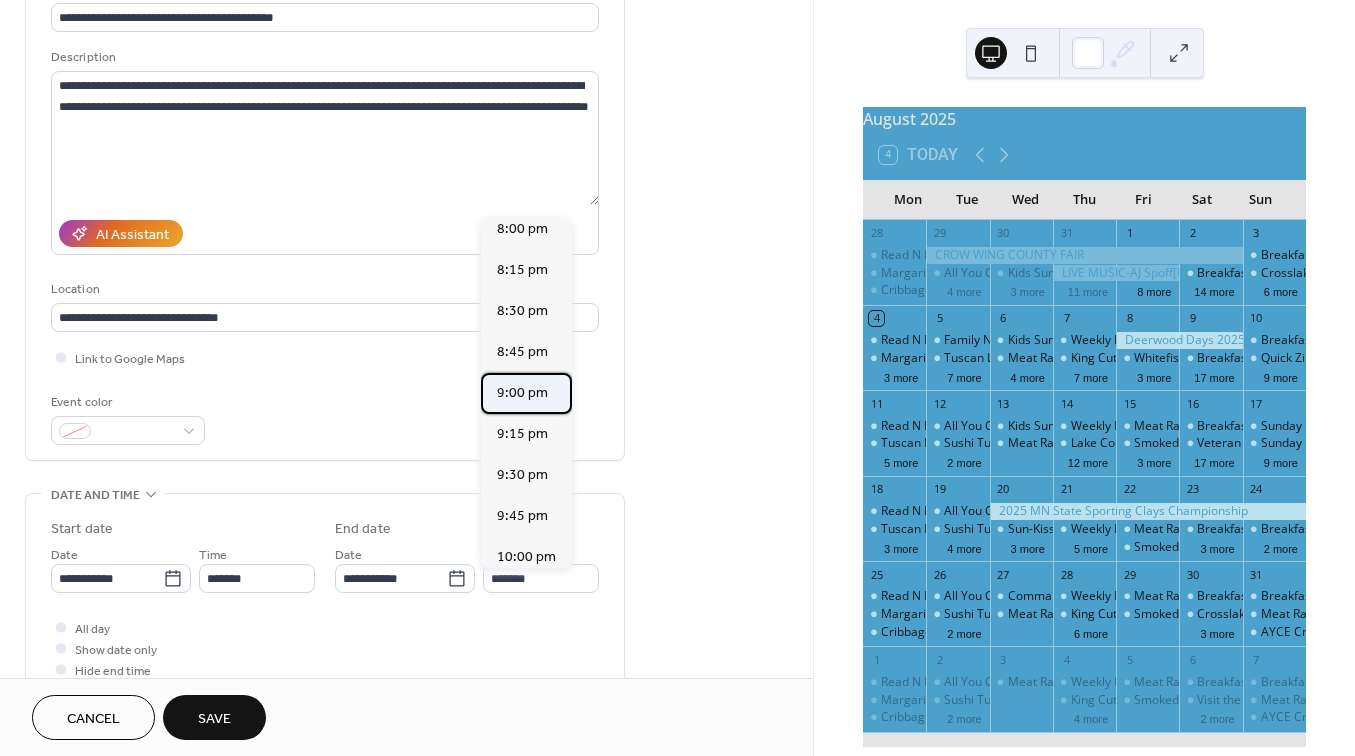 click on "9:00 pm" at bounding box center (522, 393) 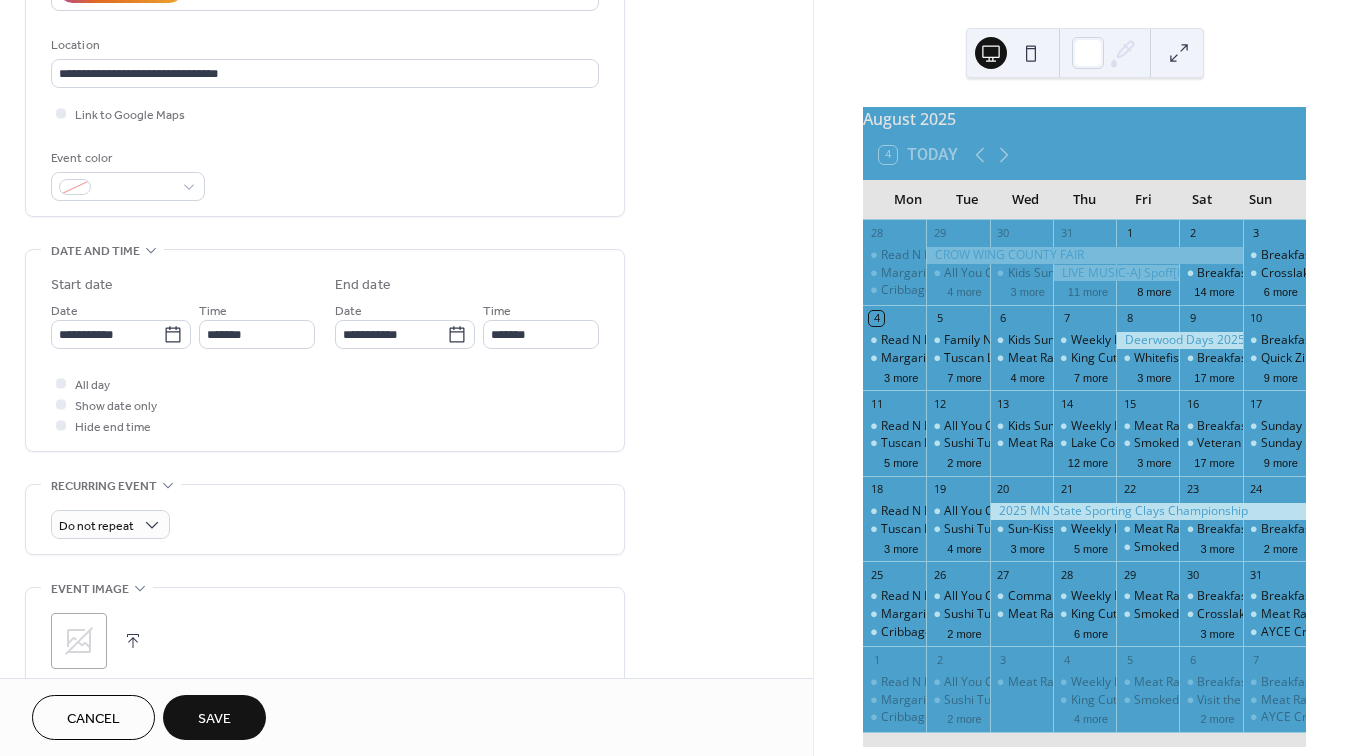 scroll, scrollTop: 428, scrollLeft: 0, axis: vertical 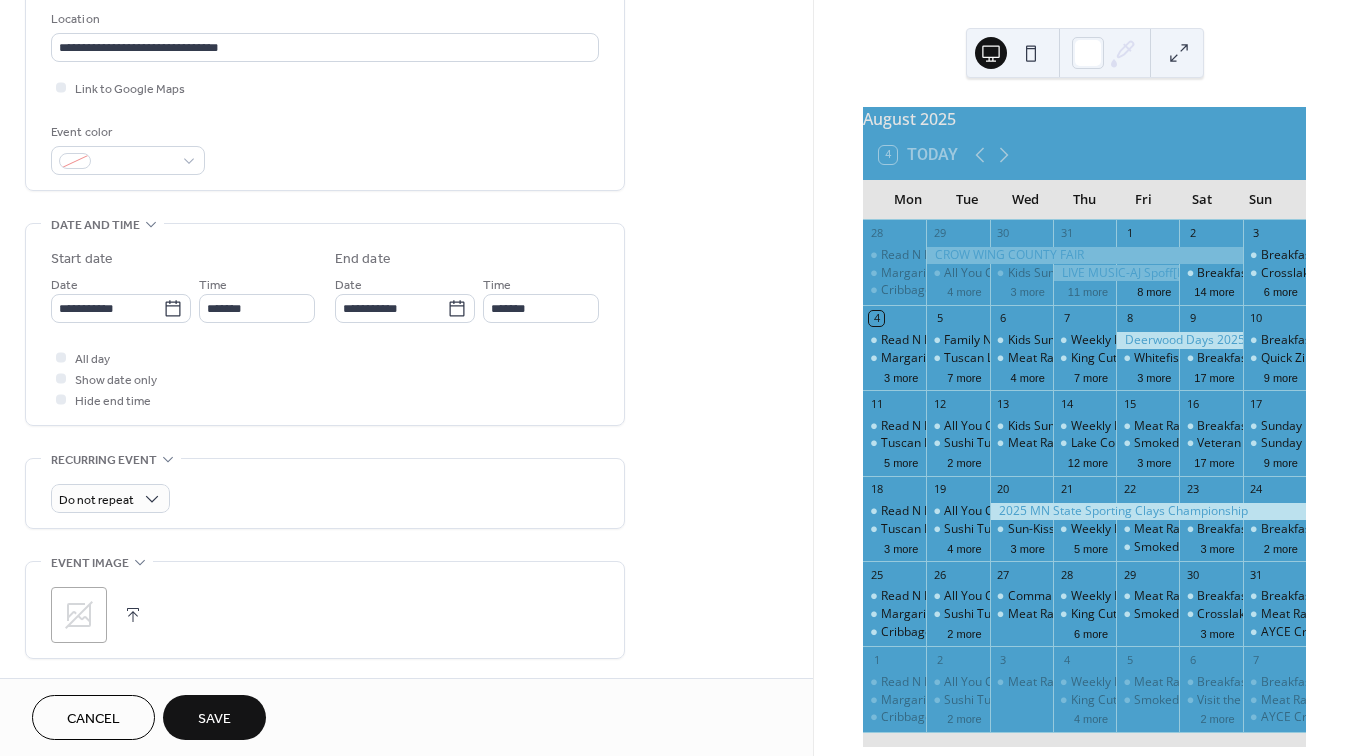 click at bounding box center (133, 615) 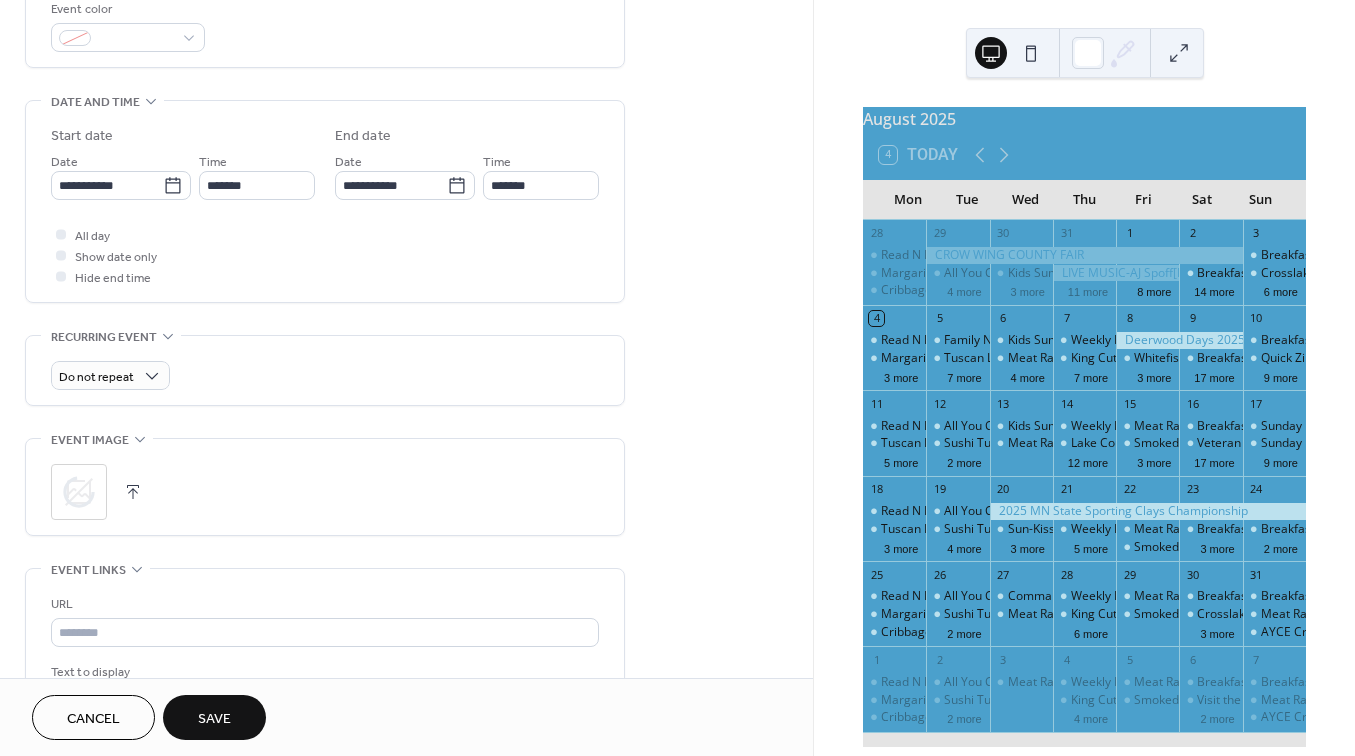 scroll, scrollTop: 566, scrollLeft: 0, axis: vertical 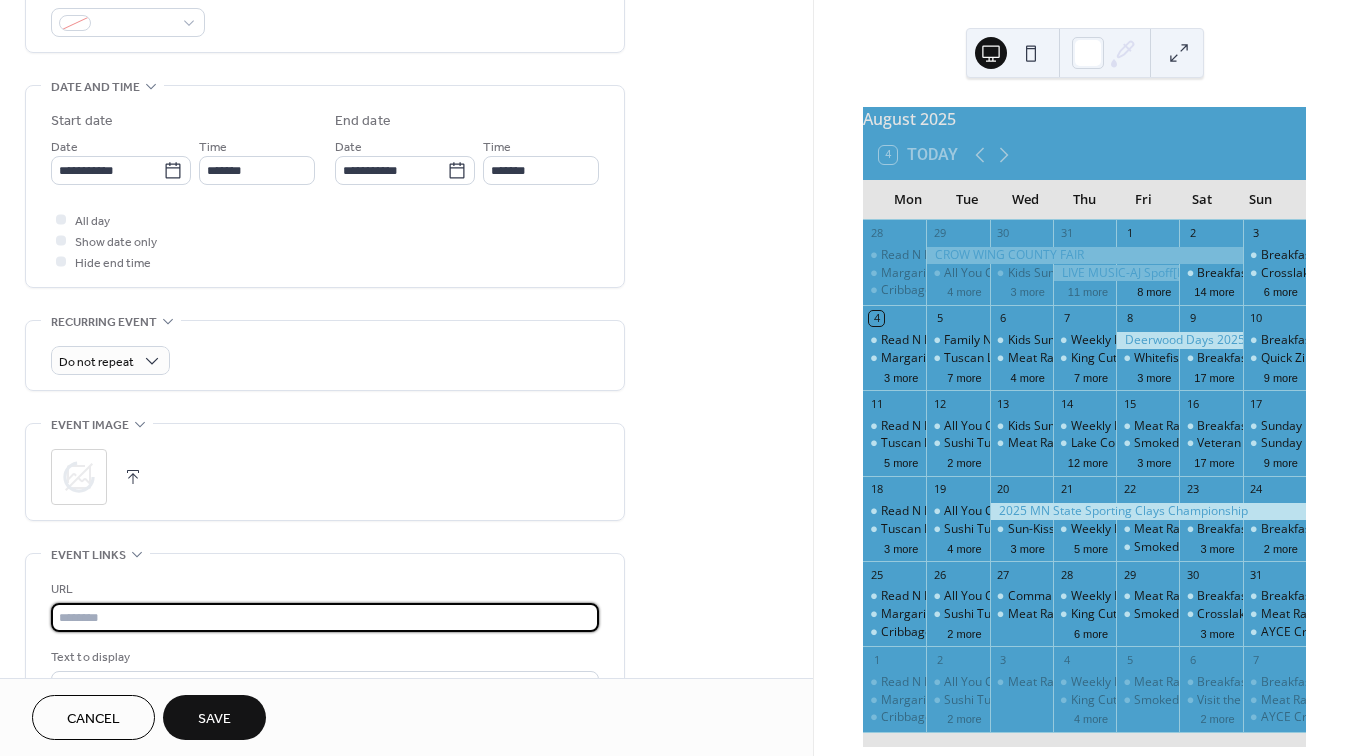 click at bounding box center [325, 617] 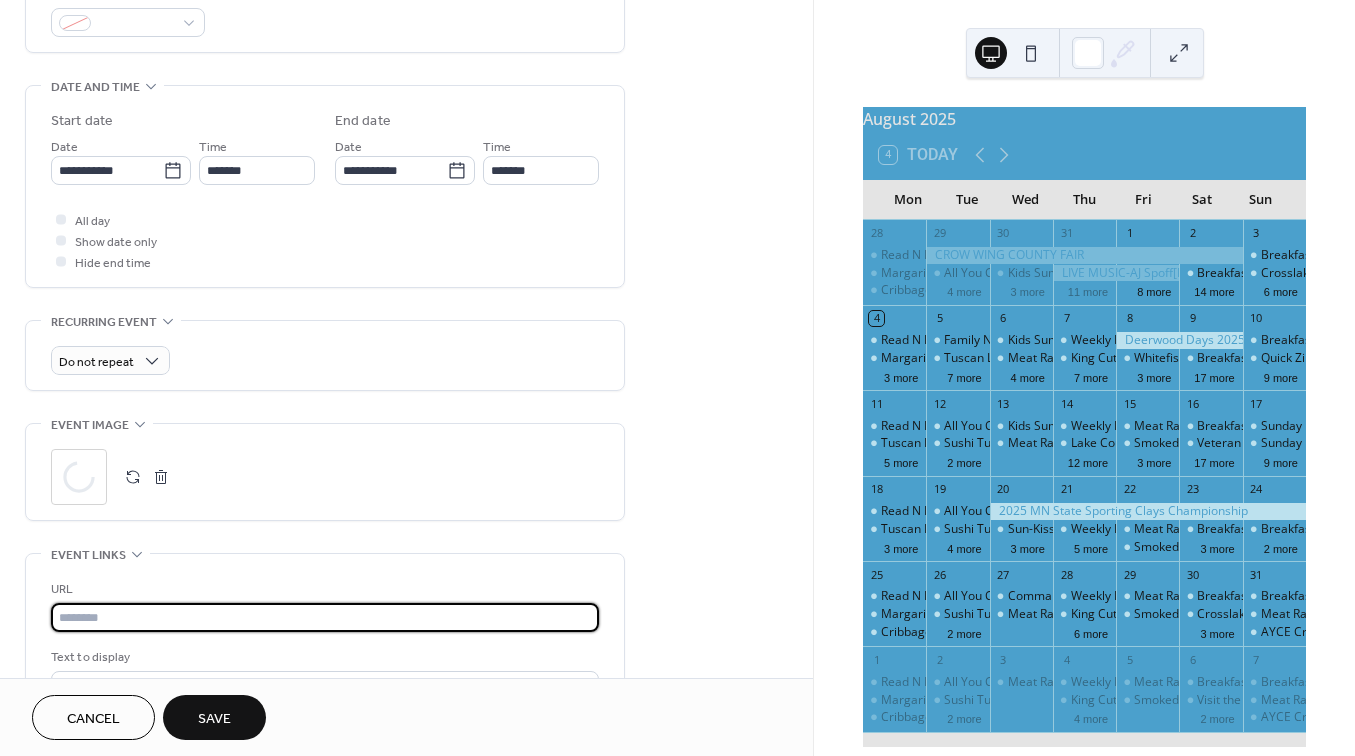 paste on "**********" 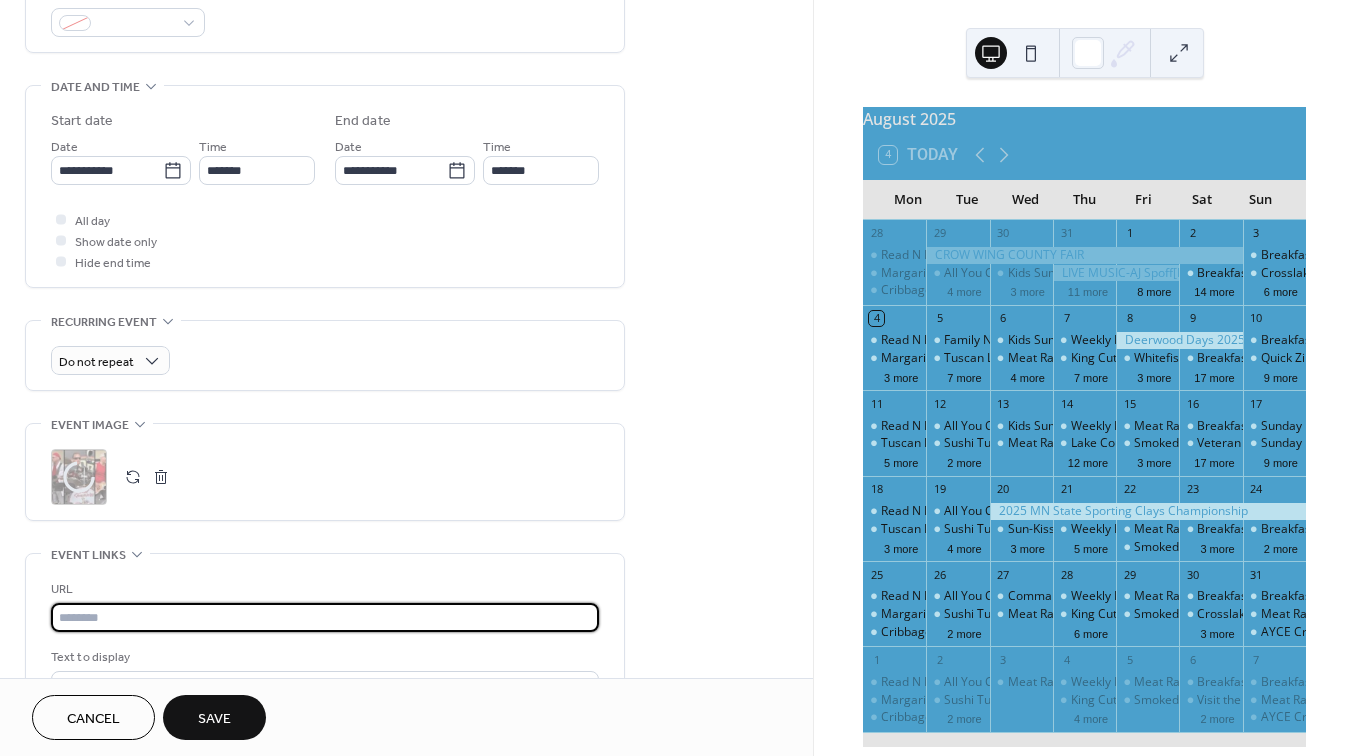 type on "**********" 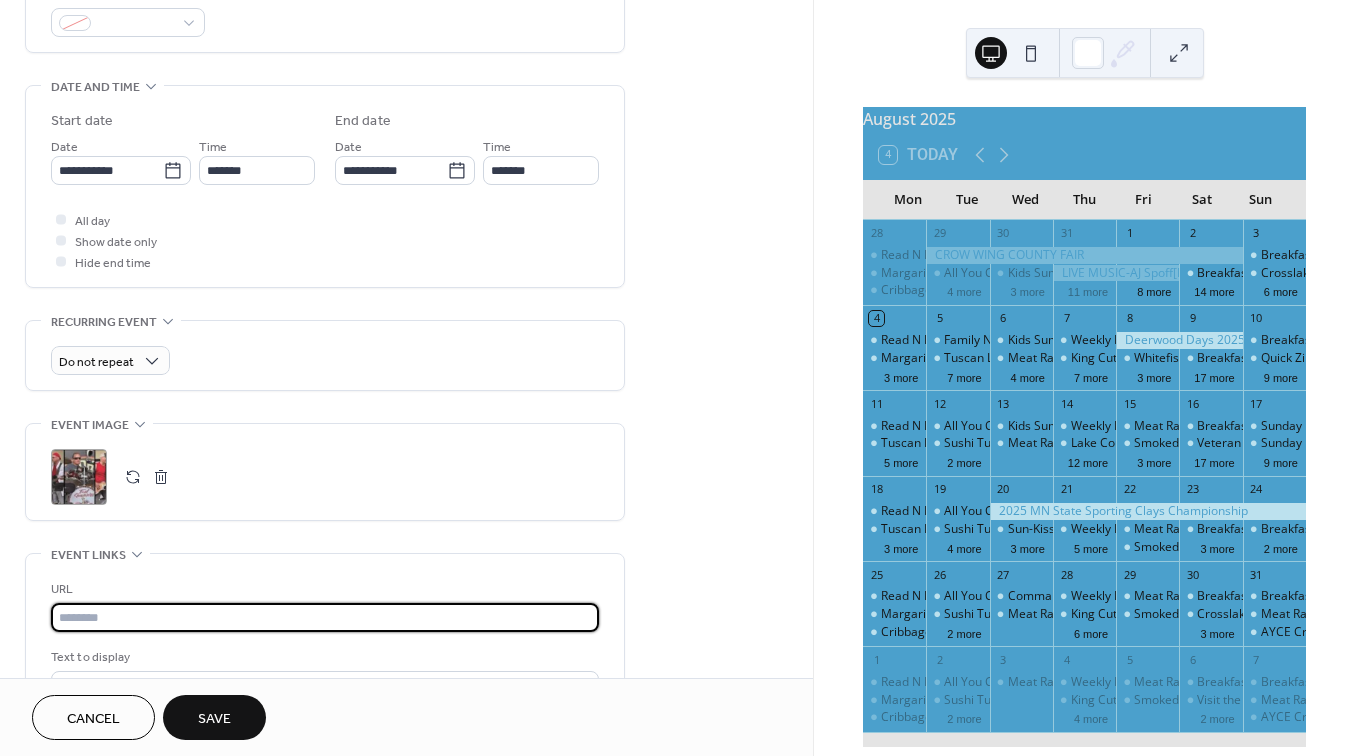 paste on "**********" 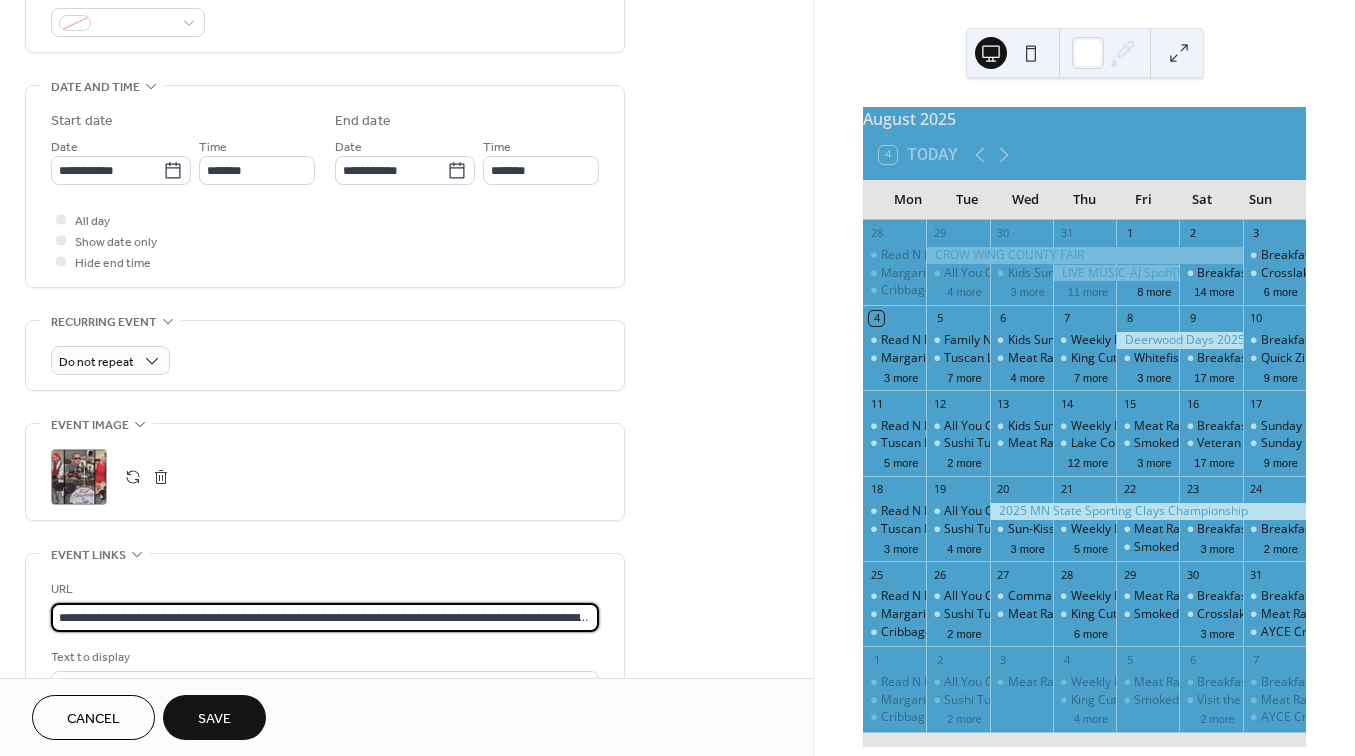 type on "**********" 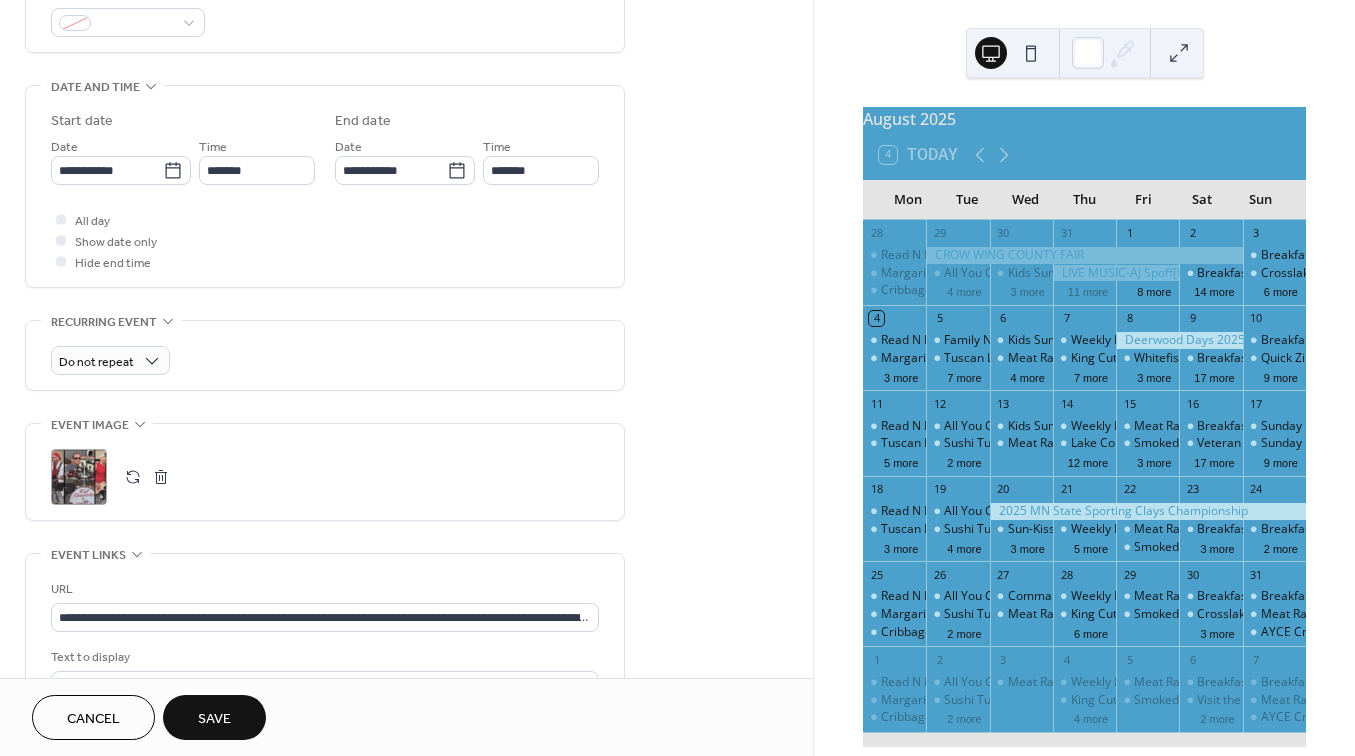 click on "Save" at bounding box center (214, 719) 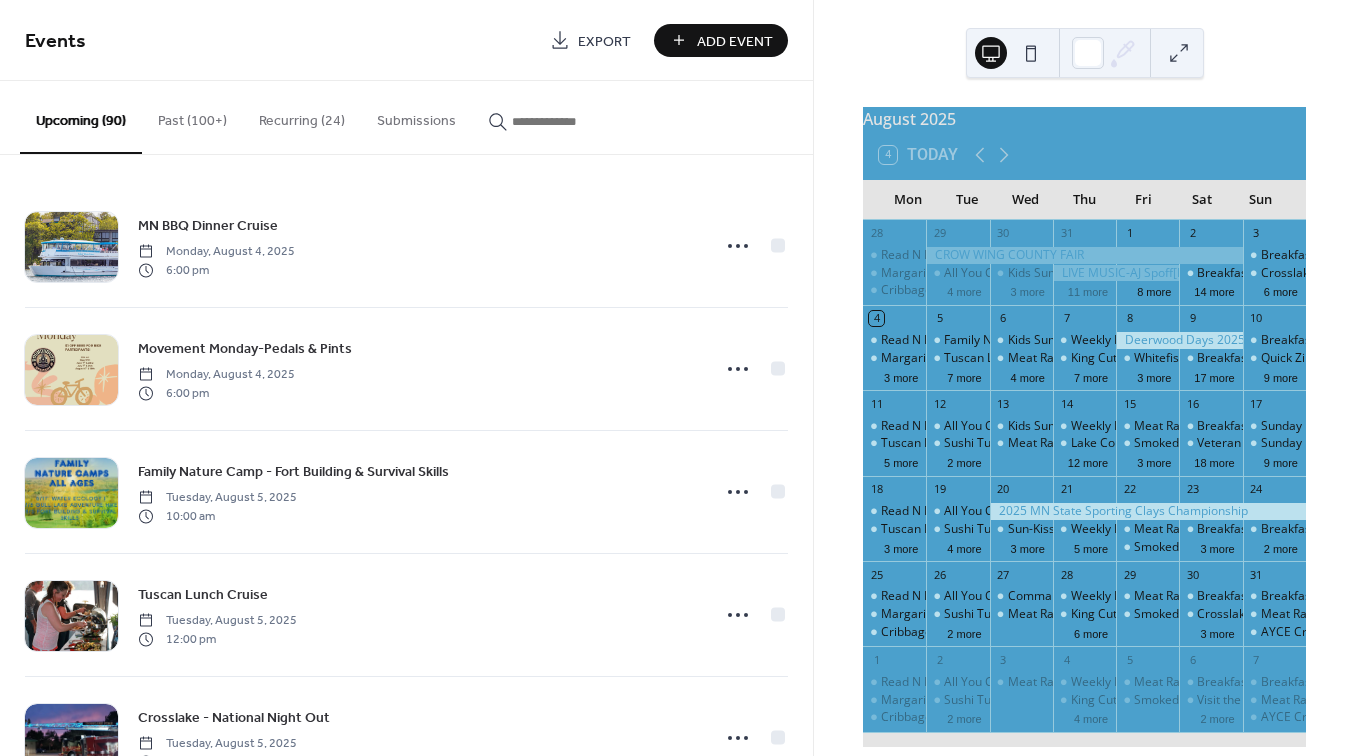 click at bounding box center [572, 121] 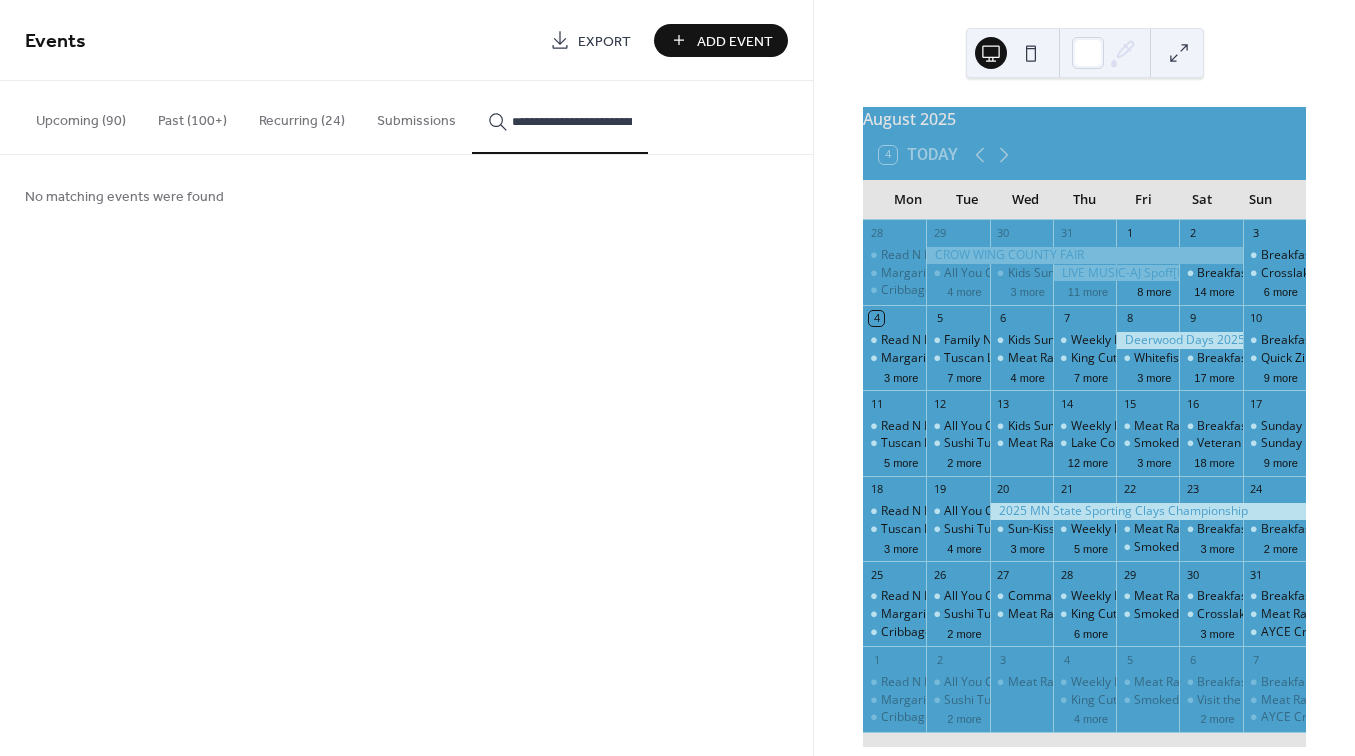 type on "**********" 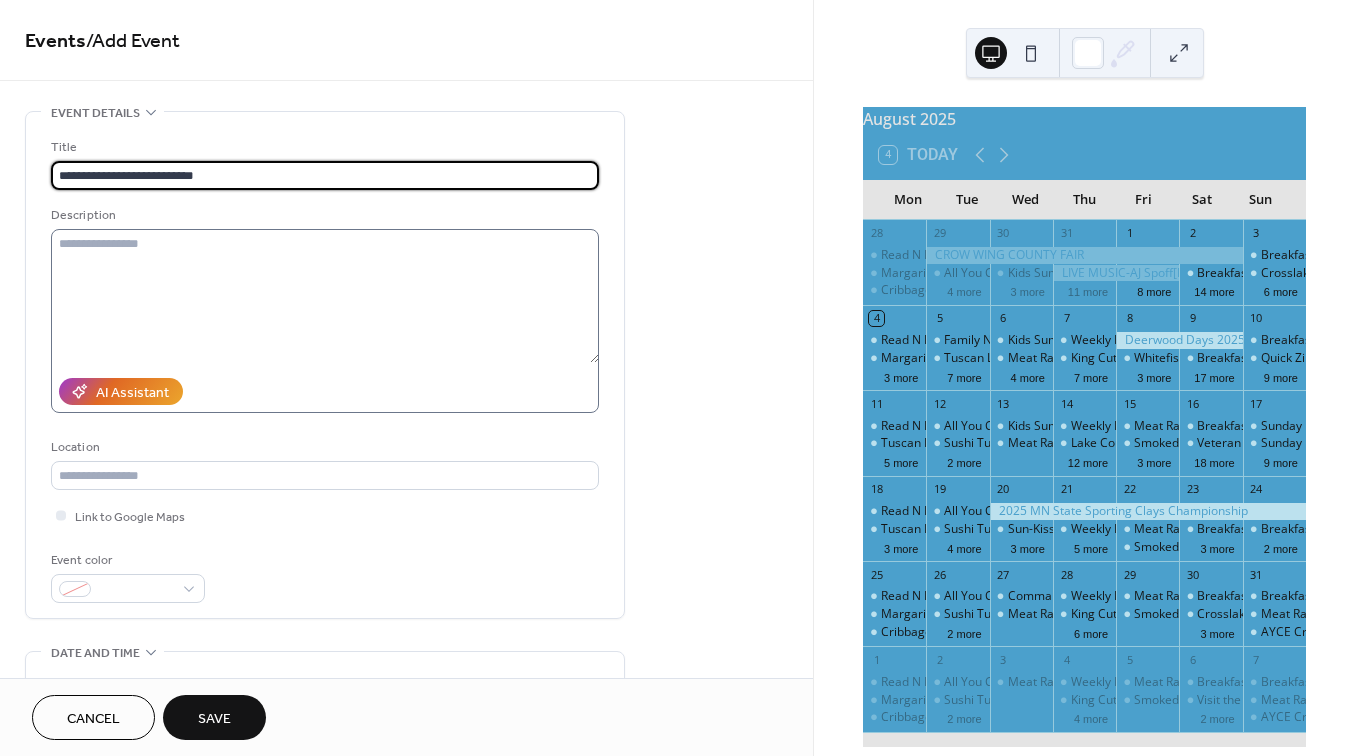 type on "**********" 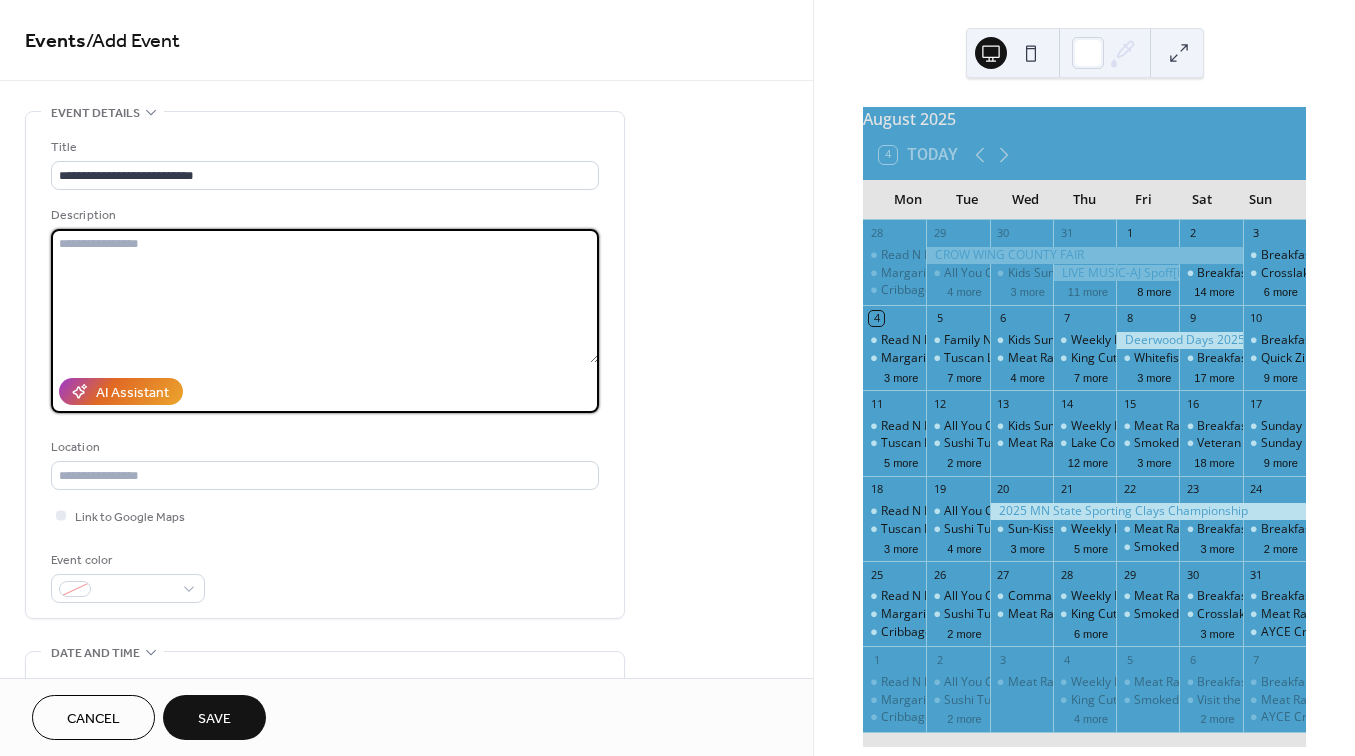 click at bounding box center [325, 296] 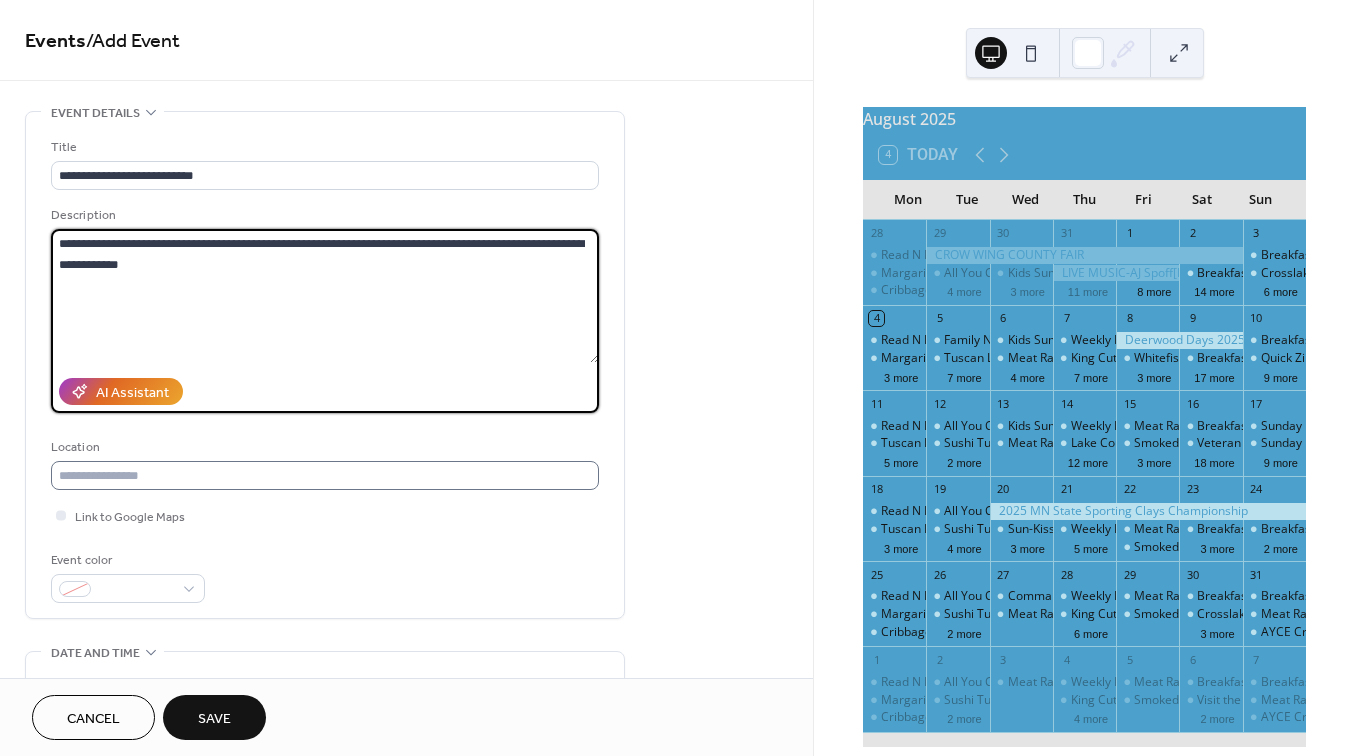 type on "**********" 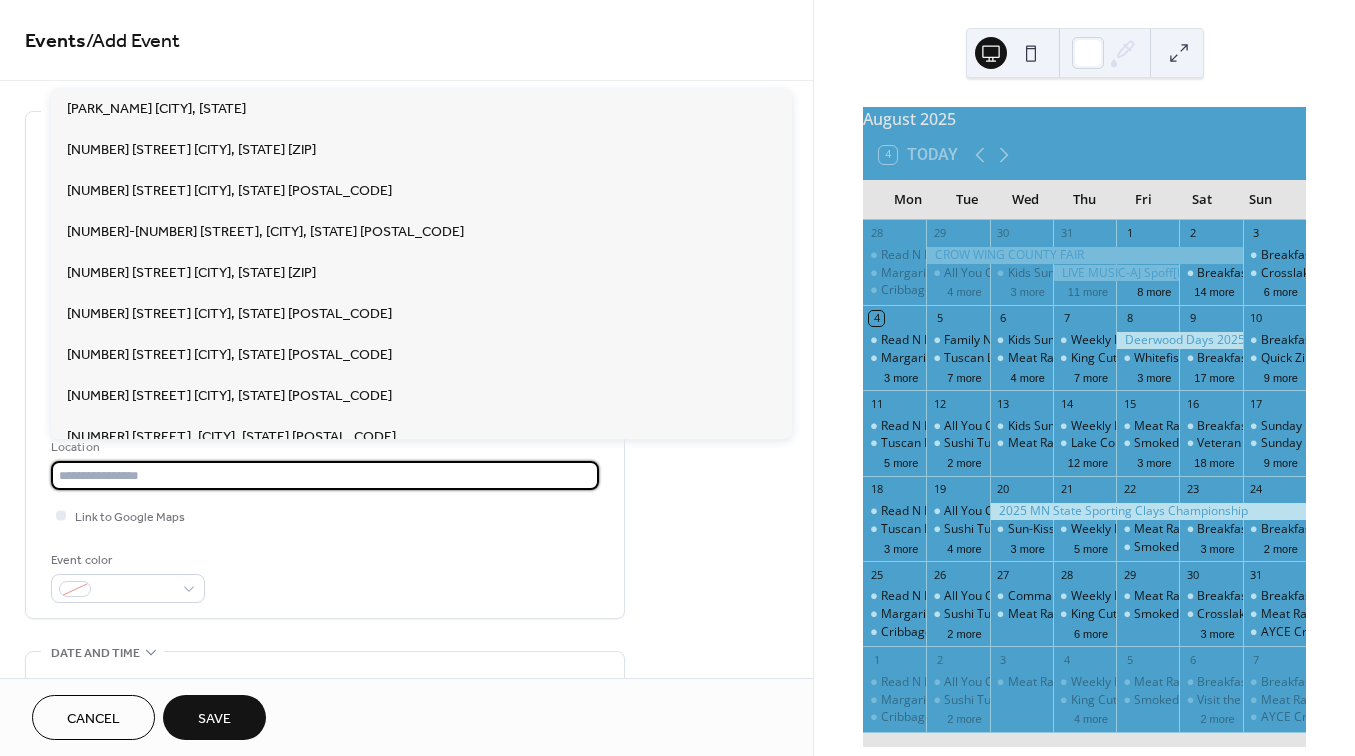 click at bounding box center (325, 475) 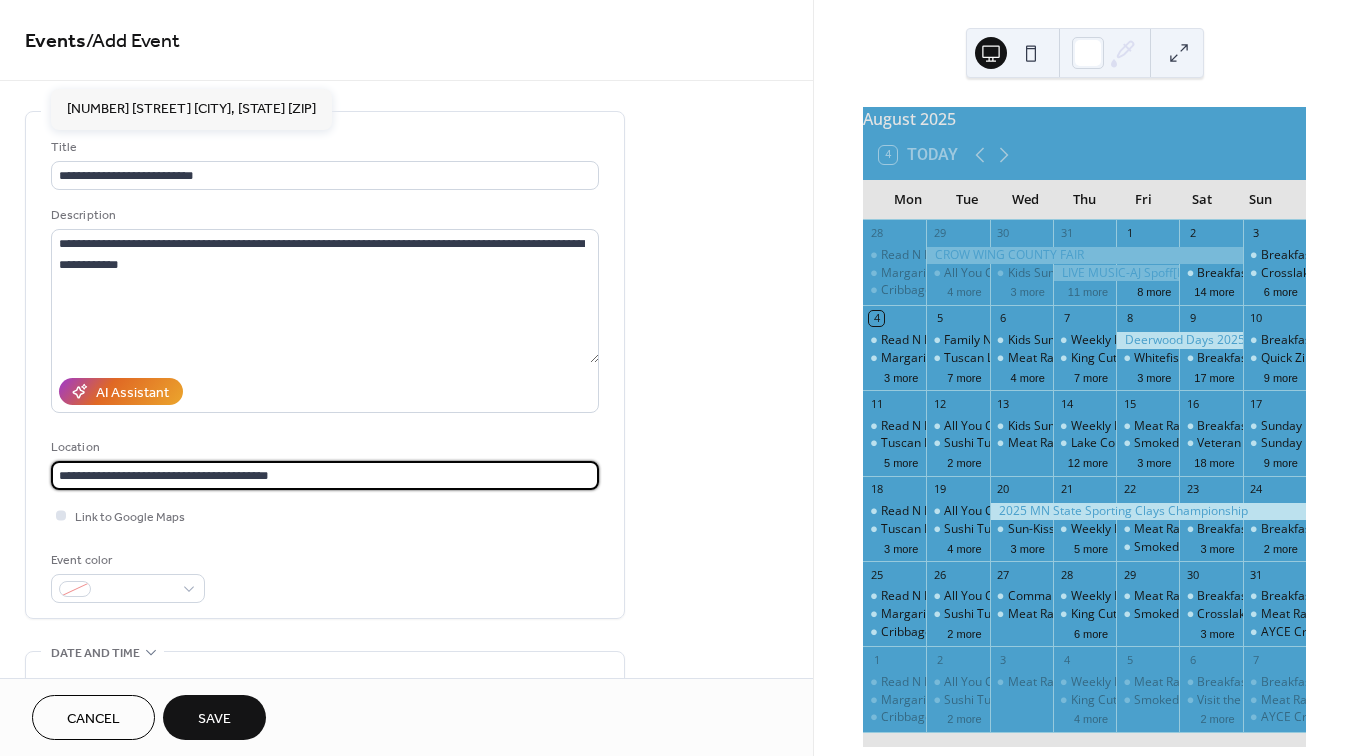 type on "**********" 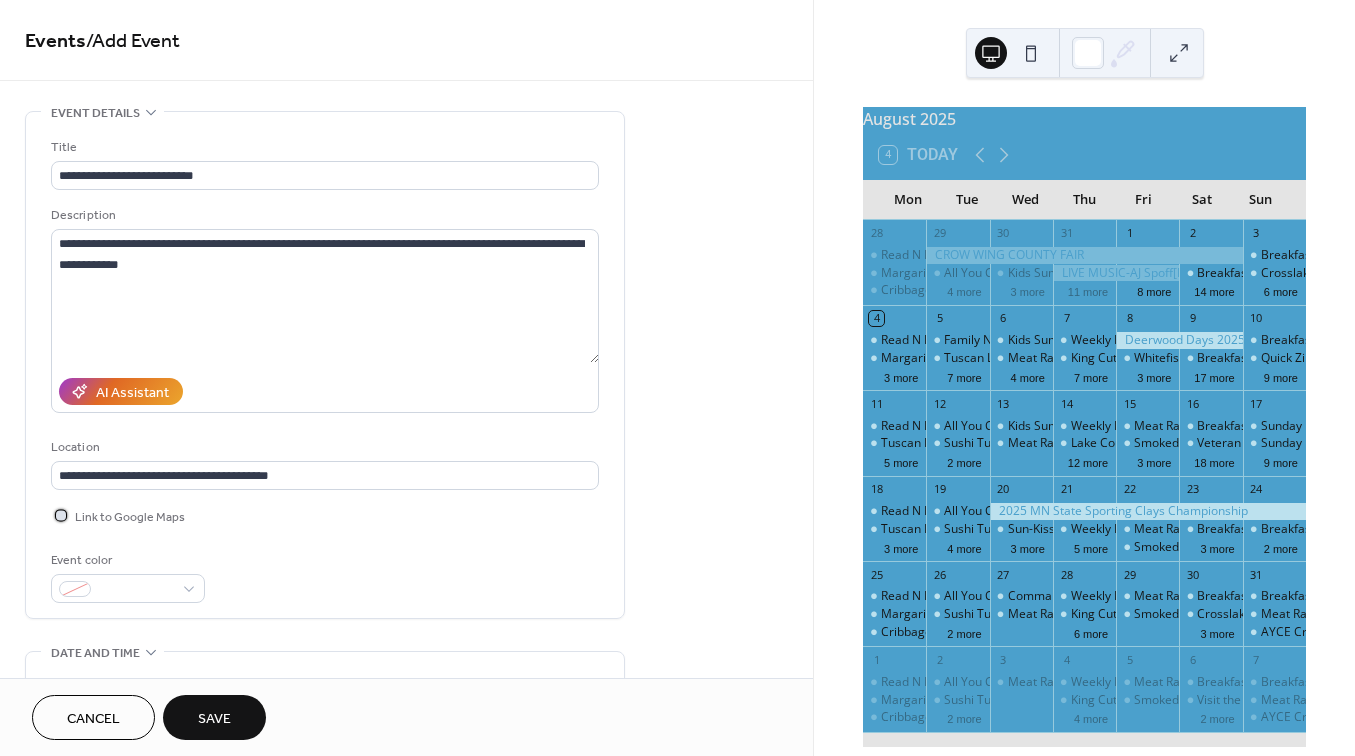 click at bounding box center (61, 515) 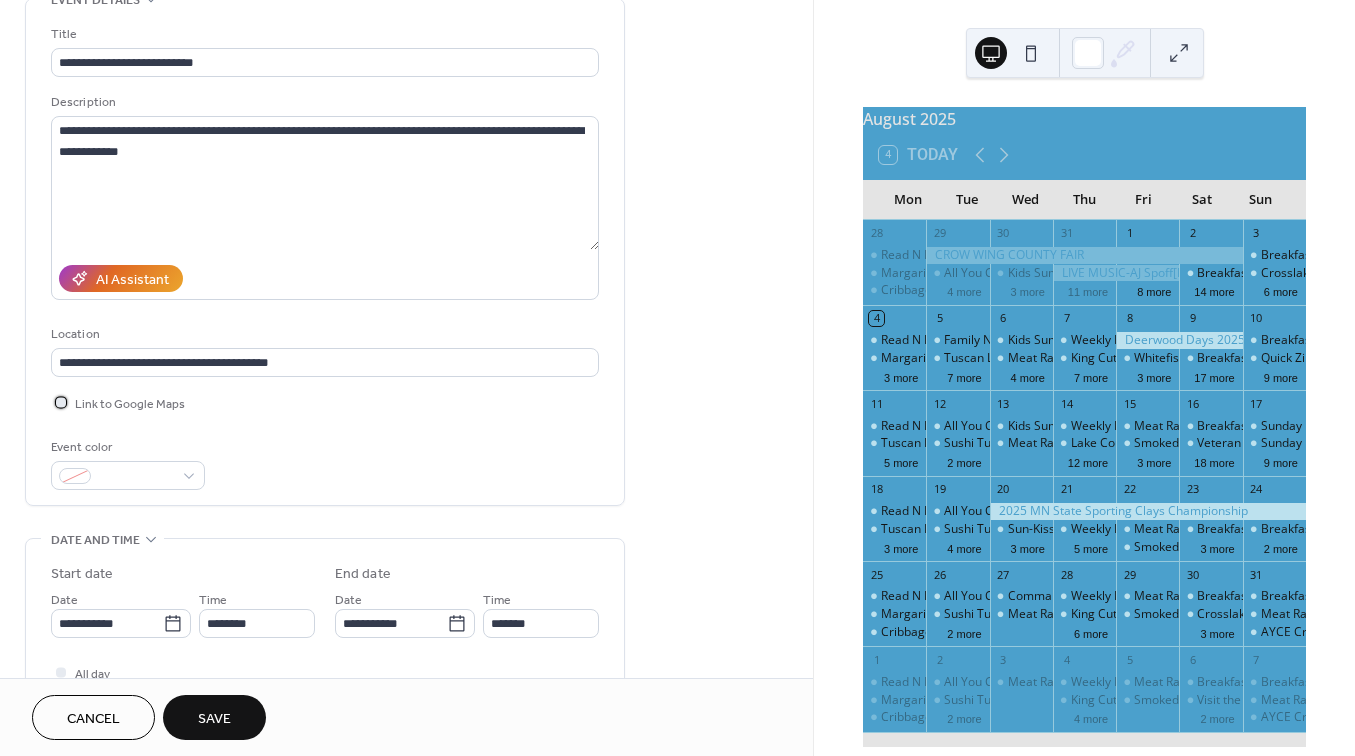 scroll, scrollTop: 146, scrollLeft: 0, axis: vertical 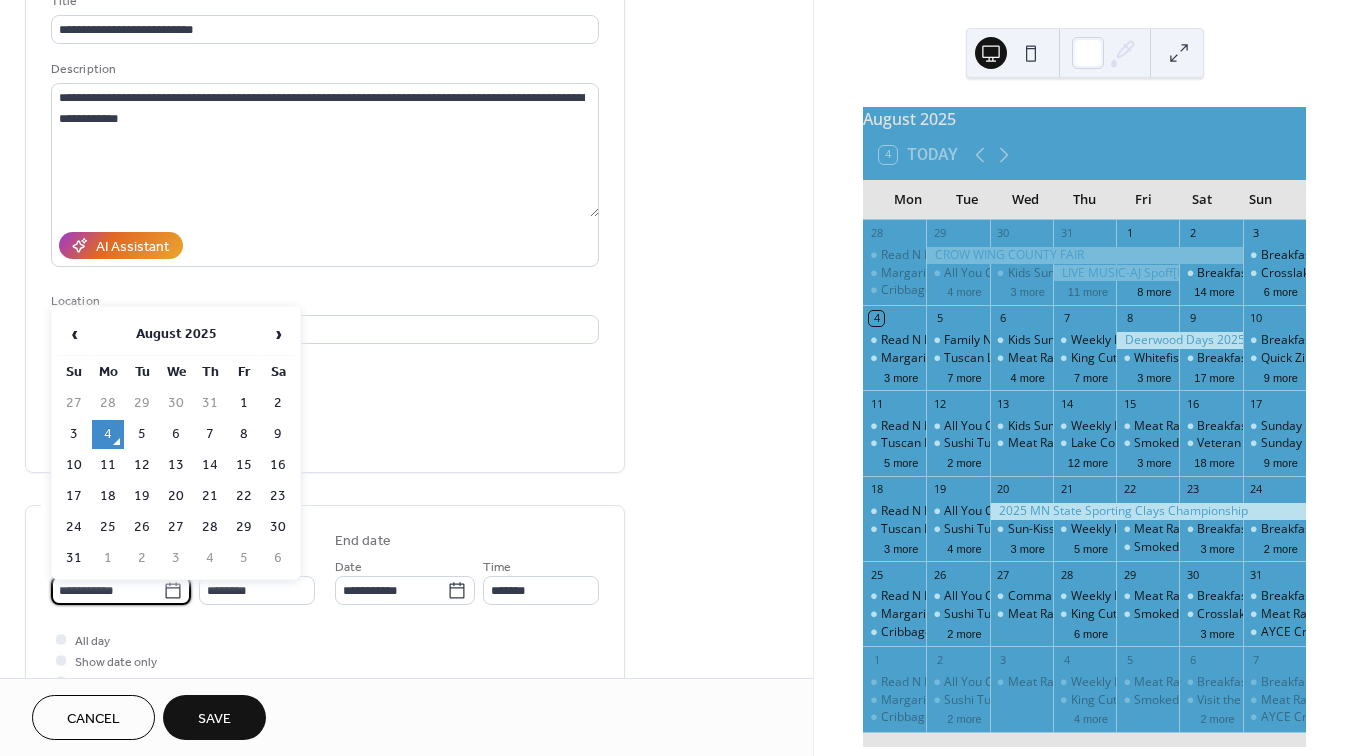 click on "**********" at bounding box center [107, 590] 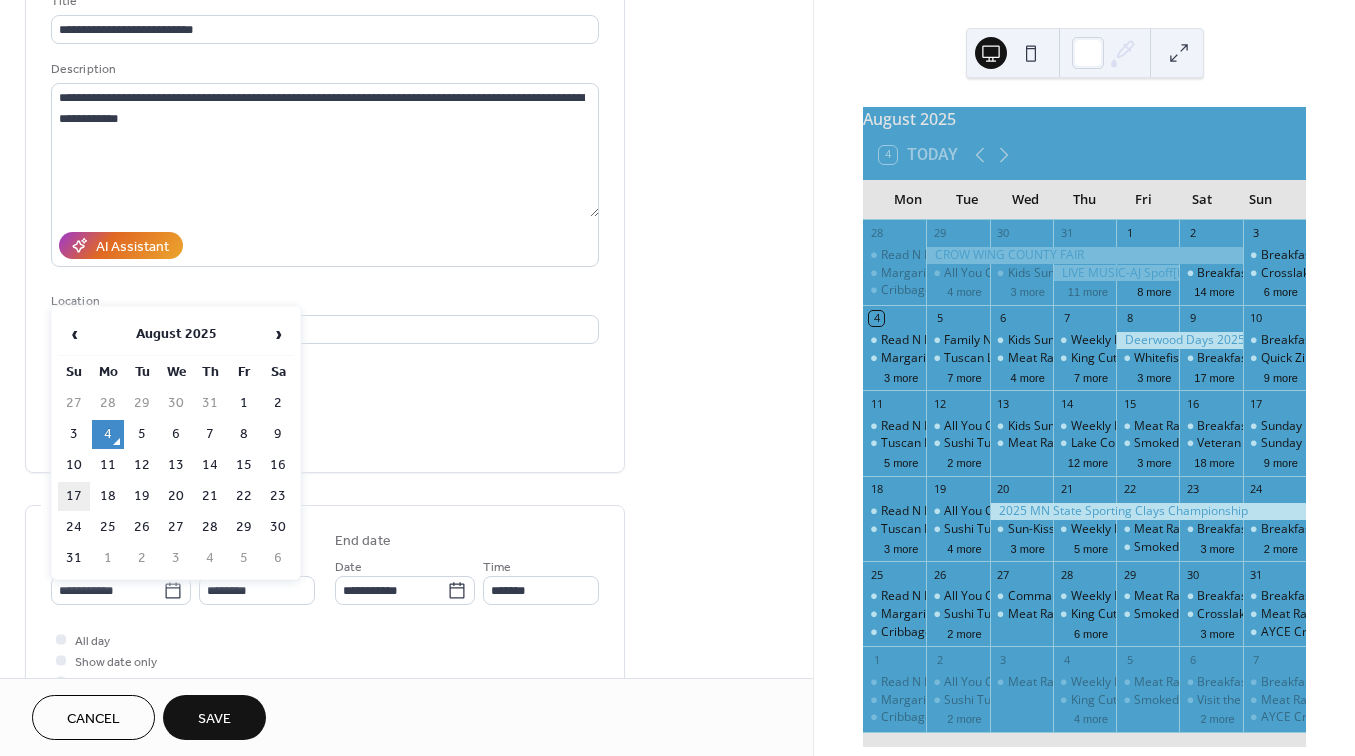 click on "17" at bounding box center [74, 496] 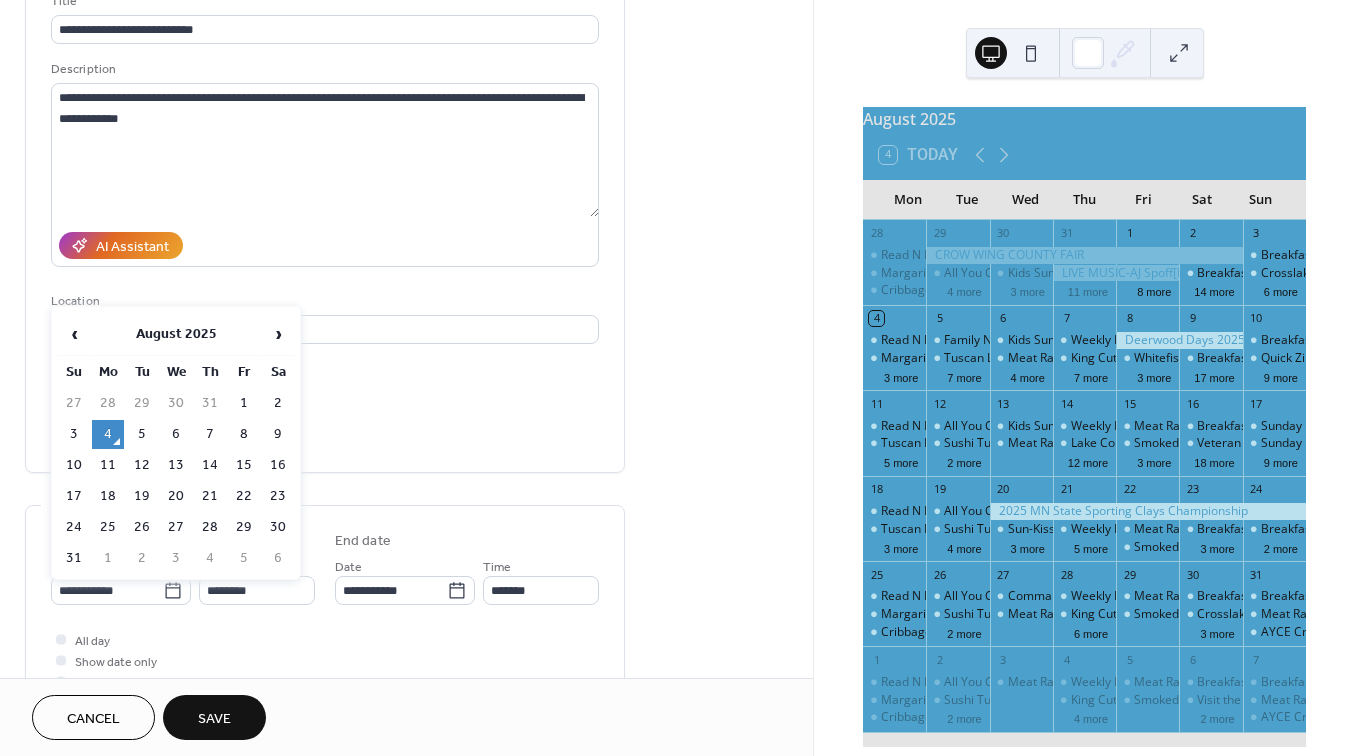 type on "**********" 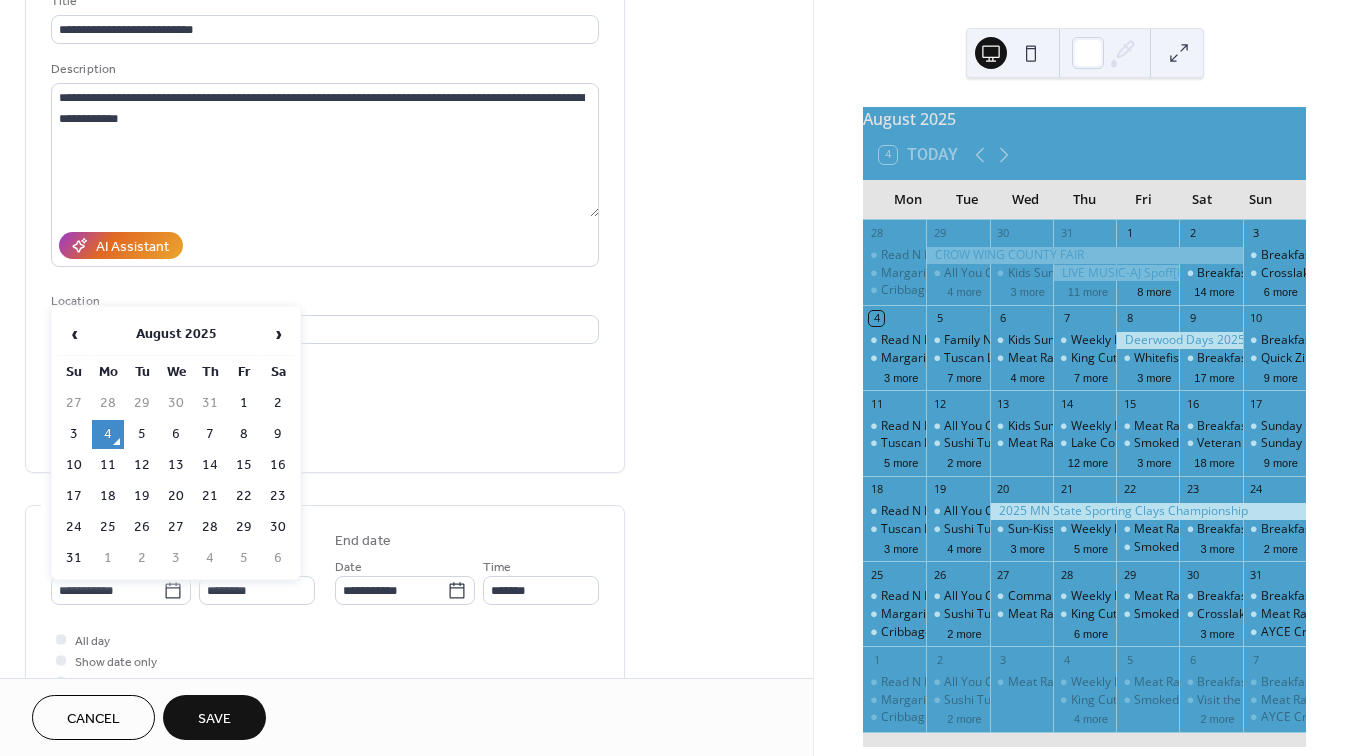 type on "**********" 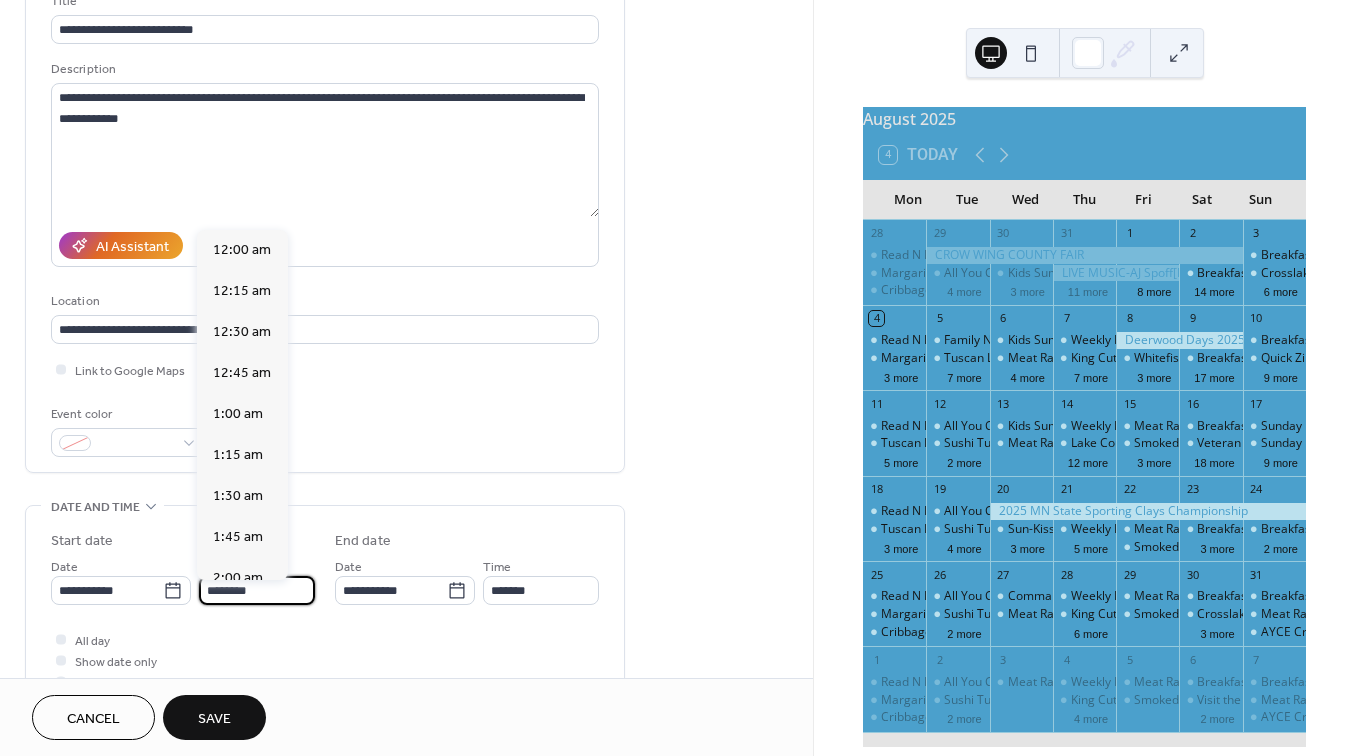 click on "********" at bounding box center [257, 590] 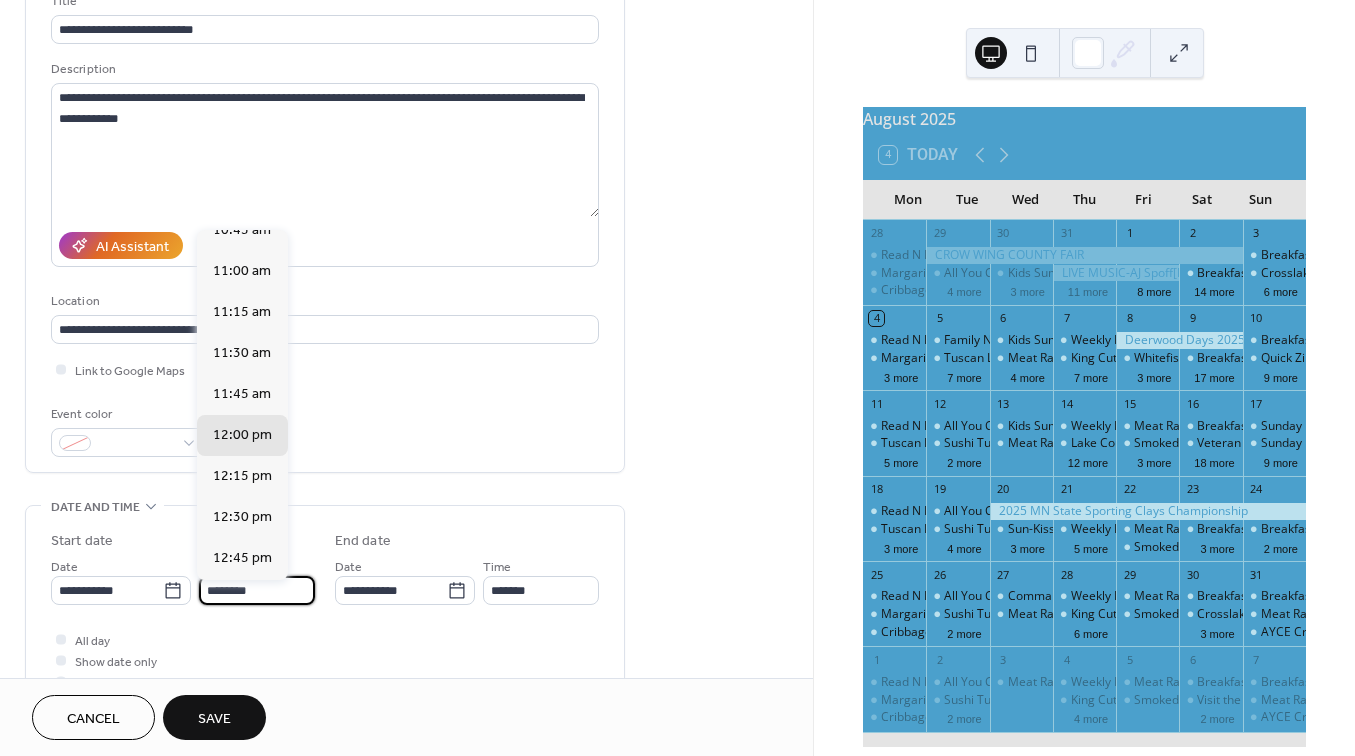 scroll, scrollTop: 1543, scrollLeft: 0, axis: vertical 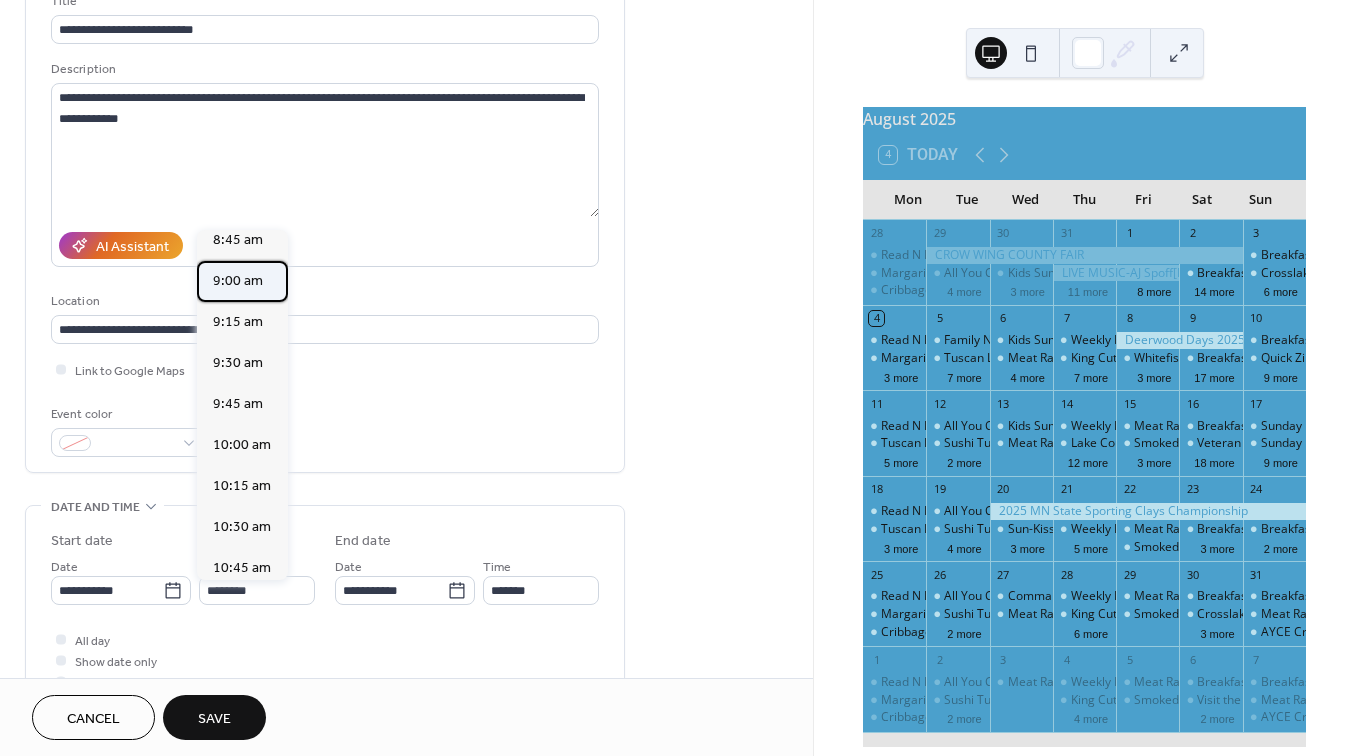 click on "9:00 am" at bounding box center (238, 281) 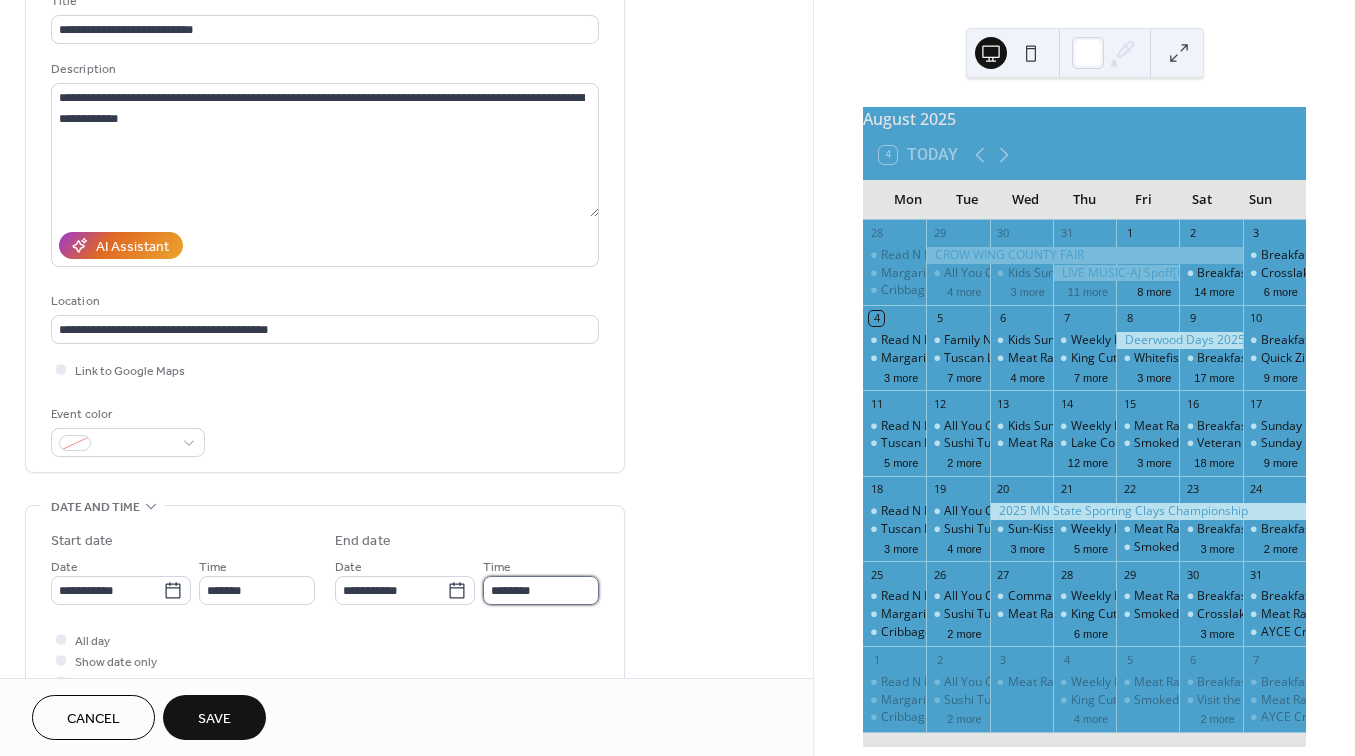 click on "********" at bounding box center [541, 590] 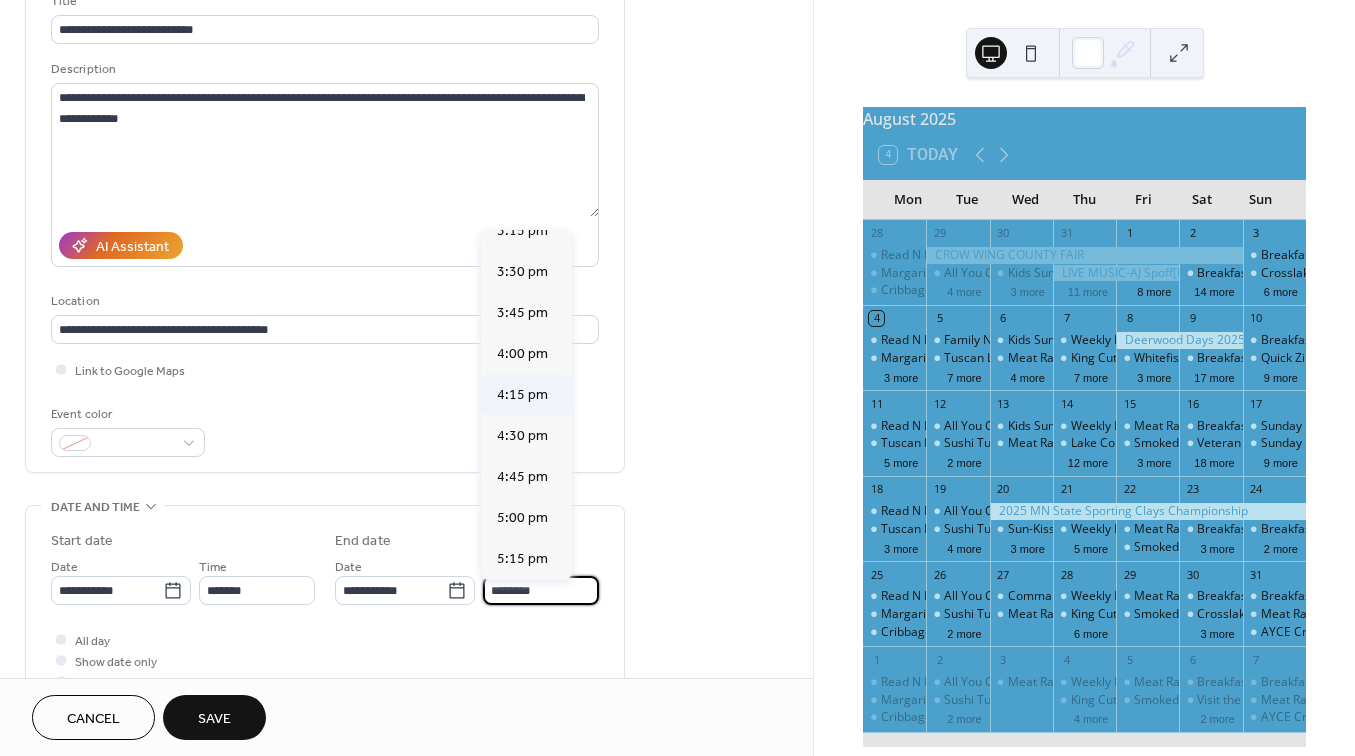 scroll, scrollTop: 1006, scrollLeft: 0, axis: vertical 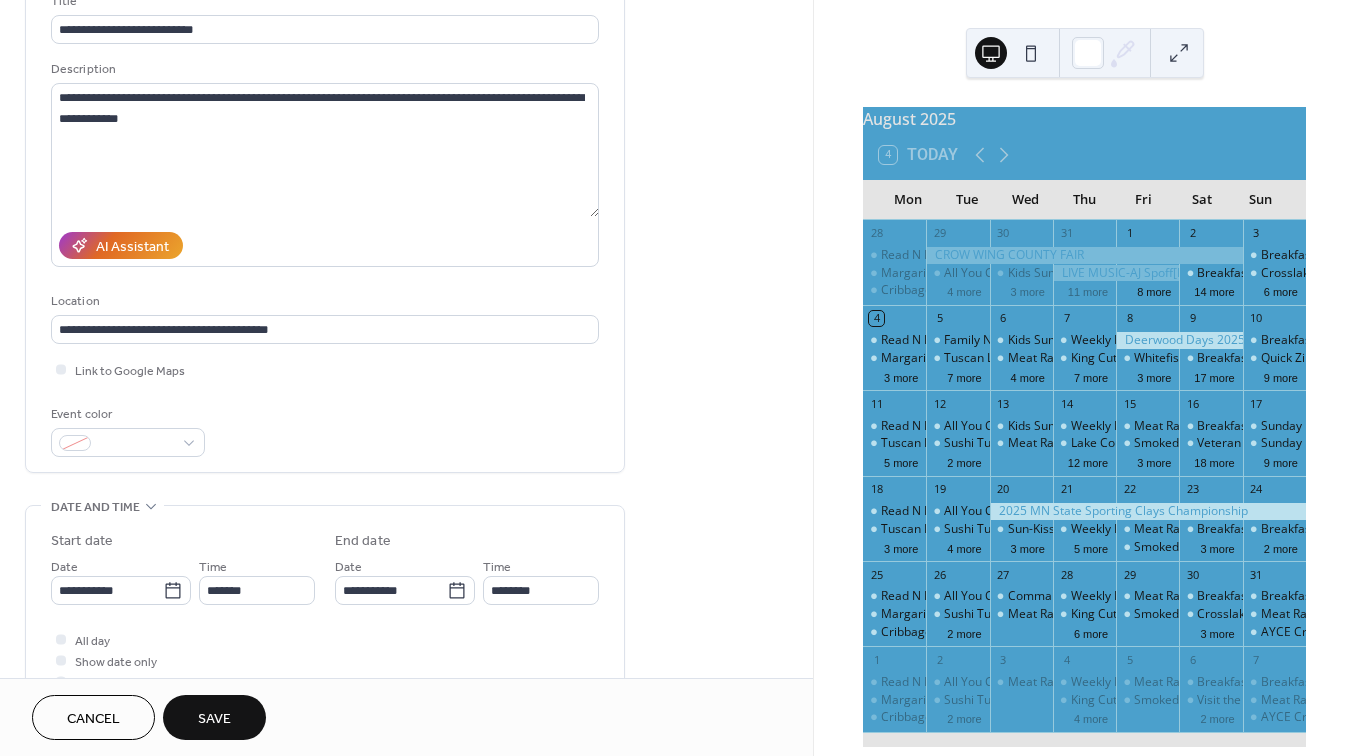 click on "**********" at bounding box center (406, 652) 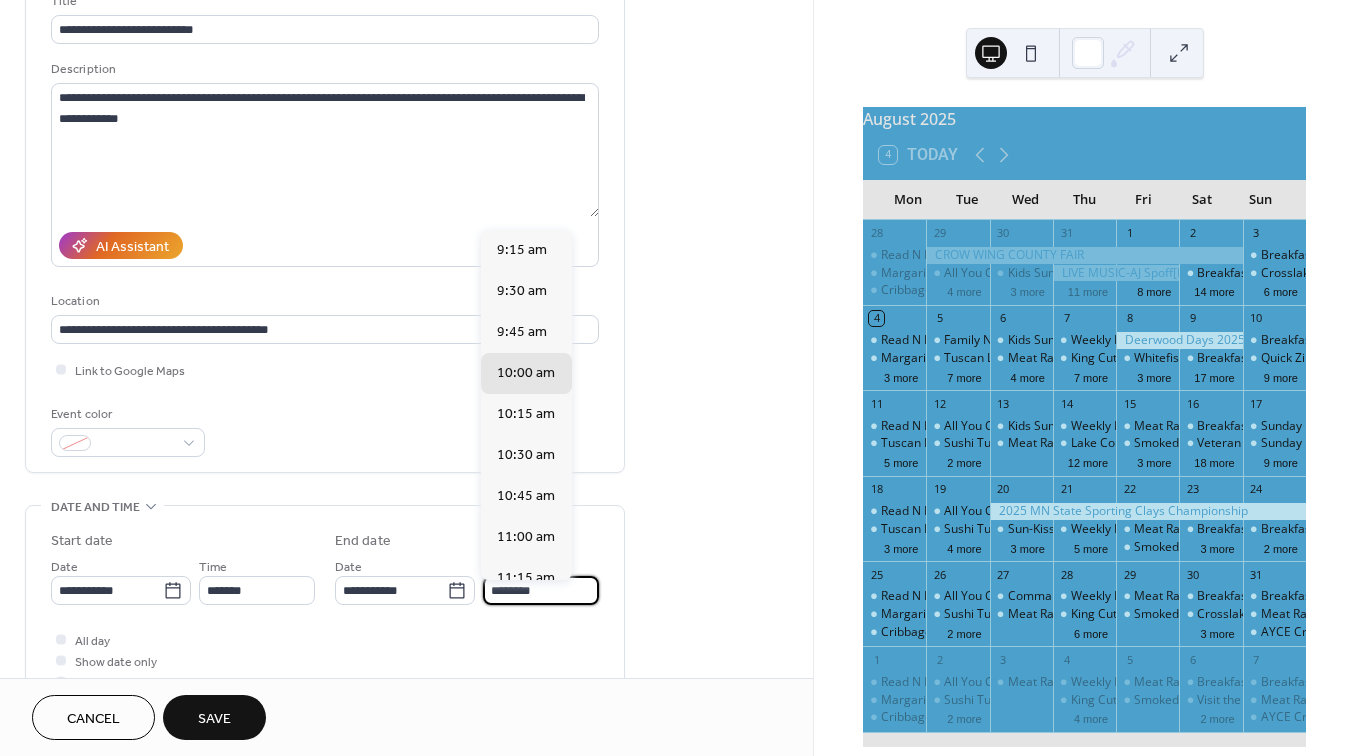click on "********" at bounding box center (541, 590) 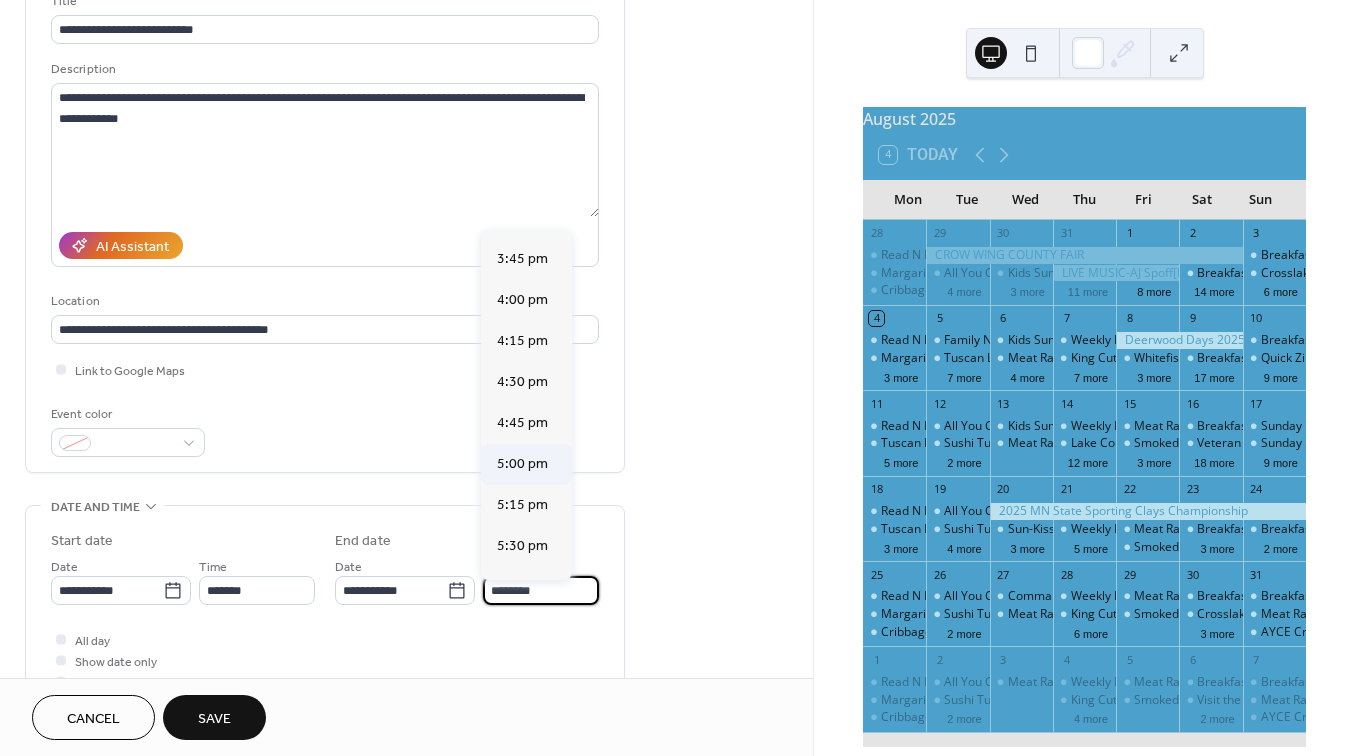 scroll, scrollTop: 1058, scrollLeft: 0, axis: vertical 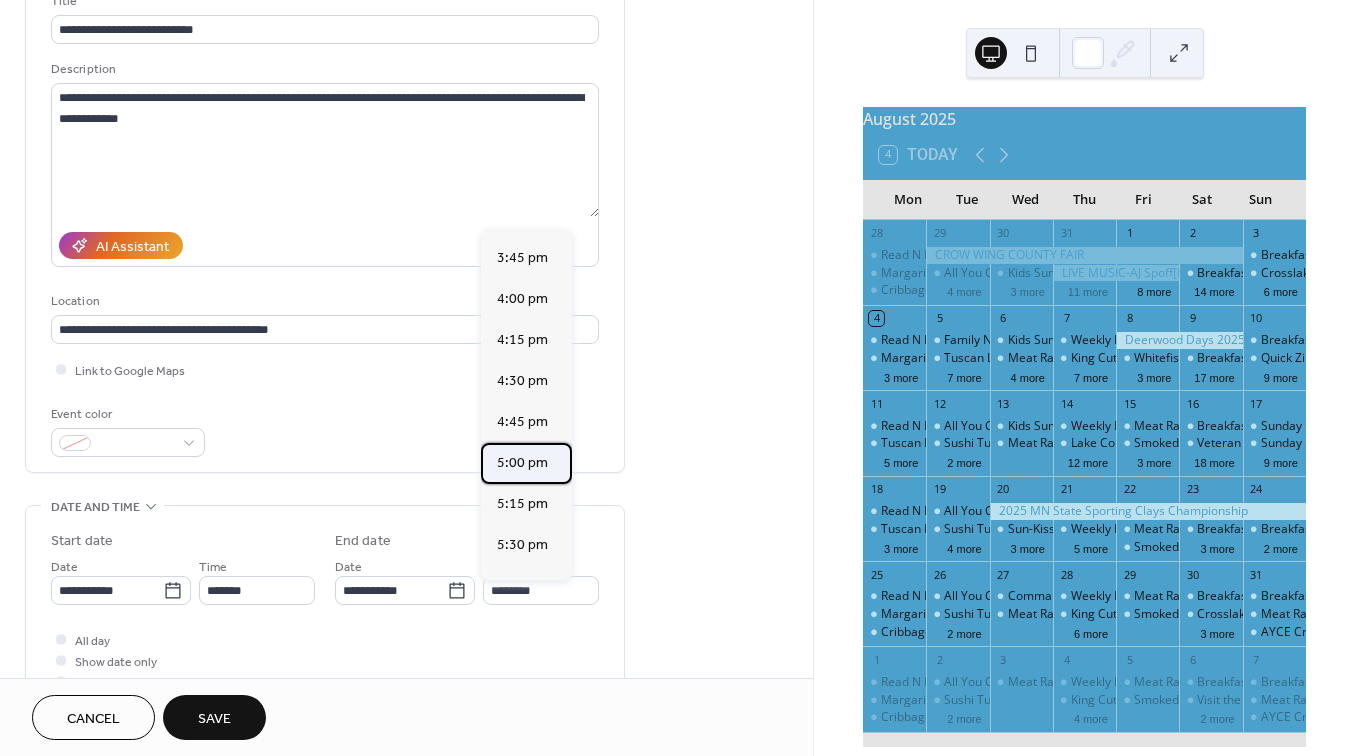 click on "5:00 pm" at bounding box center (522, 463) 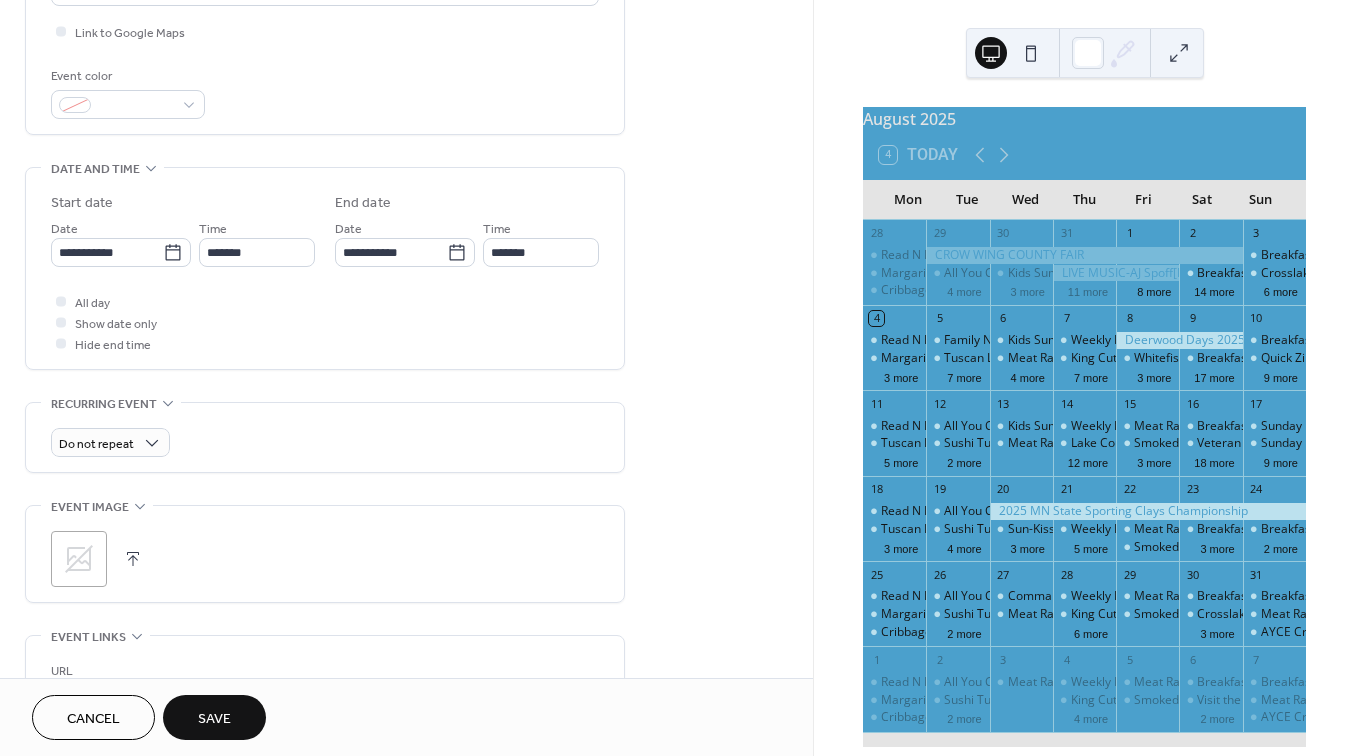 scroll, scrollTop: 596, scrollLeft: 0, axis: vertical 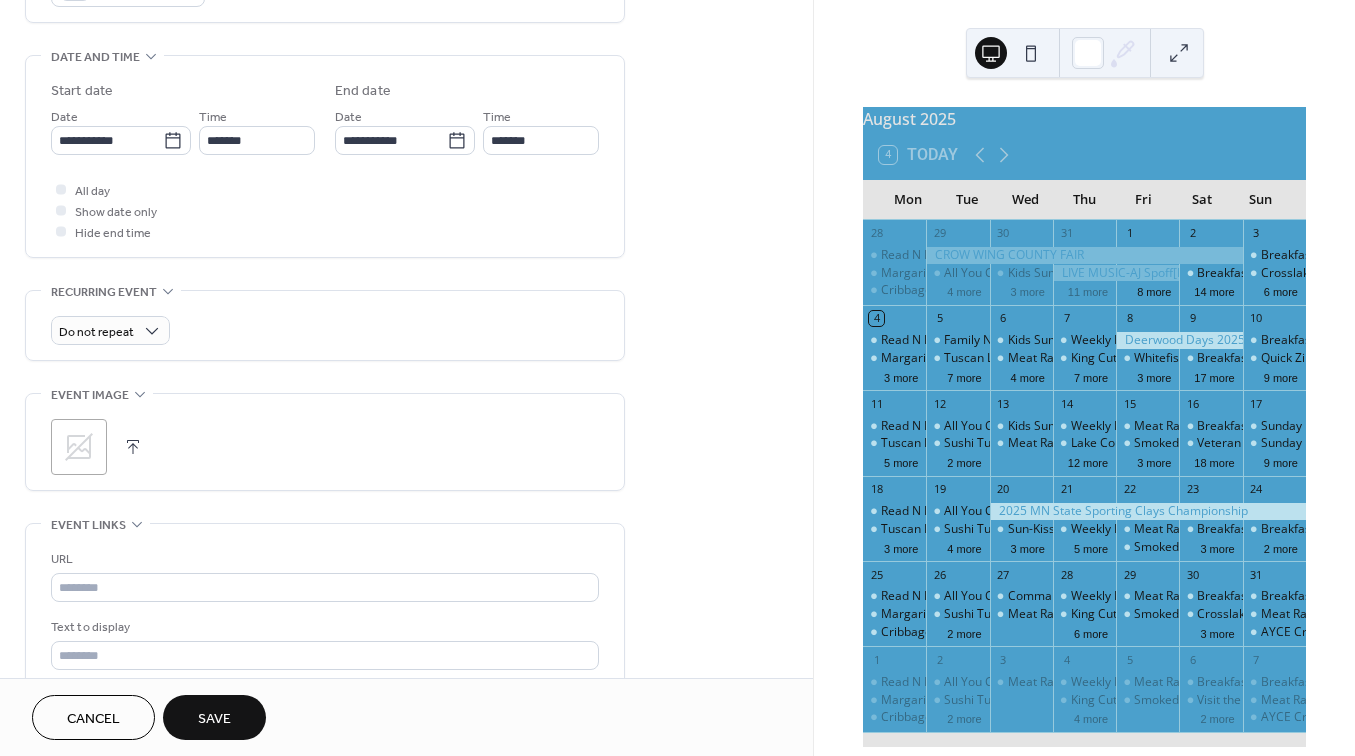 click at bounding box center (133, 447) 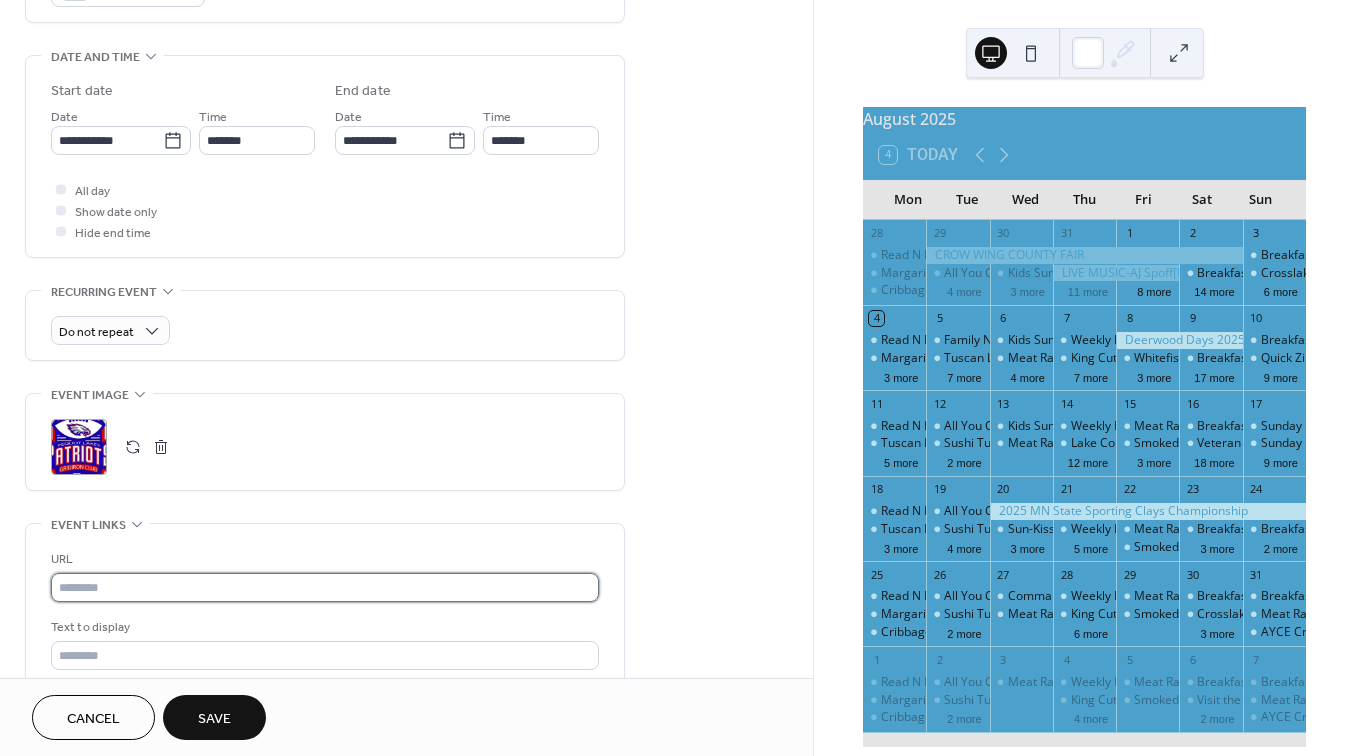click at bounding box center (325, 587) 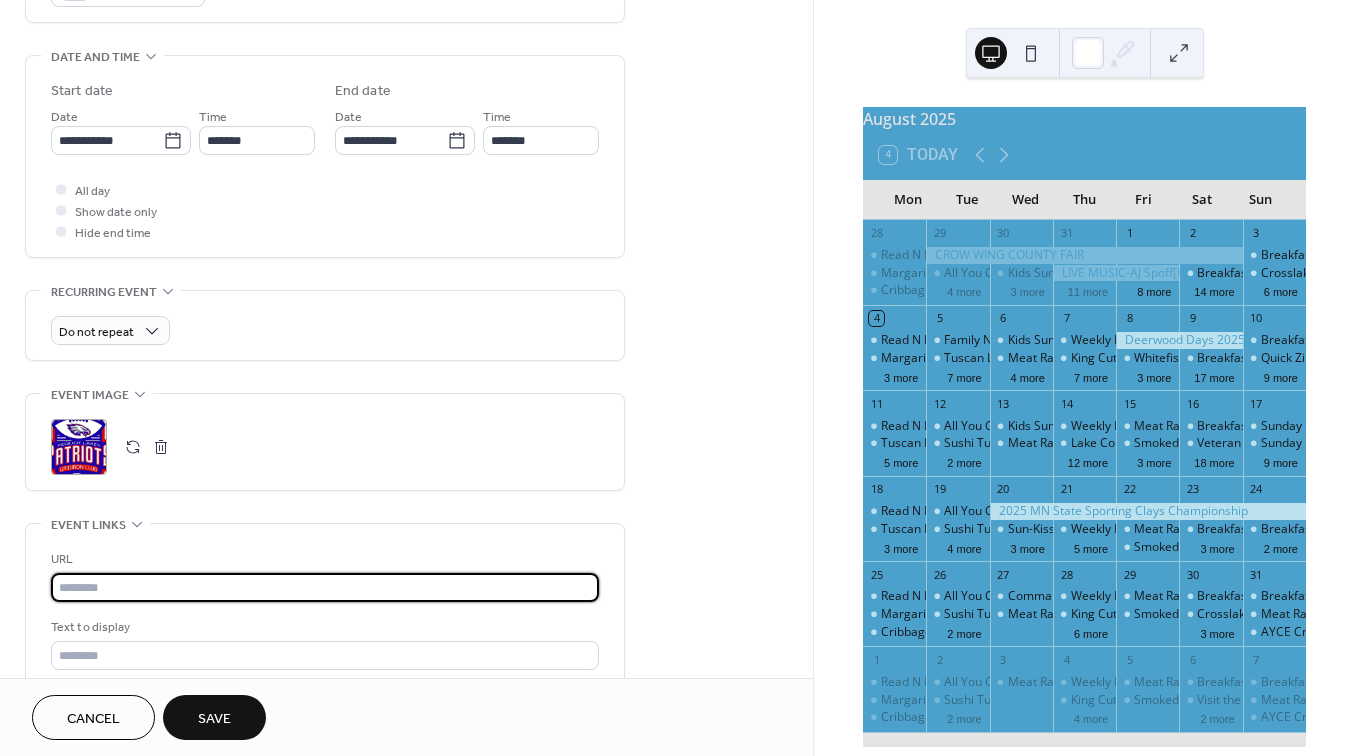 paste on "**********" 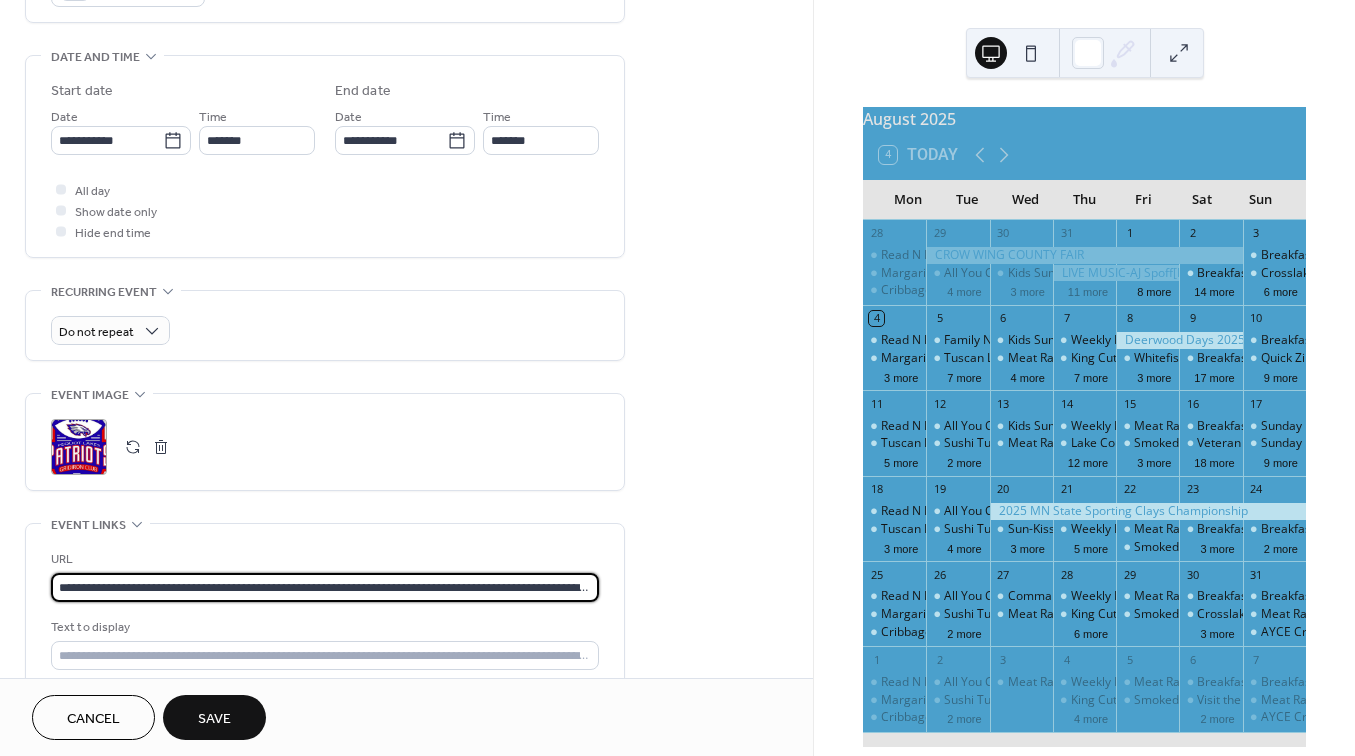 type on "**********" 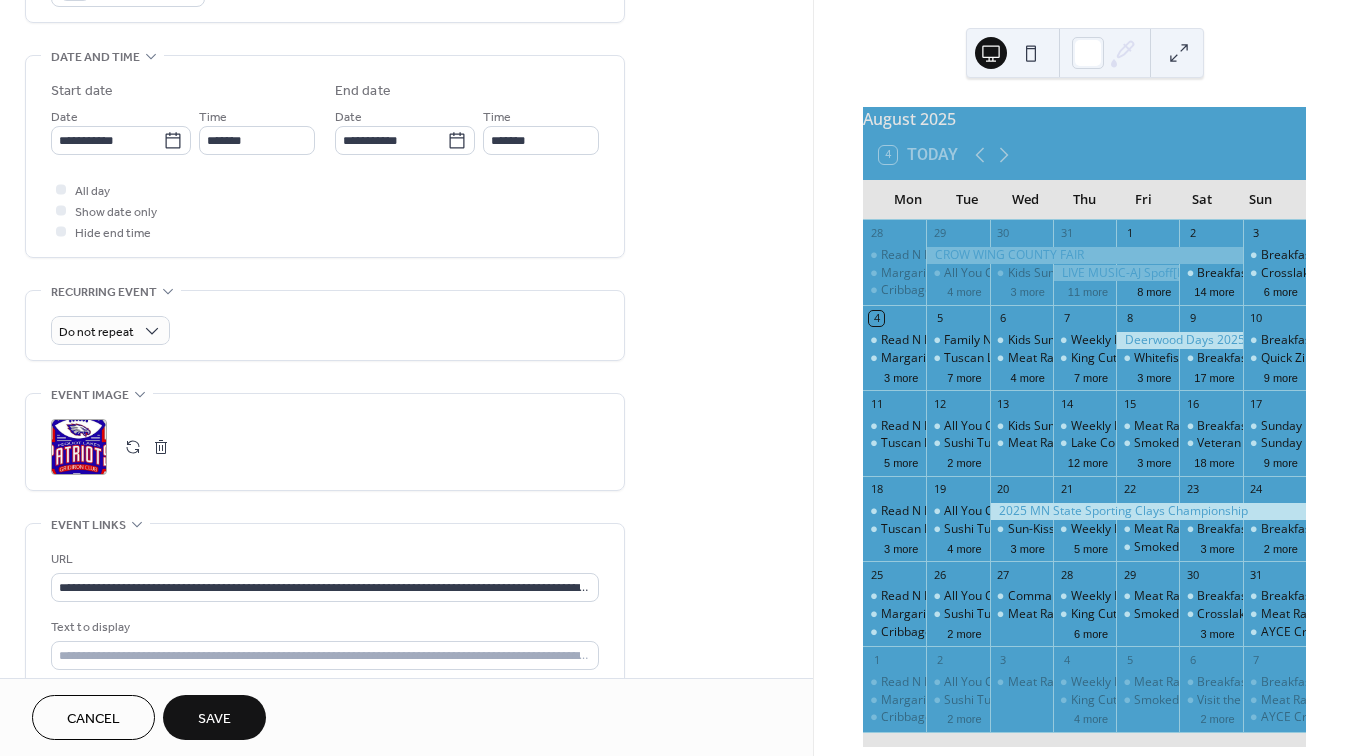click on "Save" at bounding box center [214, 719] 